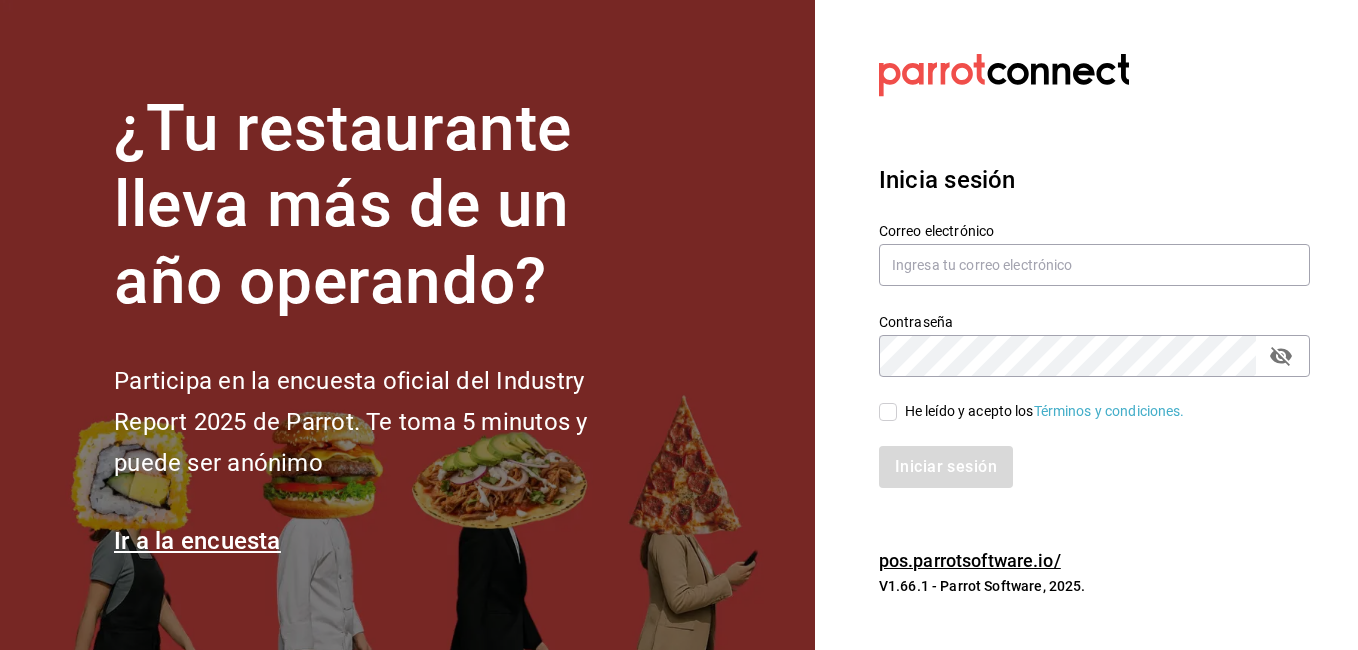 scroll, scrollTop: 0, scrollLeft: 0, axis: both 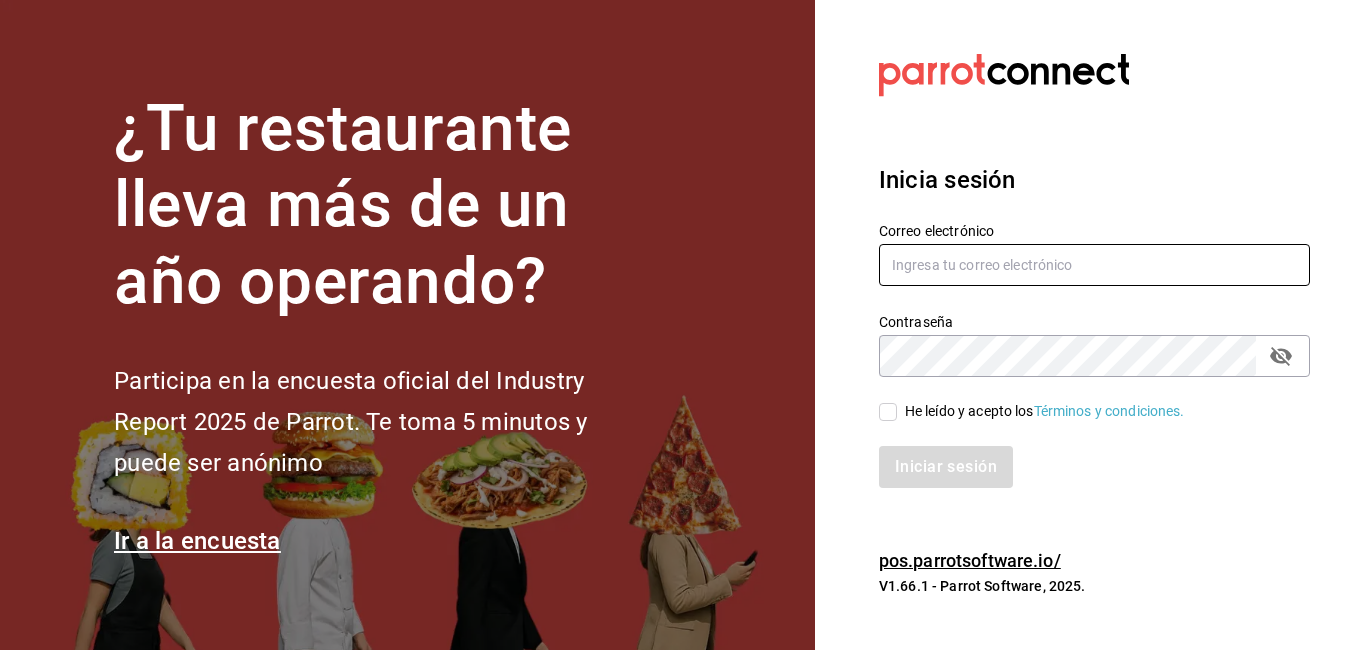 type on "[EMAIL]" 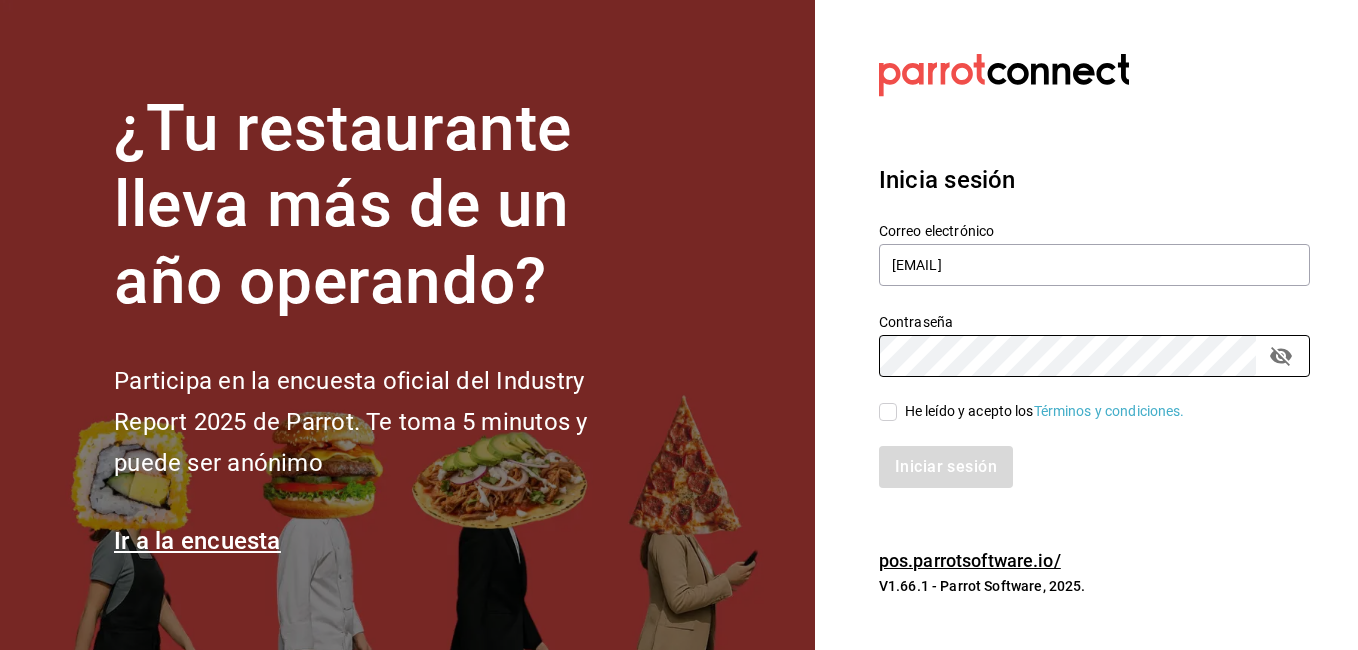 click on "He leído y acepto los  Términos y condiciones." at bounding box center (888, 412) 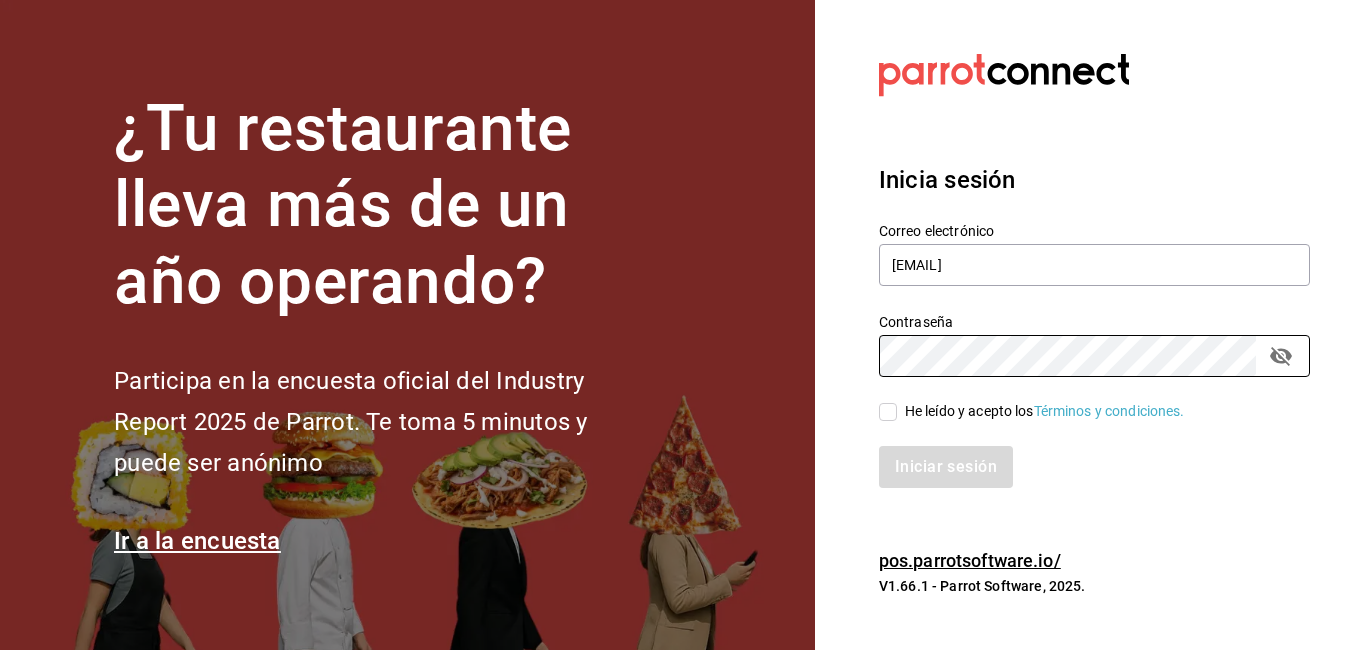 checkbox on "true" 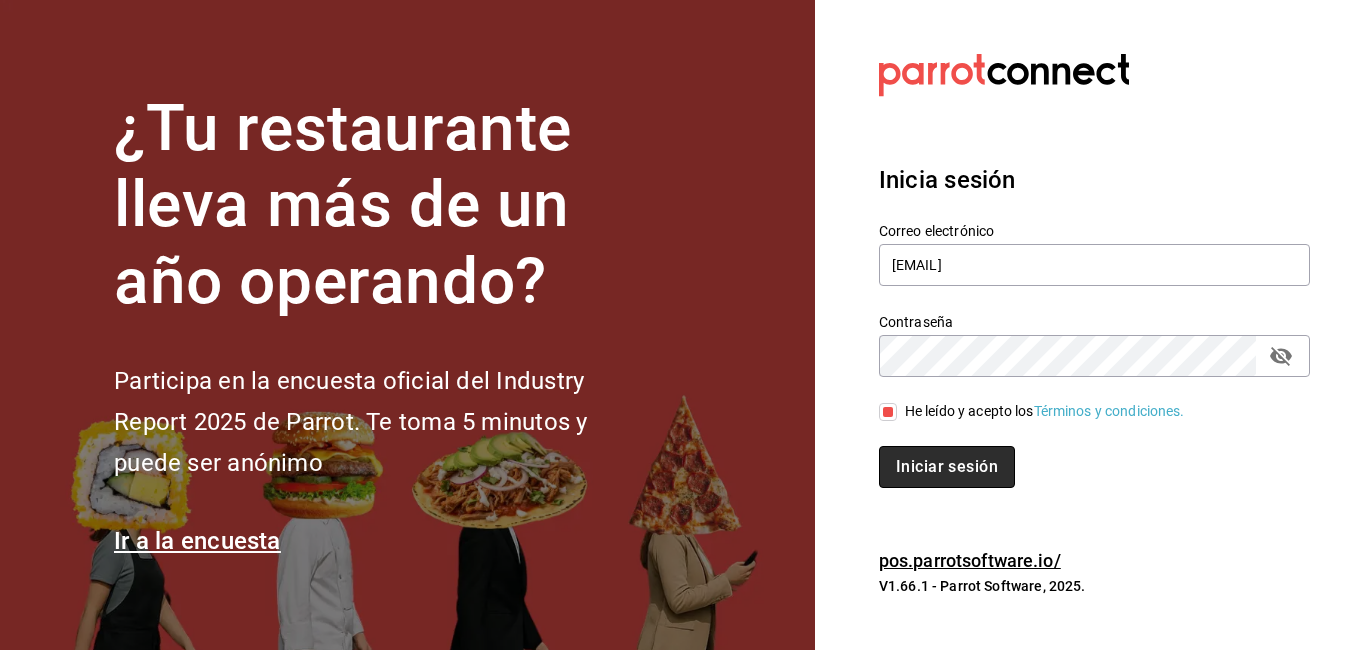 click on "Iniciar sesión" at bounding box center (947, 467) 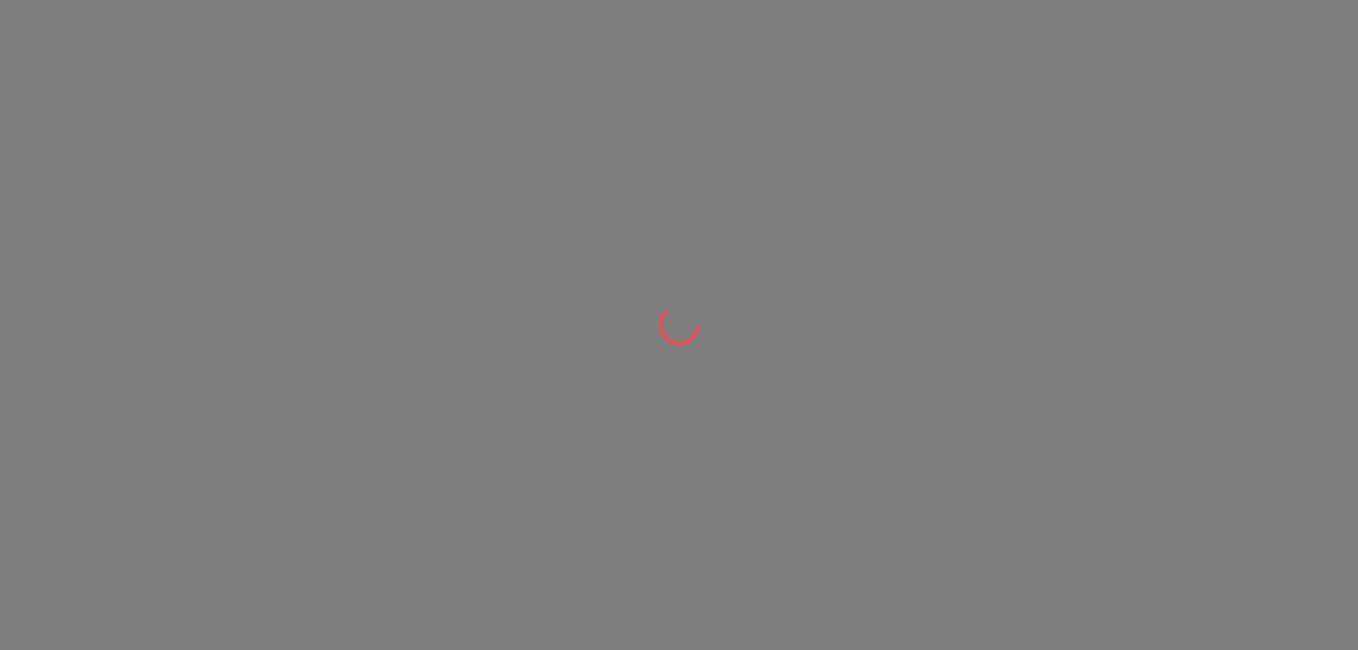 scroll, scrollTop: 0, scrollLeft: 0, axis: both 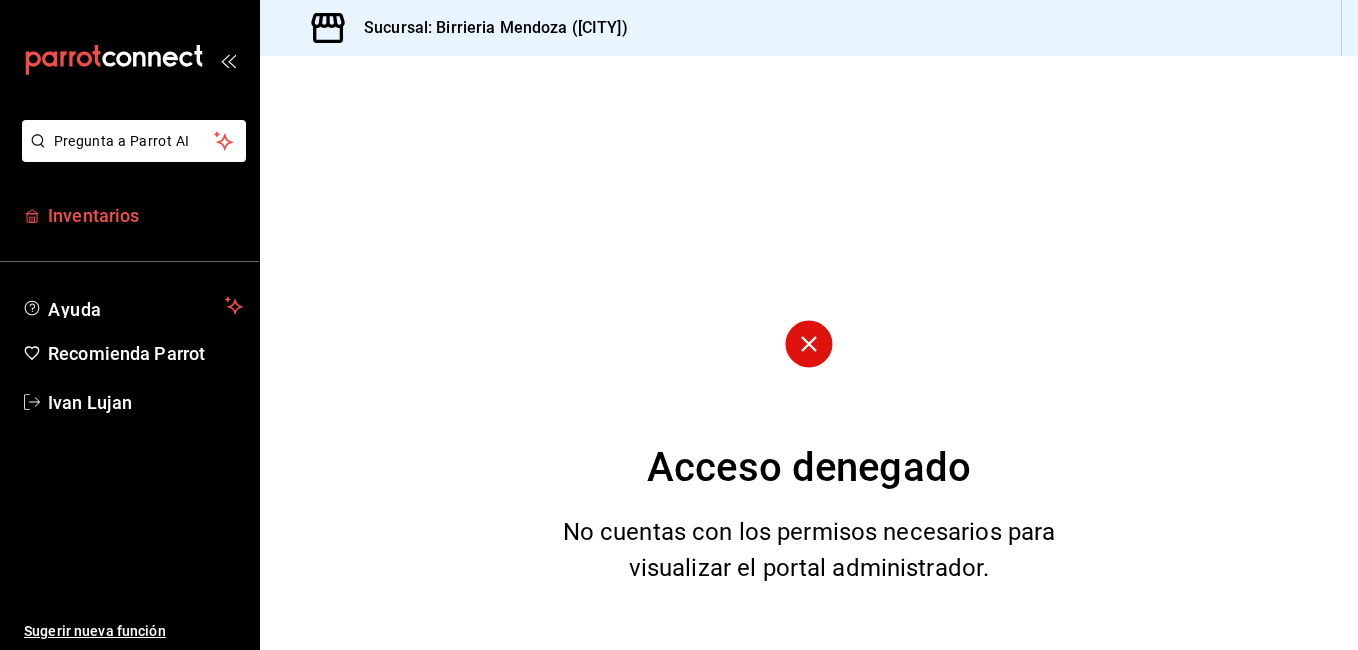 click on "Inventarios" at bounding box center [145, 215] 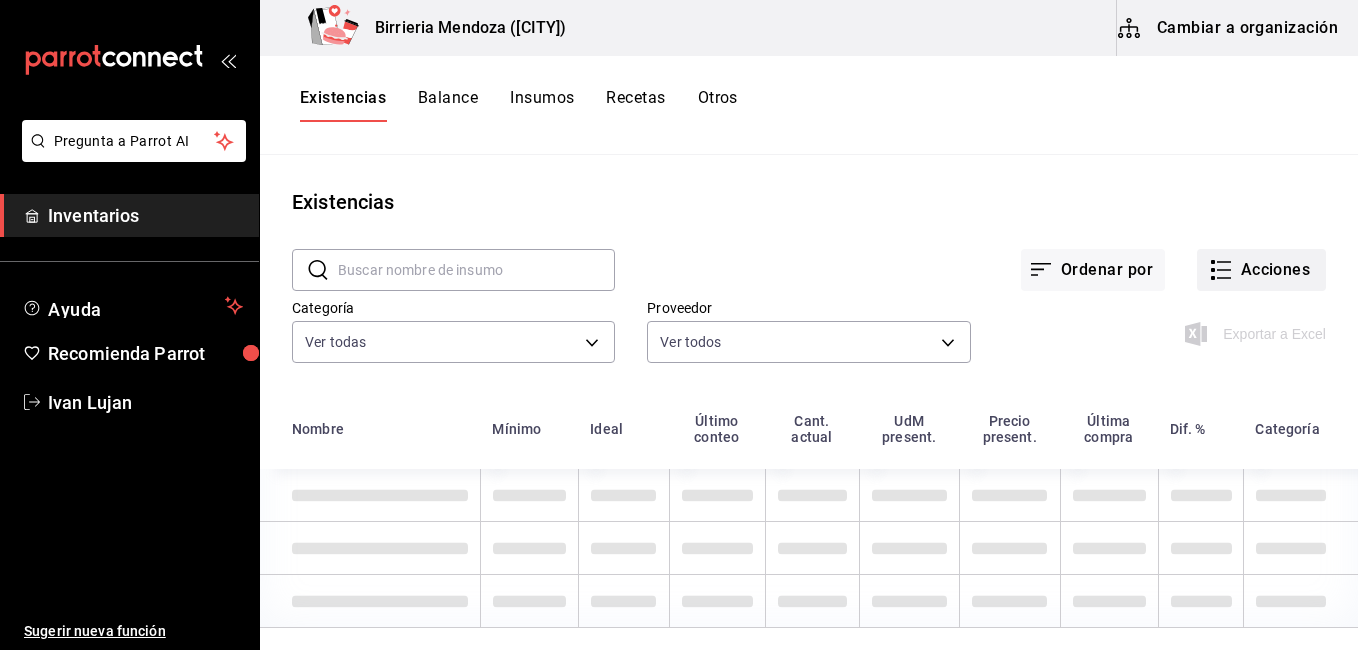 click on "Acciones" at bounding box center (1261, 270) 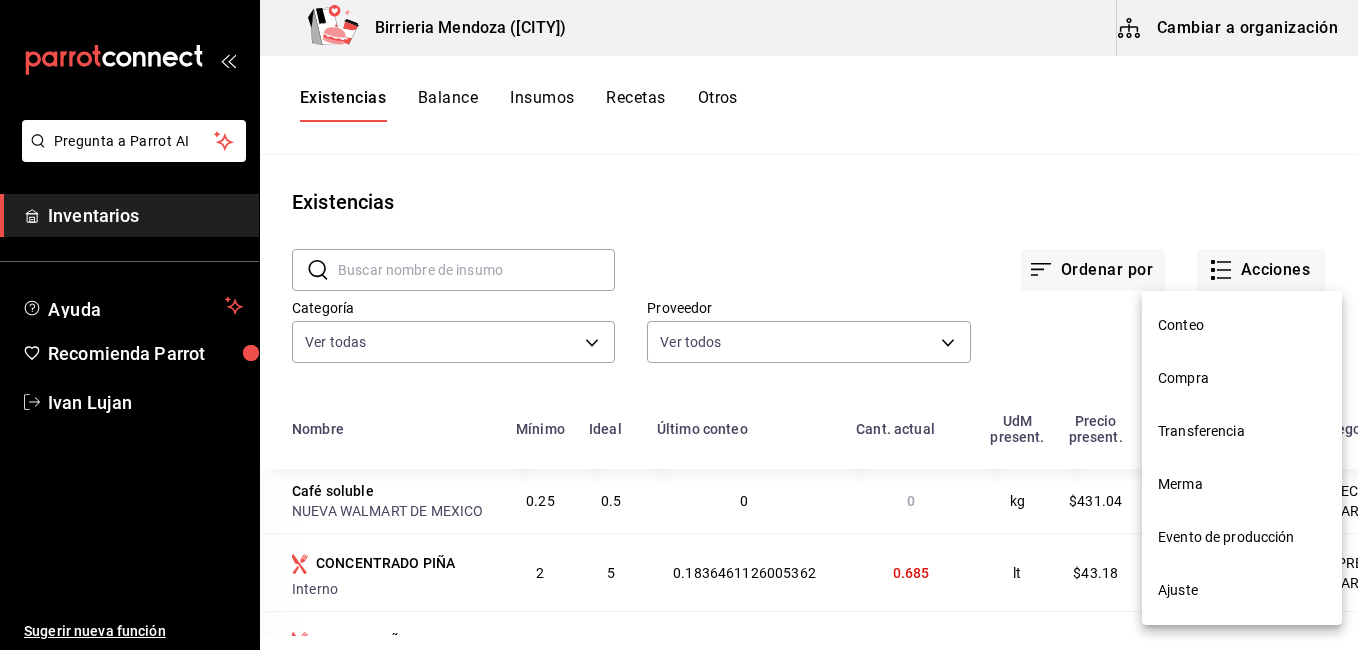 click on "Evento de producción" at bounding box center (1242, 537) 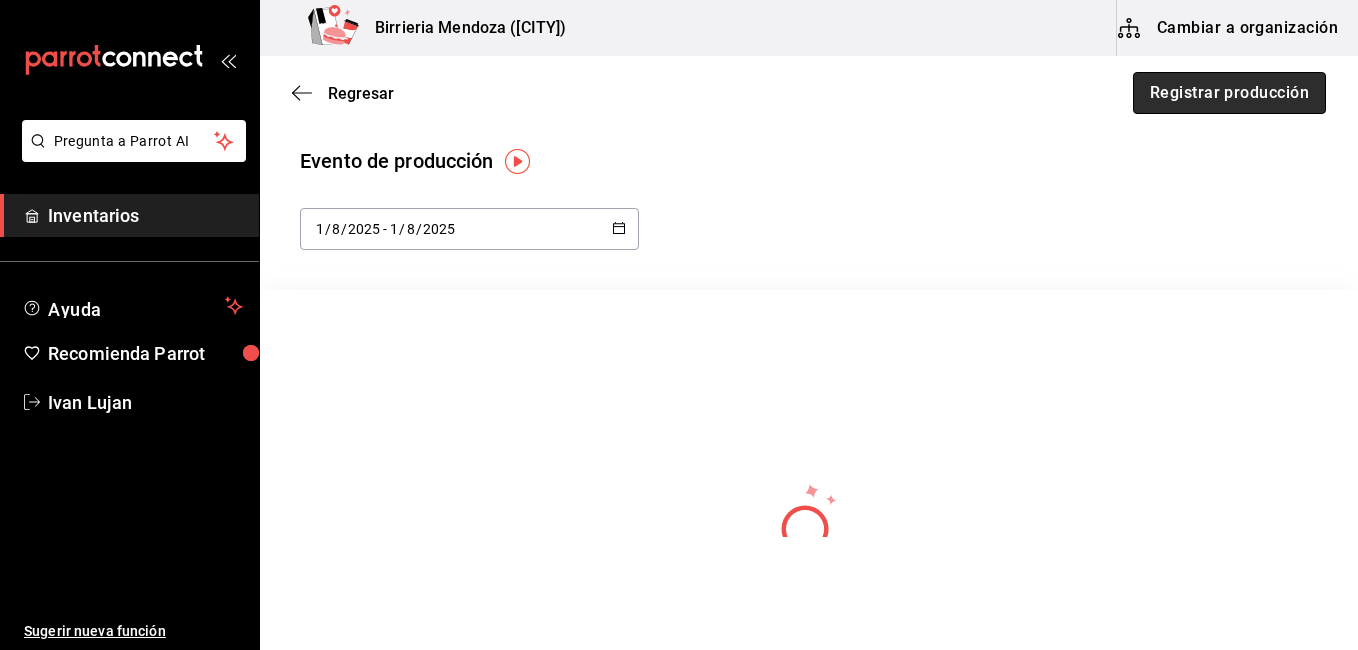 click on "Registrar producción" at bounding box center [1229, 93] 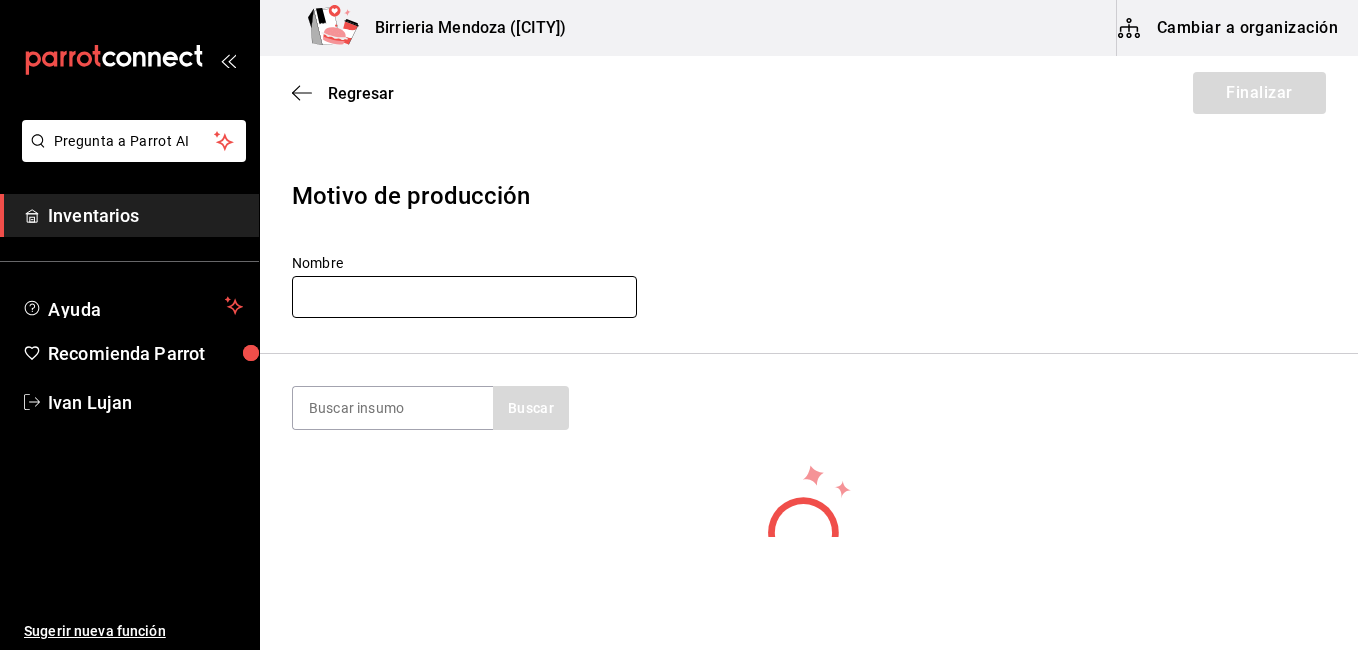 click at bounding box center (464, 297) 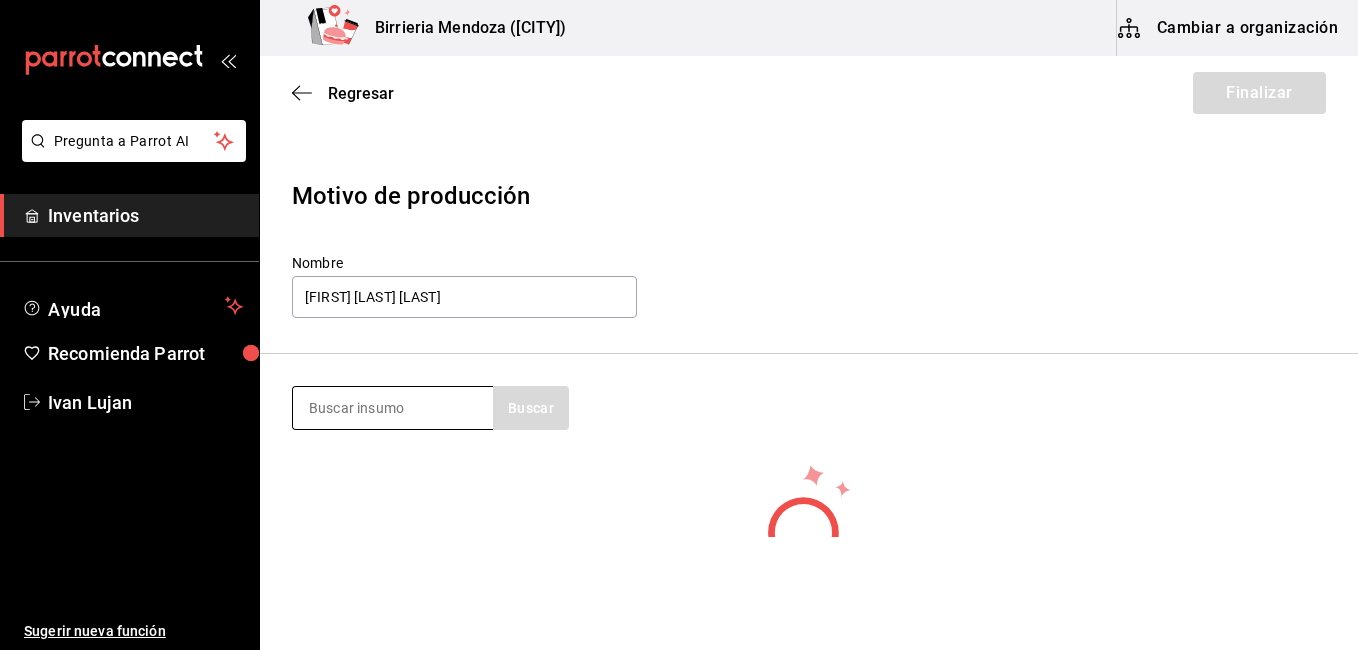 click at bounding box center [393, 408] 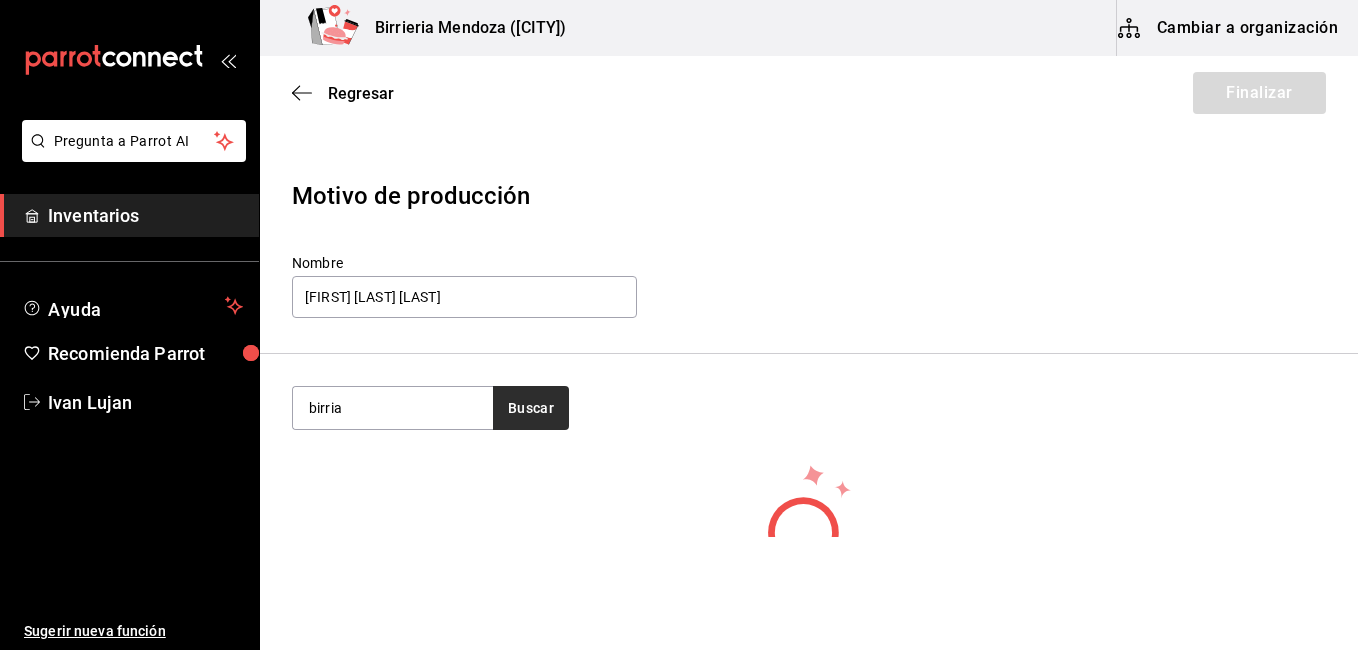 type on "birria" 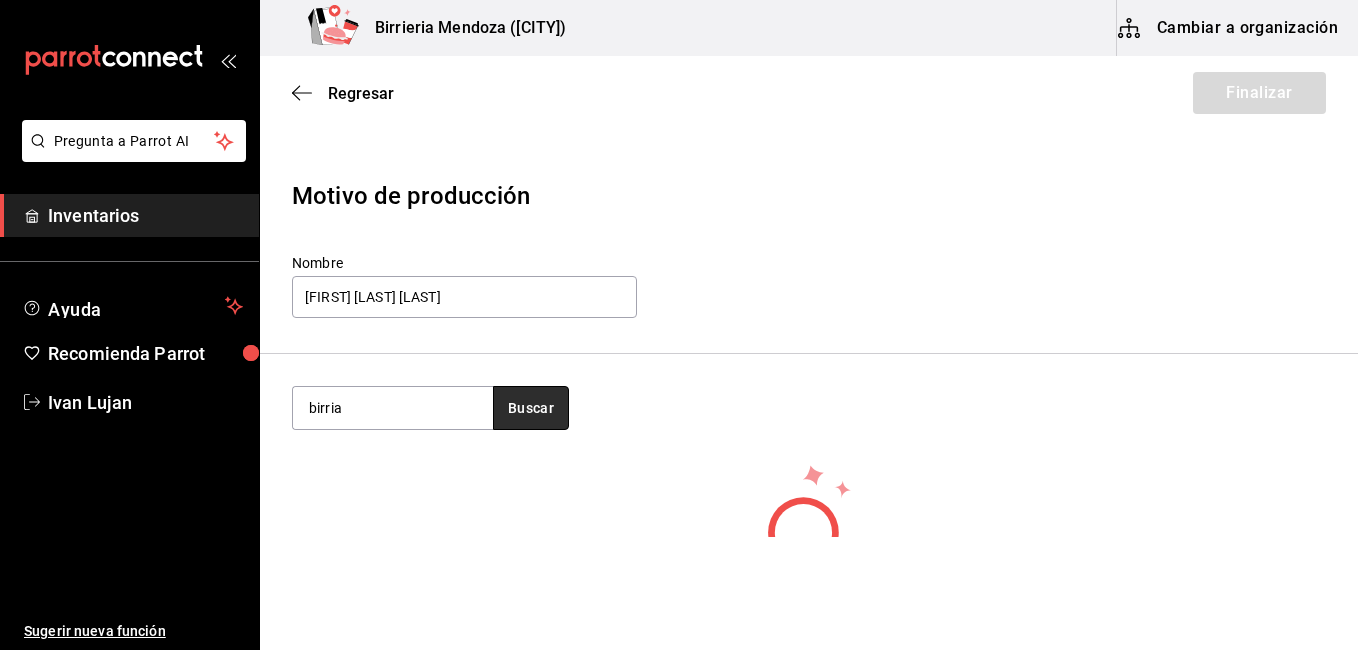 click on "Buscar" at bounding box center (531, 408) 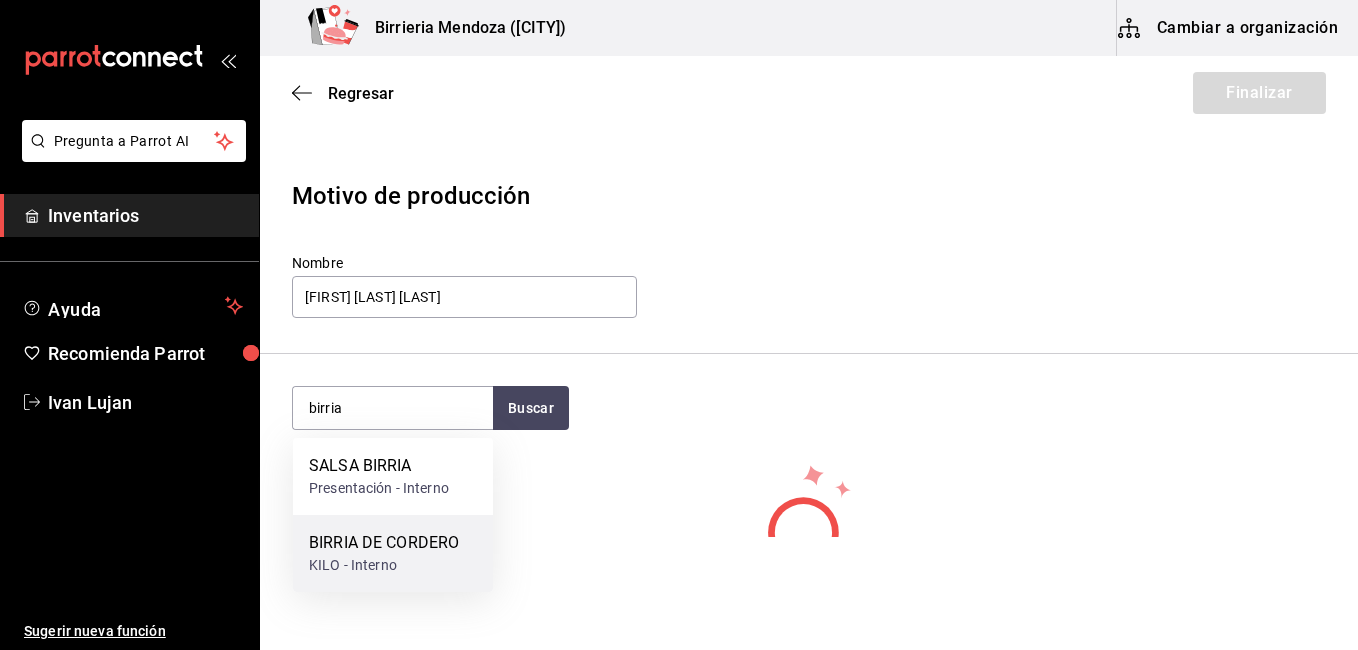 click on "BIRRIA DE CORDERO" at bounding box center (384, 543) 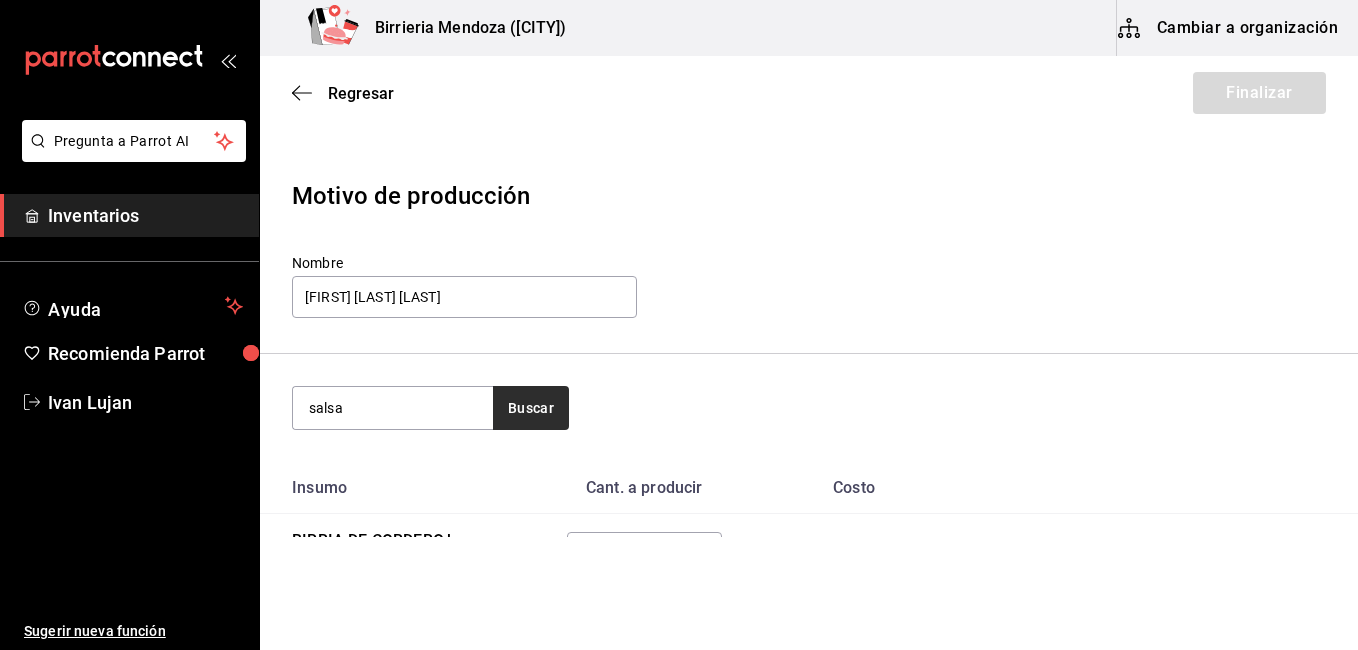 type on "salsa" 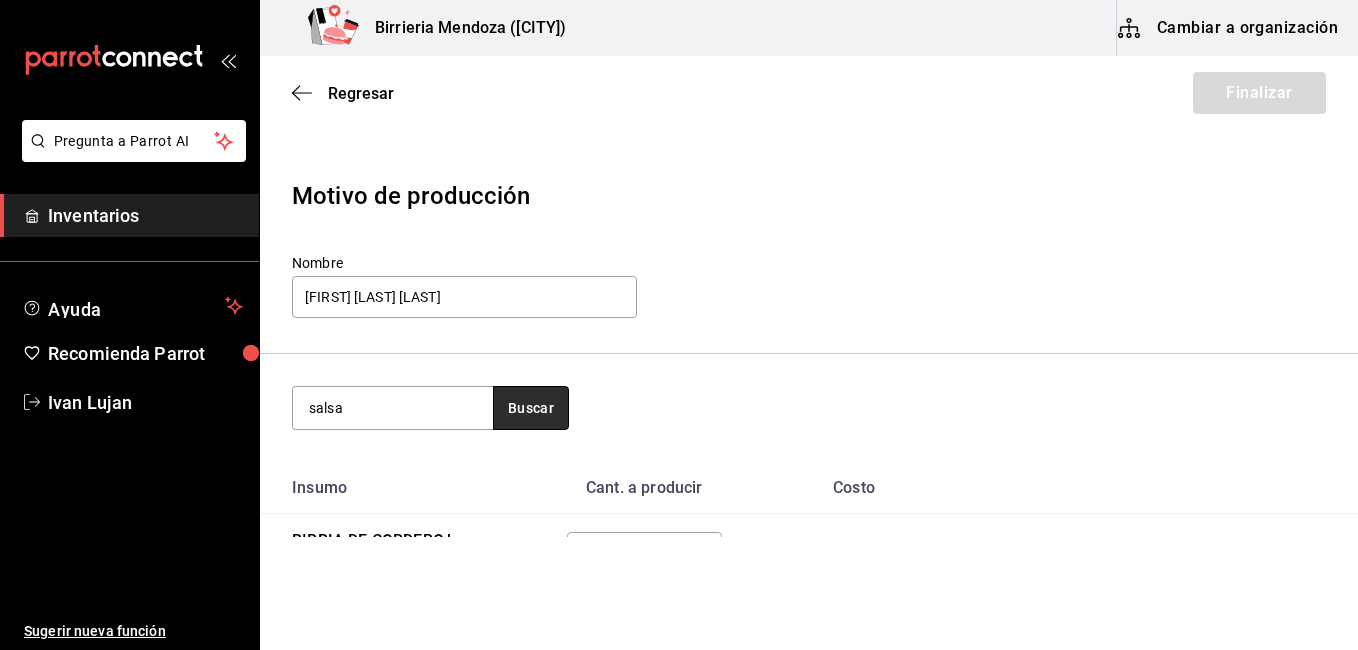 click on "Buscar" at bounding box center (531, 408) 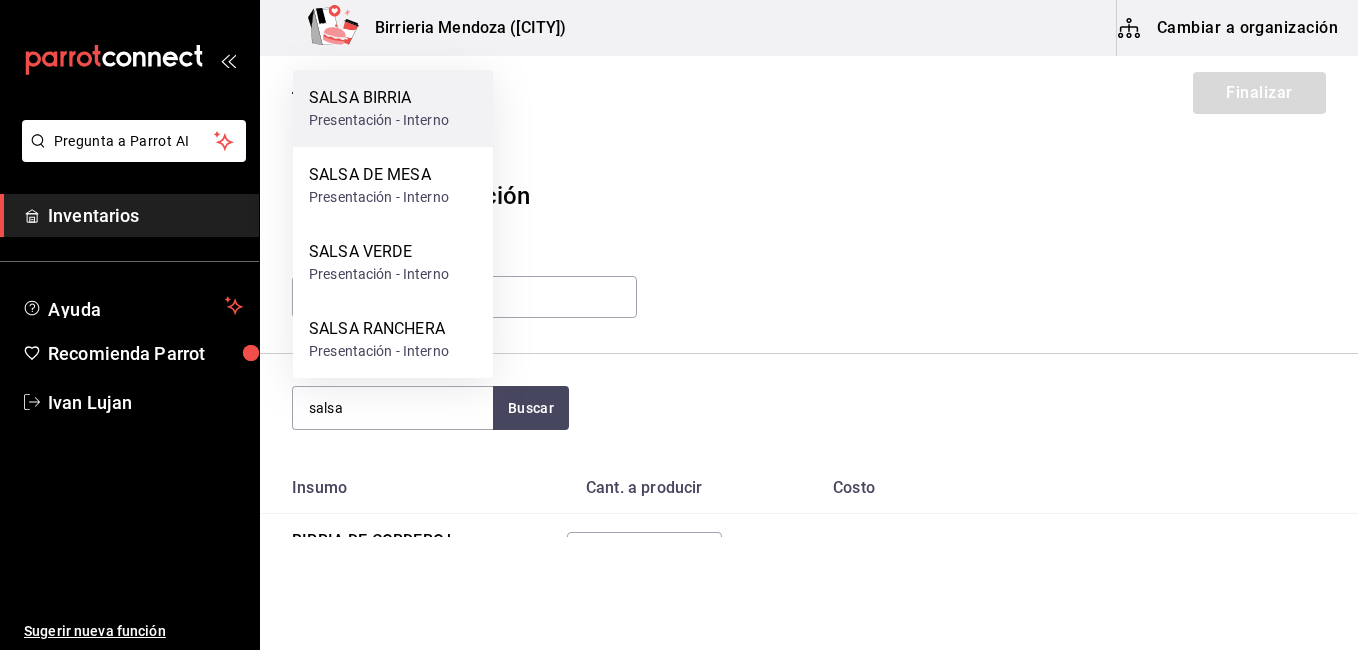 click on "SALSA BIRRIA Presentación - Interno" at bounding box center [393, 108] 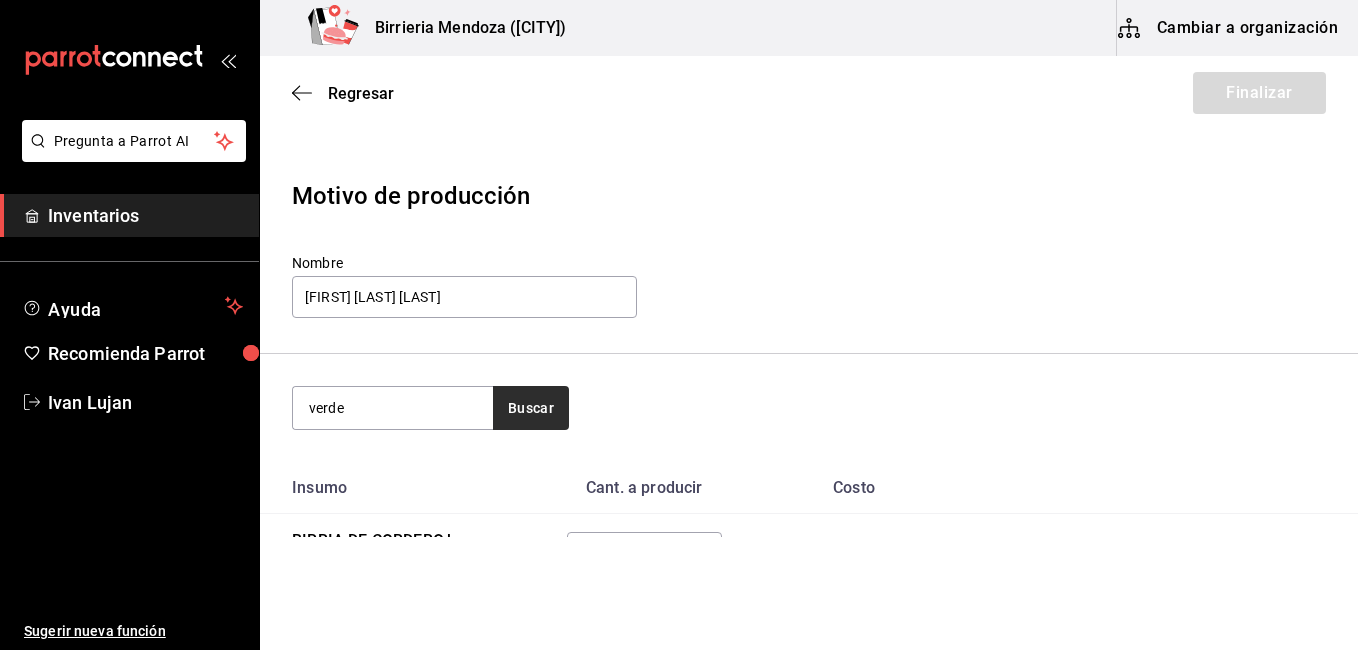 type on "verde" 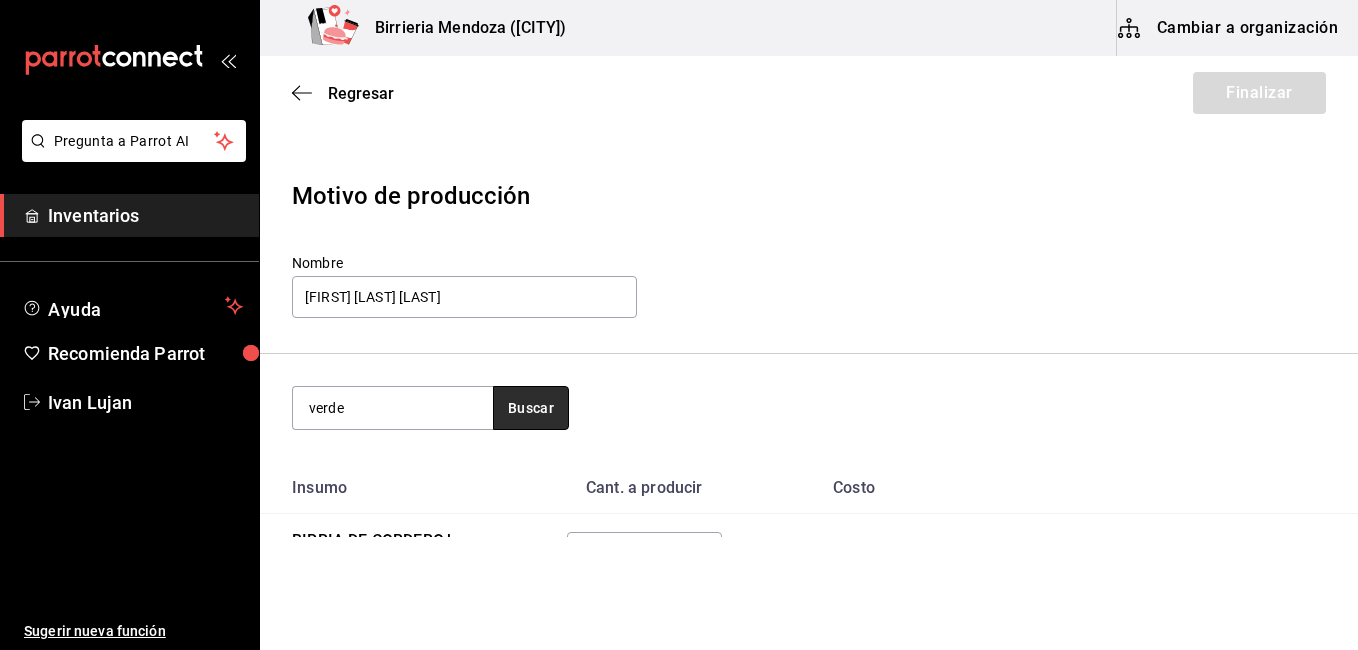 click on "Buscar" at bounding box center [531, 408] 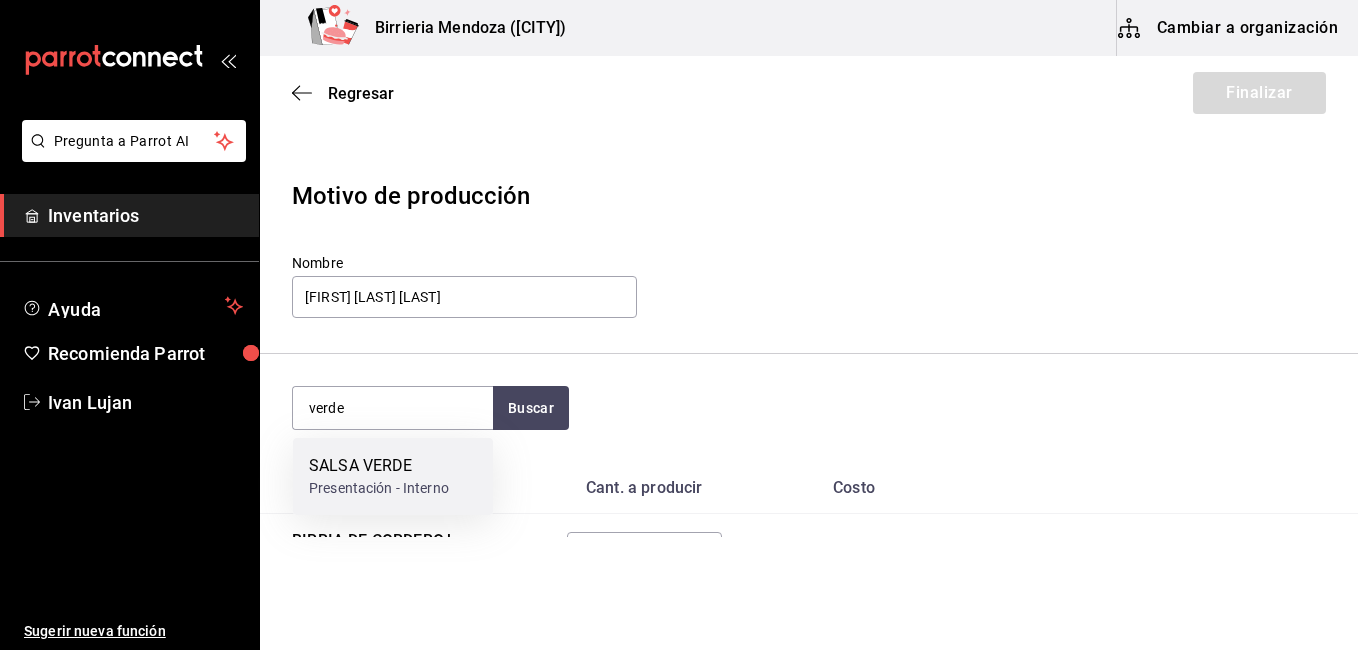 click on "SALSA VERDE Presentación - Interno" at bounding box center (393, 476) 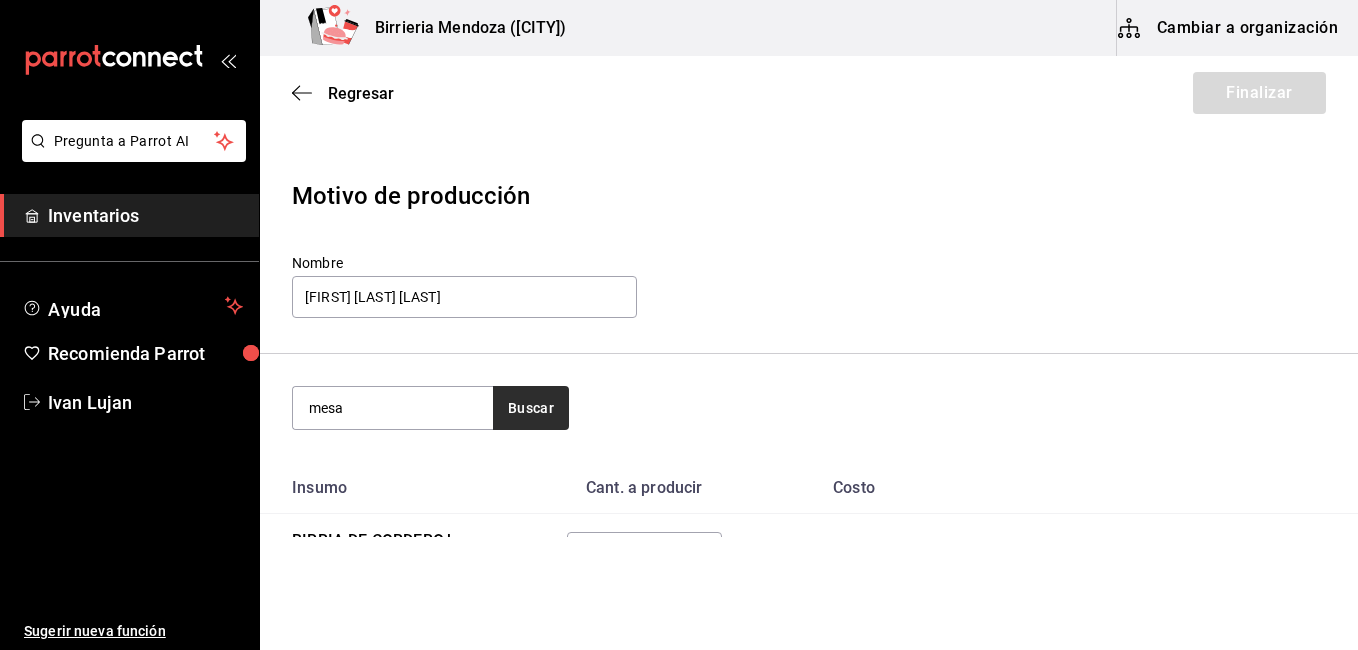 type on "mesa" 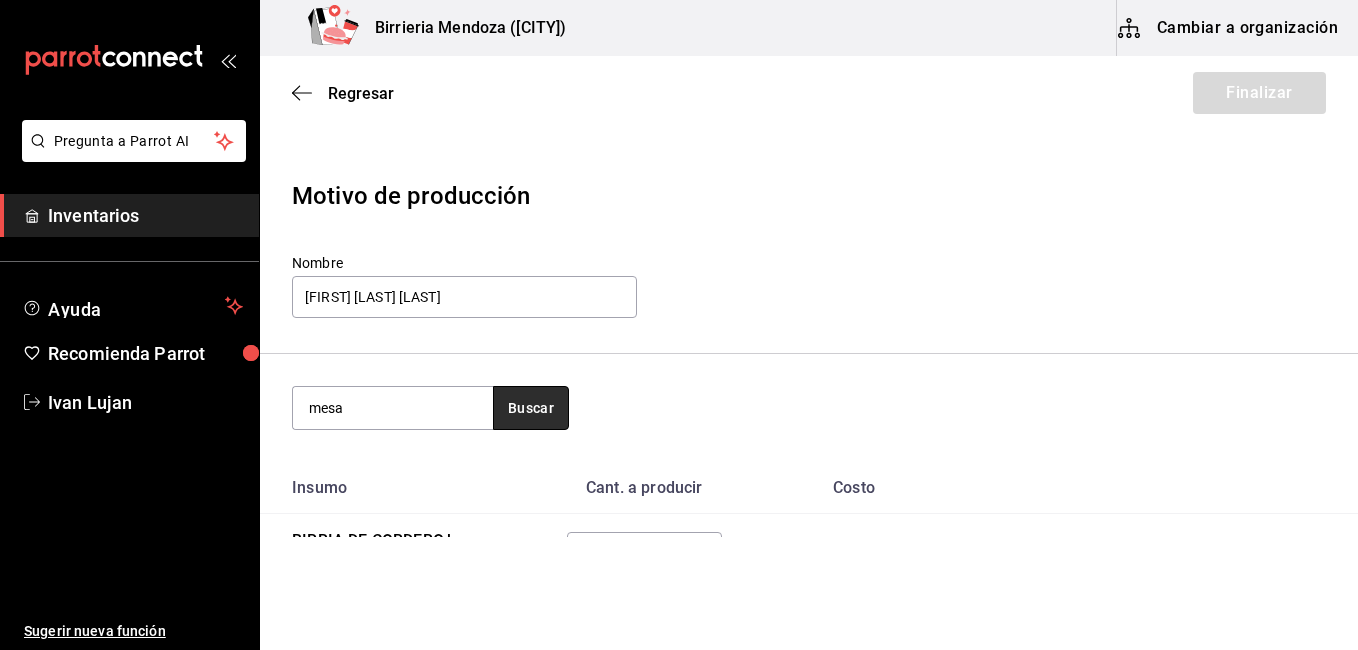 click on "Buscar" at bounding box center [531, 408] 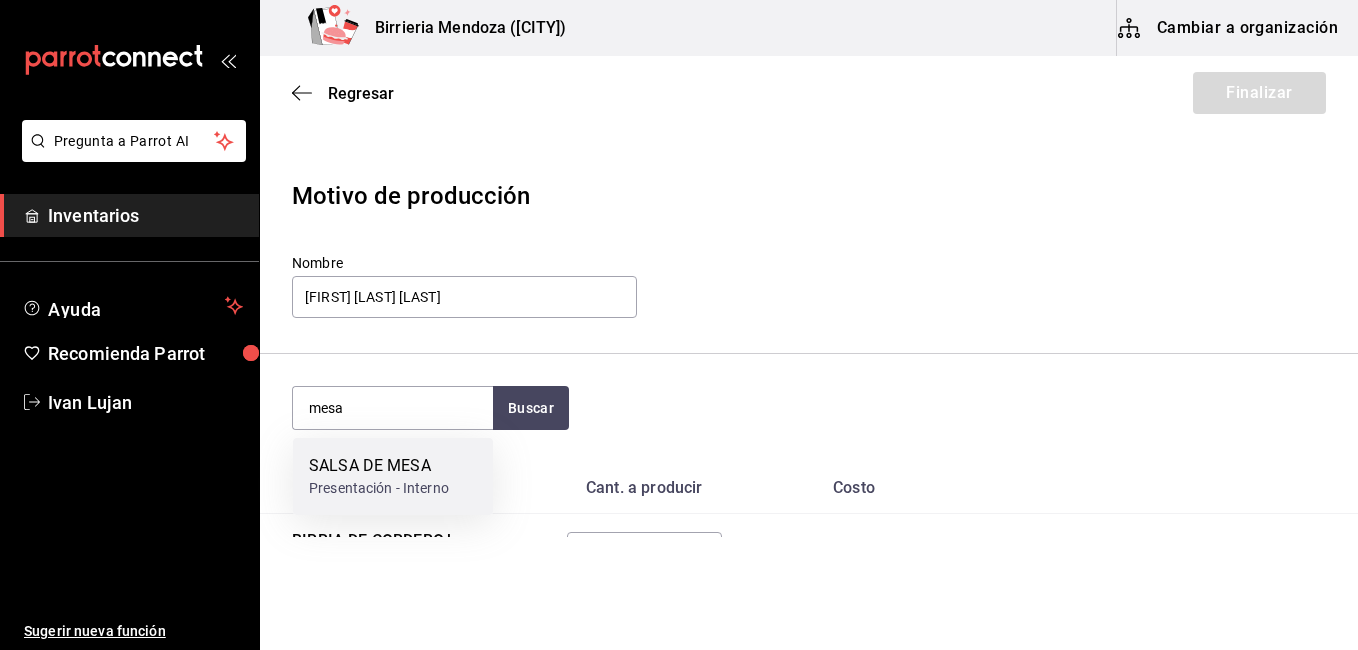 click on "Presentación - Interno" at bounding box center (379, 488) 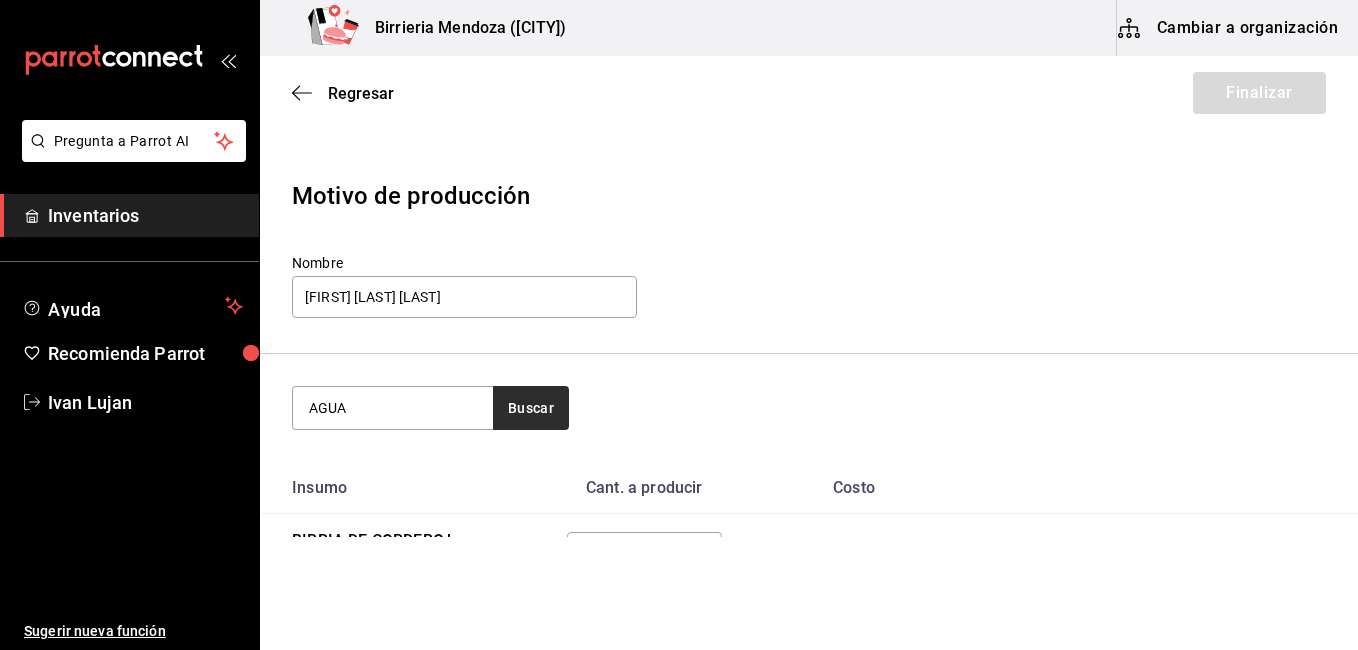 type on "AGUA" 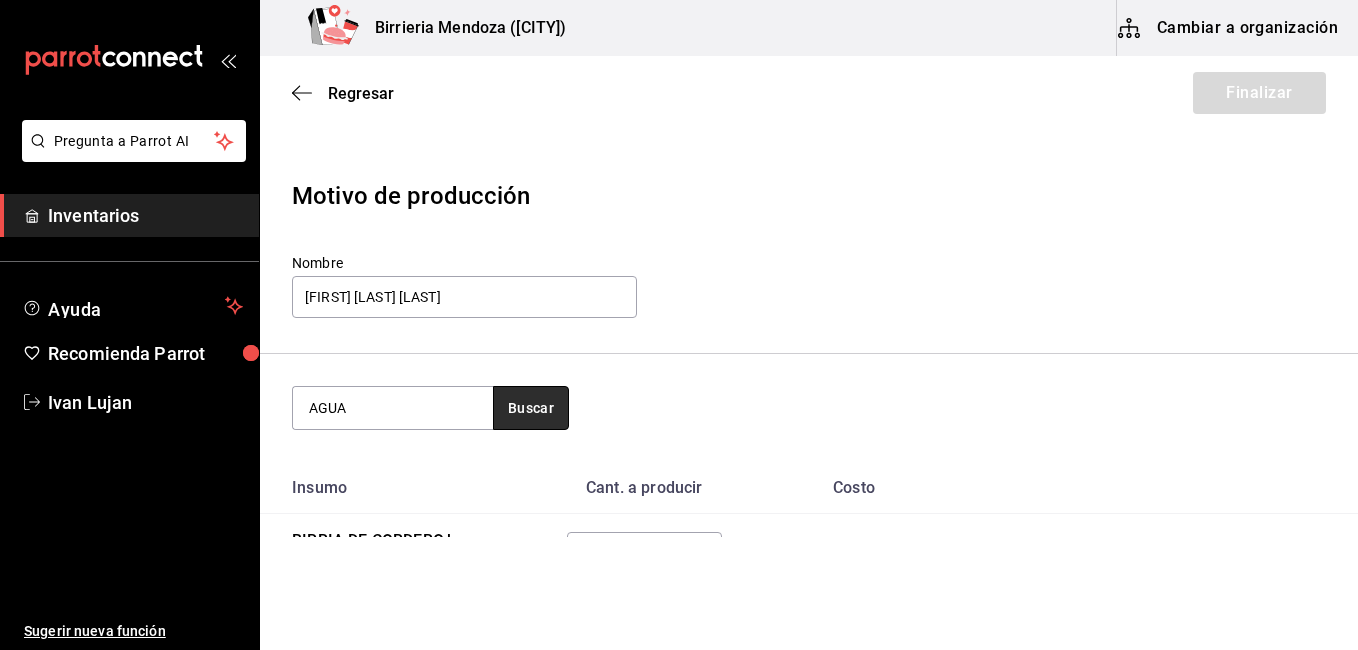 click on "Buscar" at bounding box center (531, 408) 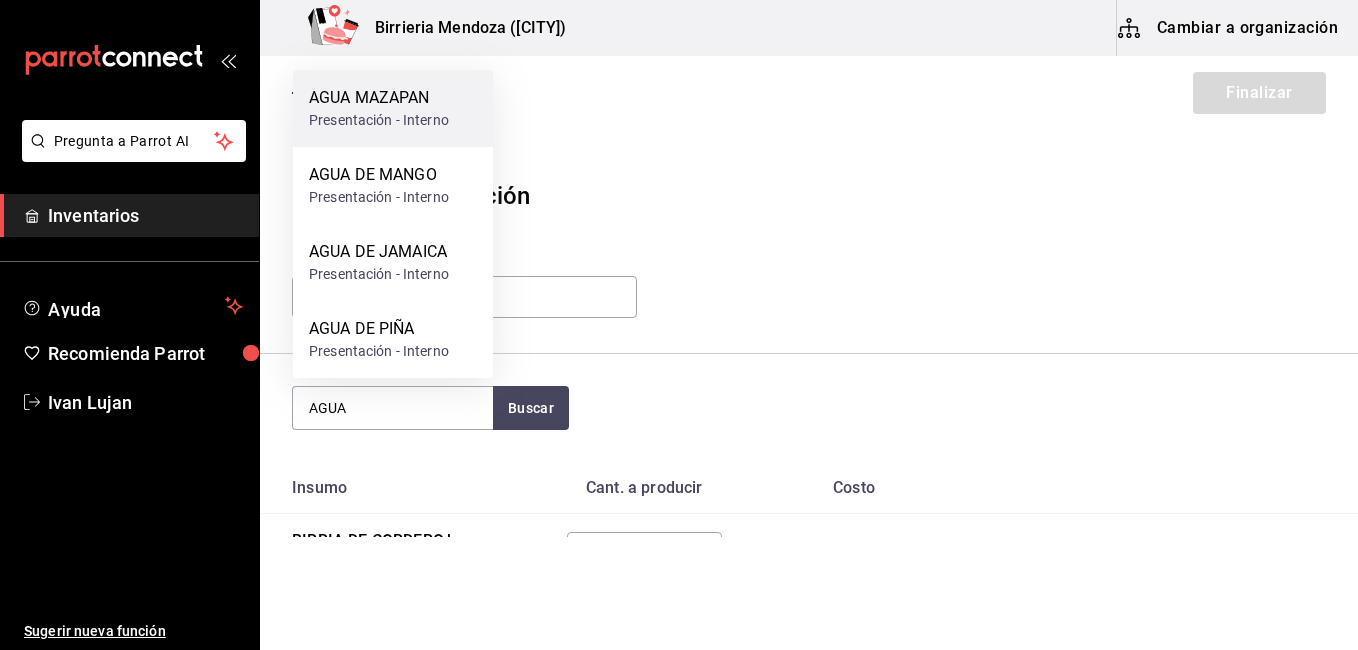 click on "Presentación - Interno" at bounding box center [379, 120] 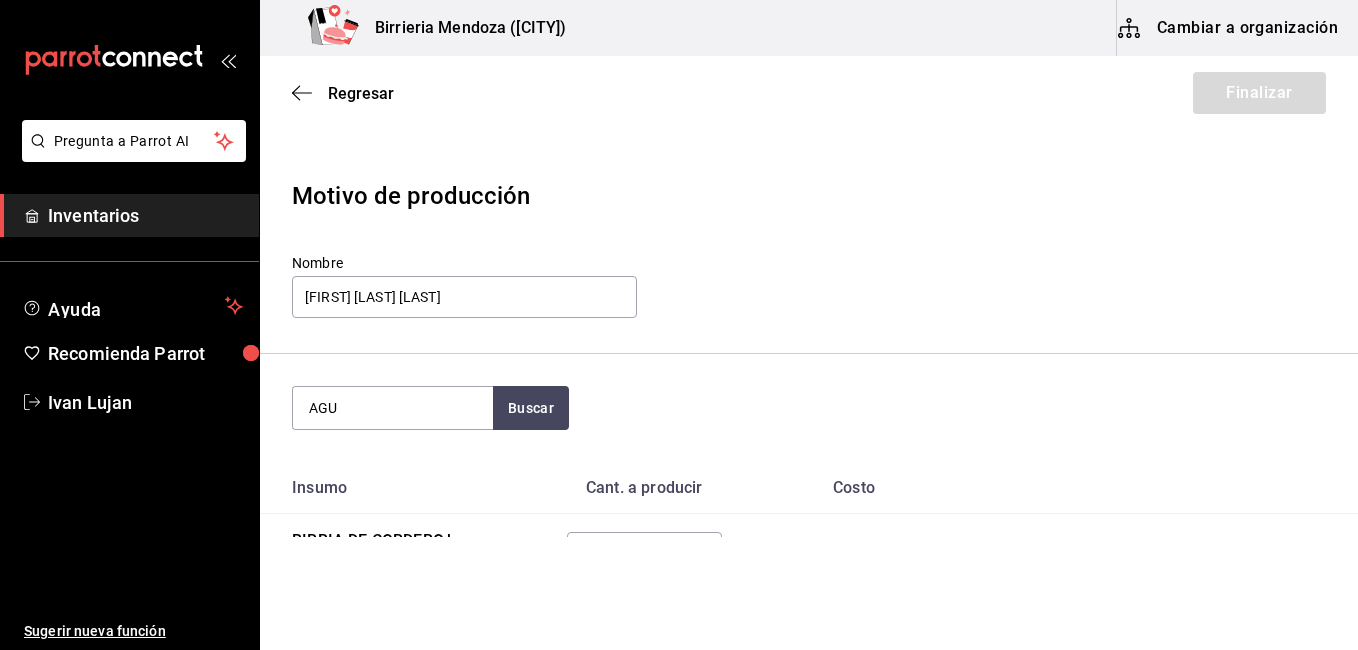 type on "AGUA" 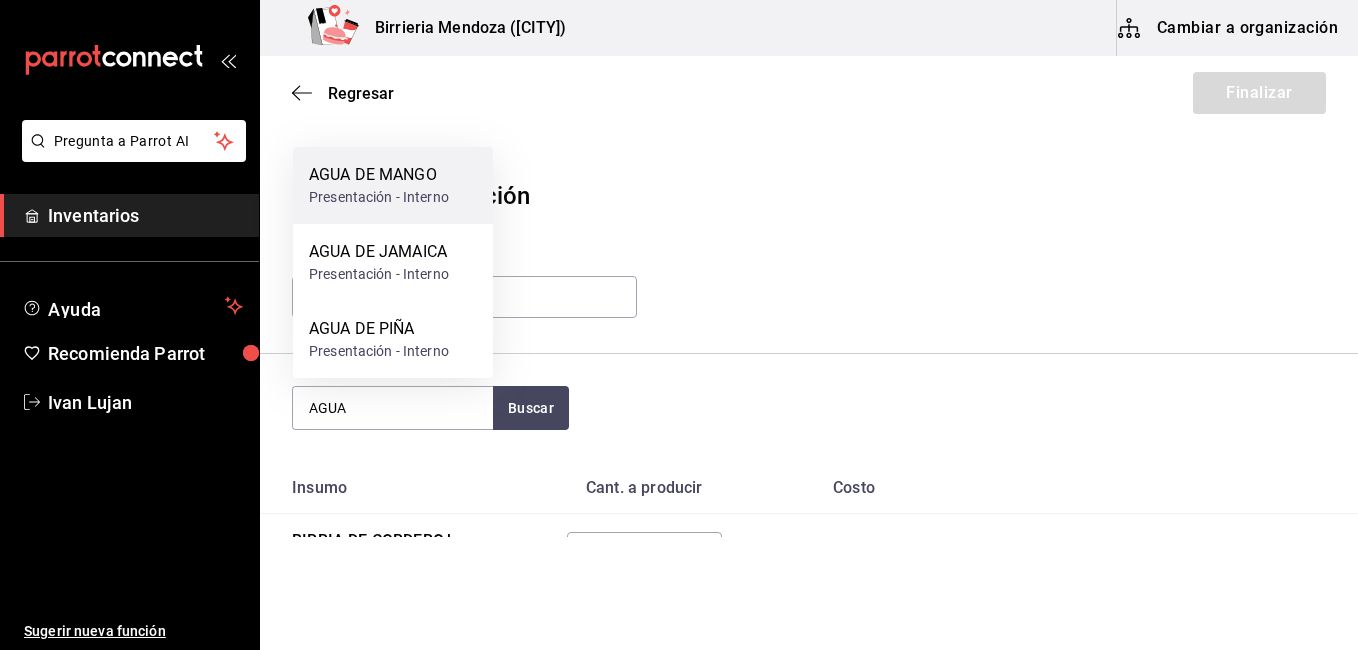 click on "AGUA DE MANGO" at bounding box center (379, 175) 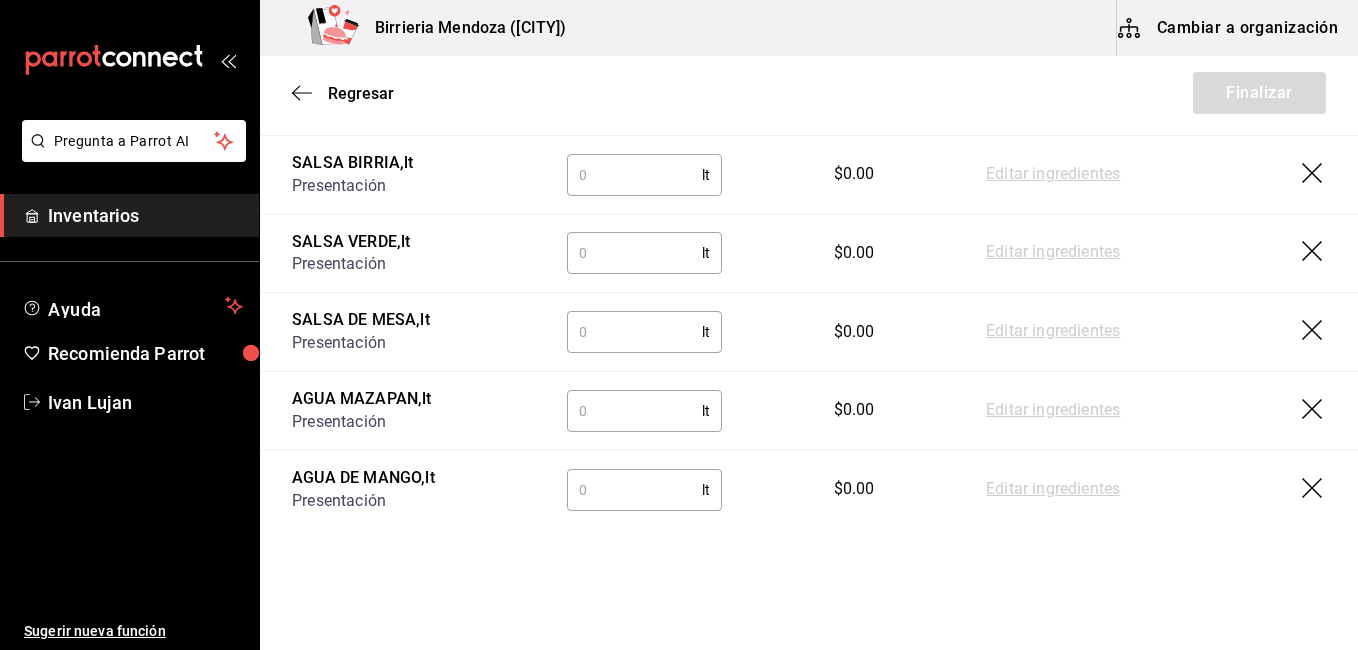 scroll, scrollTop: 477, scrollLeft: 0, axis: vertical 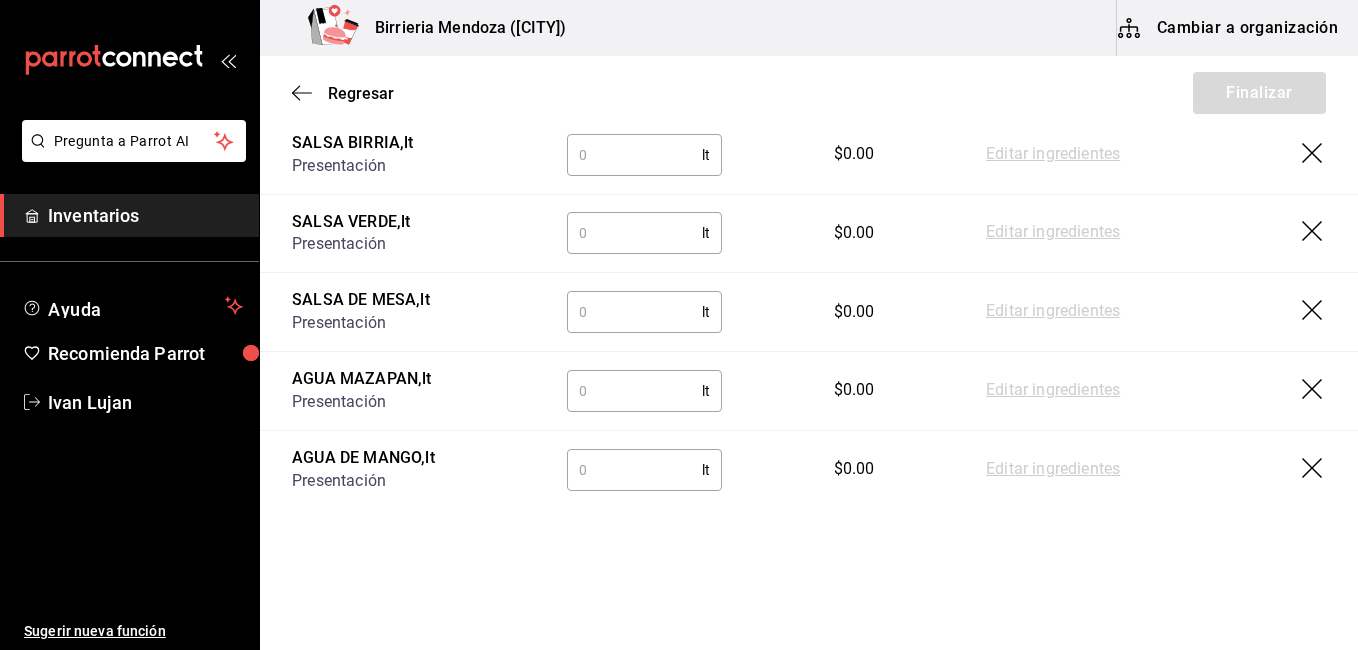 click at bounding box center (634, 391) 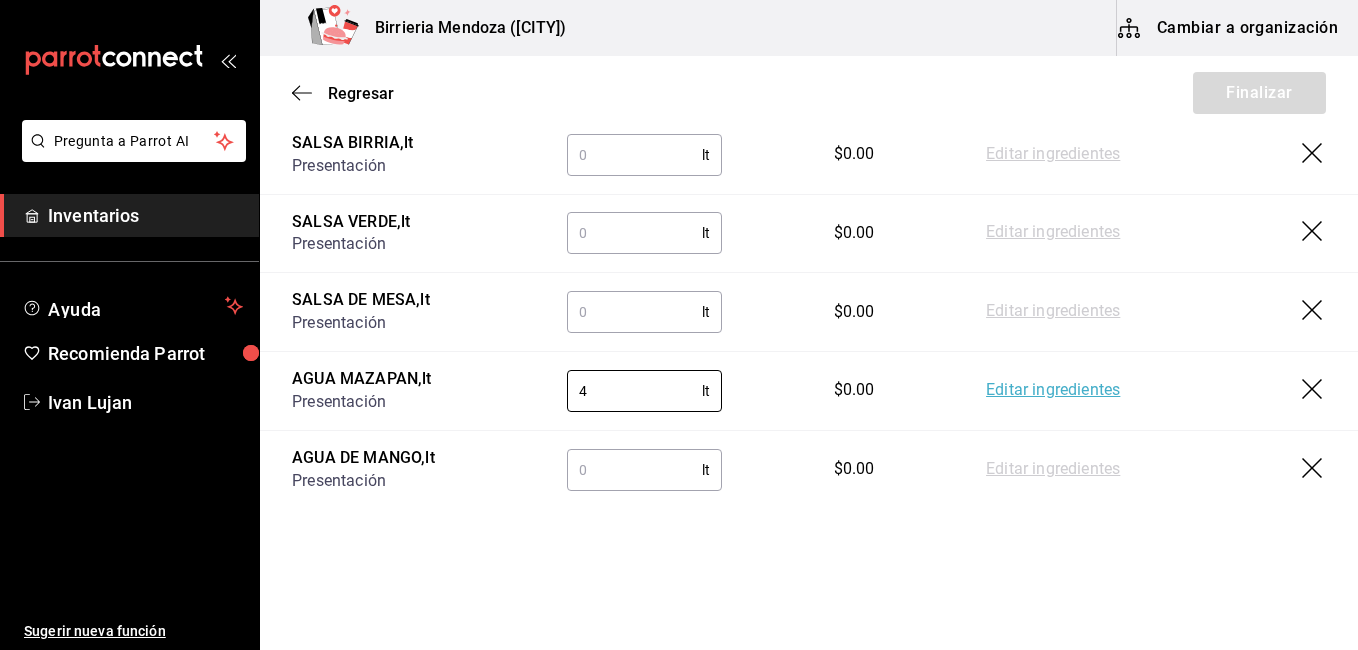 type on "4" 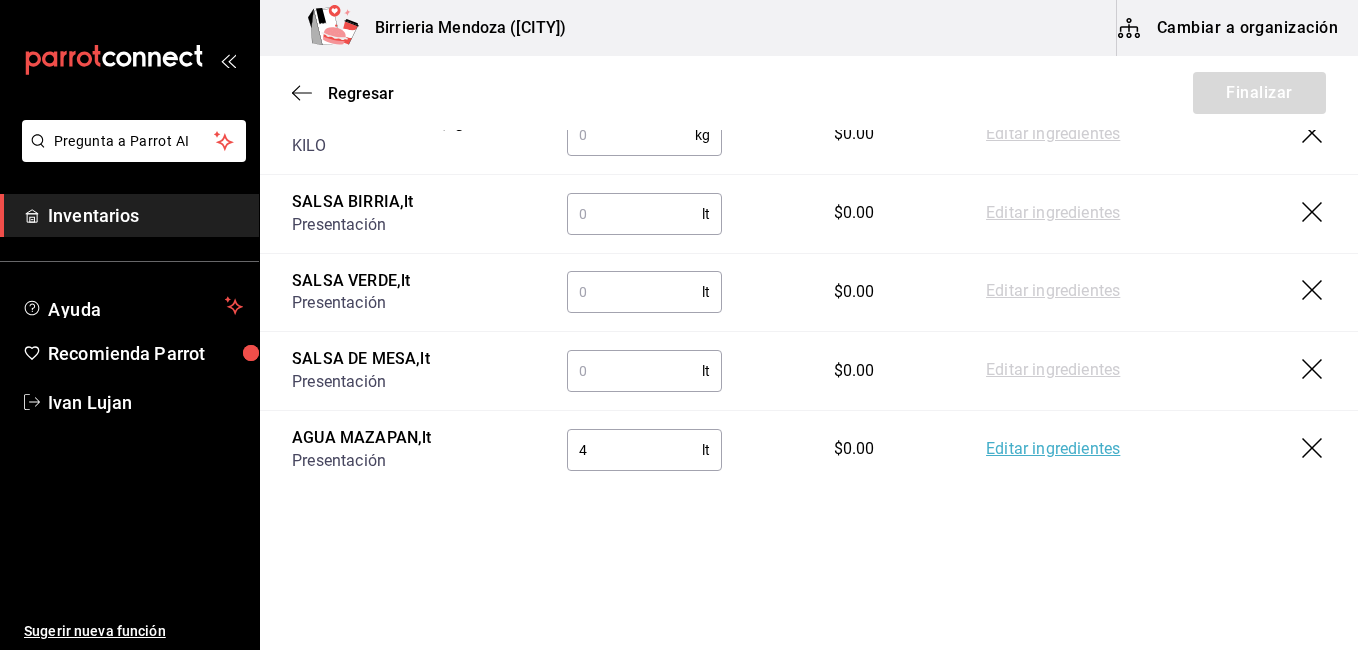 scroll, scrollTop: 418, scrollLeft: 0, axis: vertical 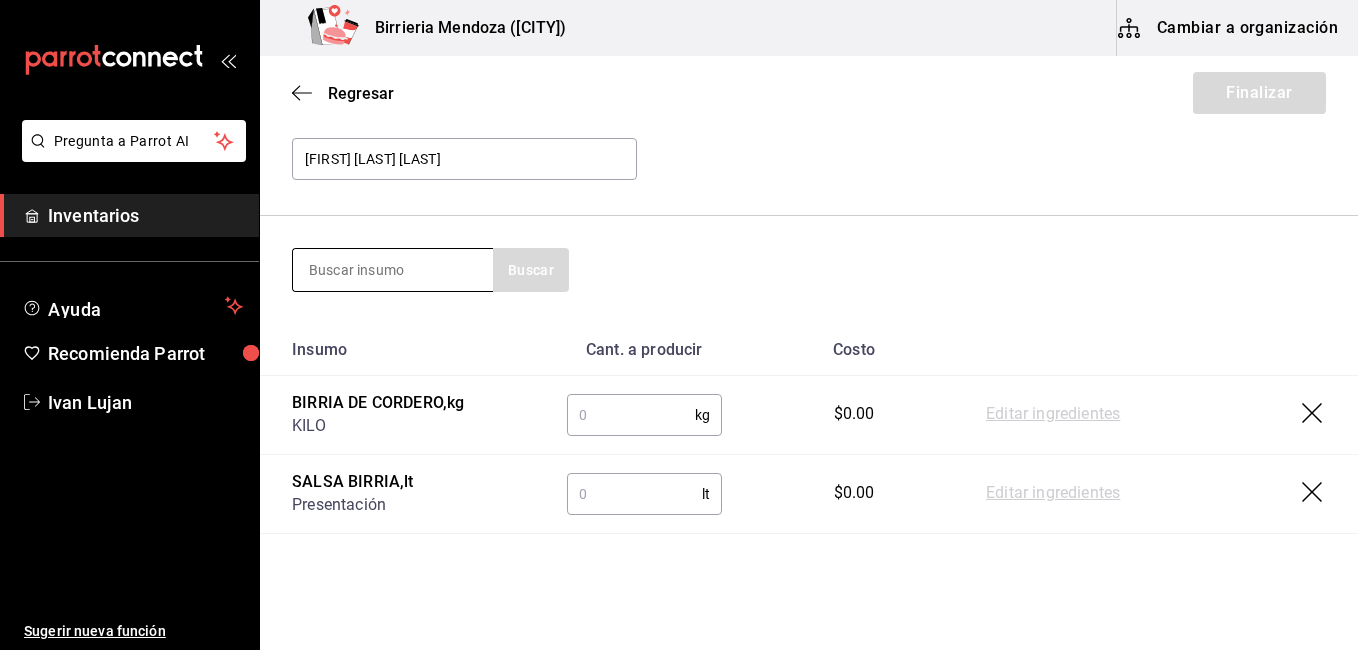 click at bounding box center [393, 270] 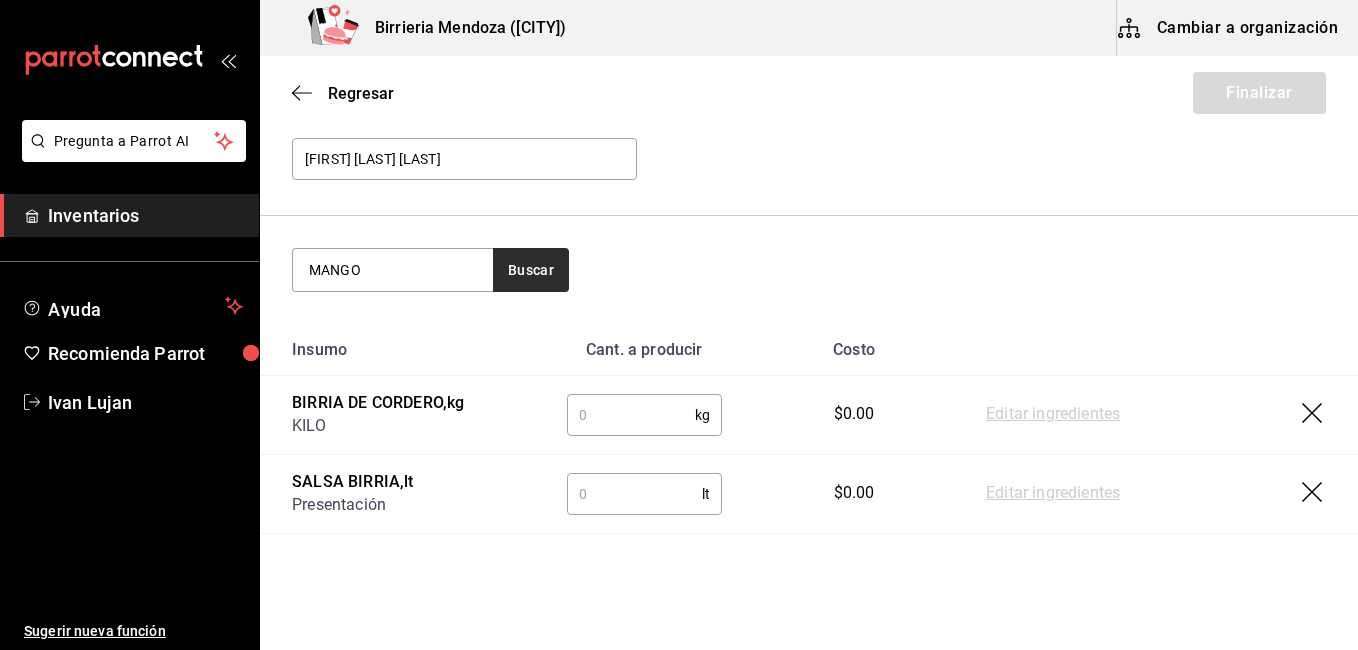 type on "MANGO" 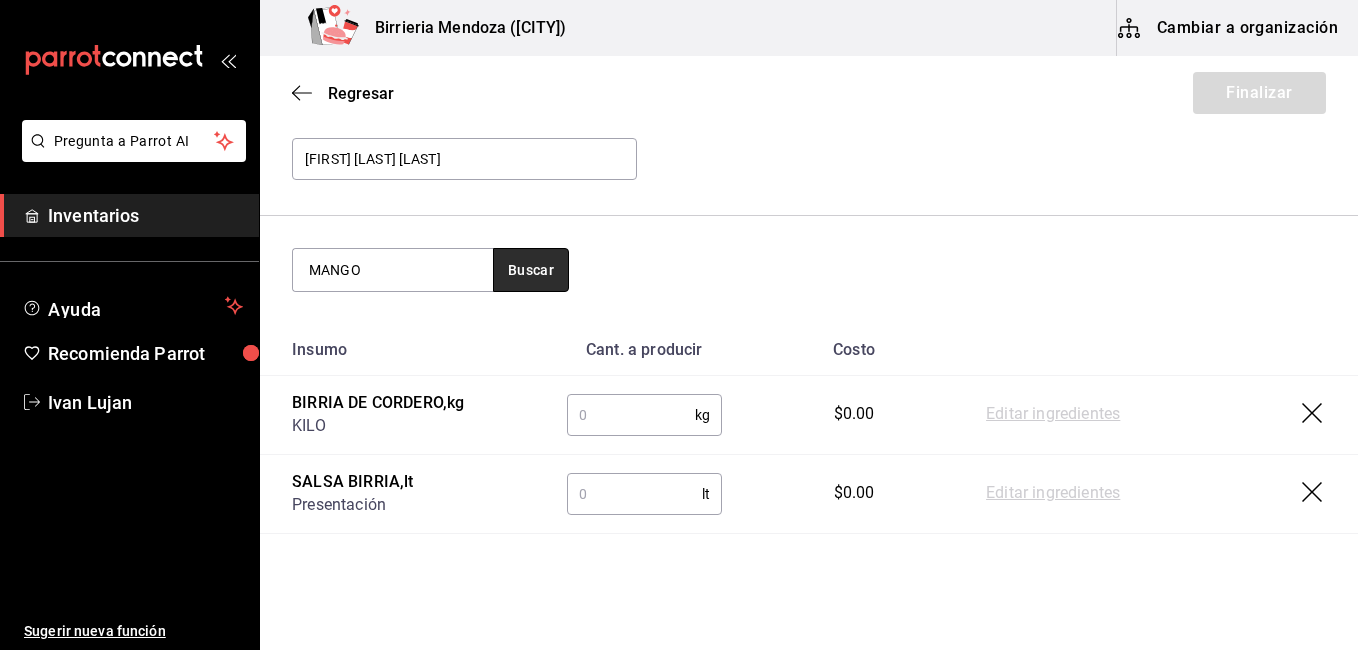 click on "Buscar" at bounding box center (531, 270) 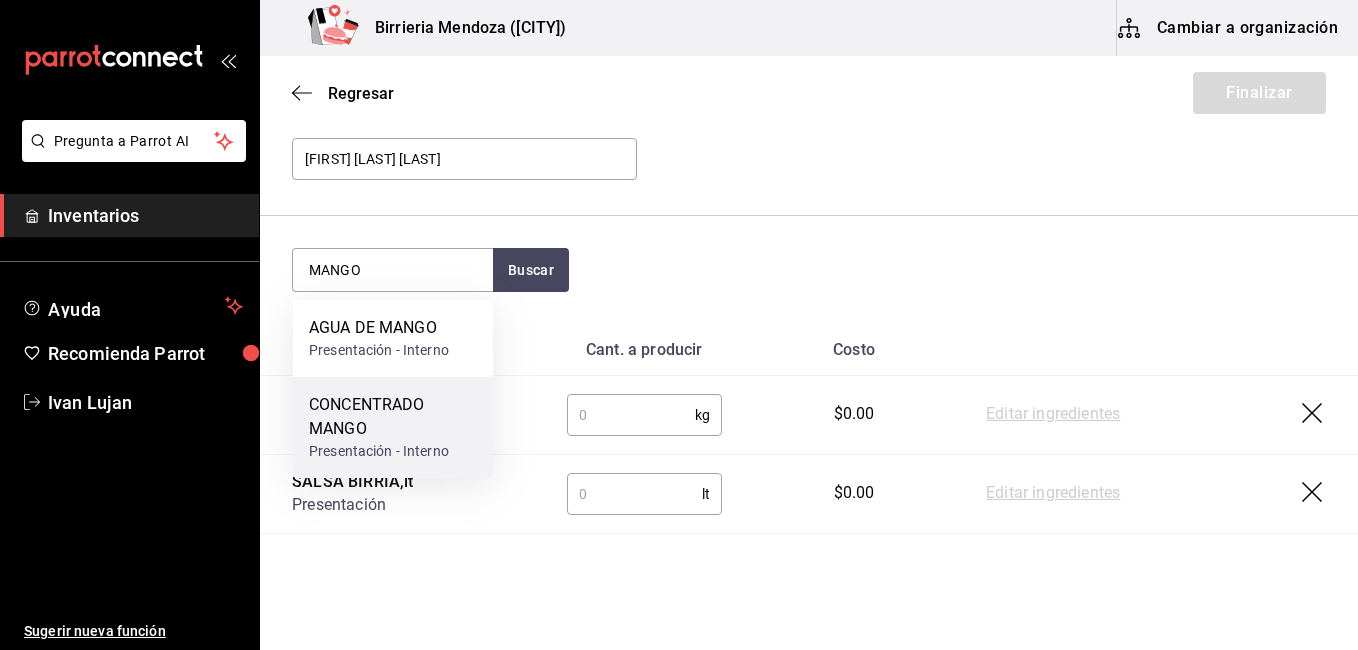 click on "CONCENTRADO MANGO" at bounding box center (393, 417) 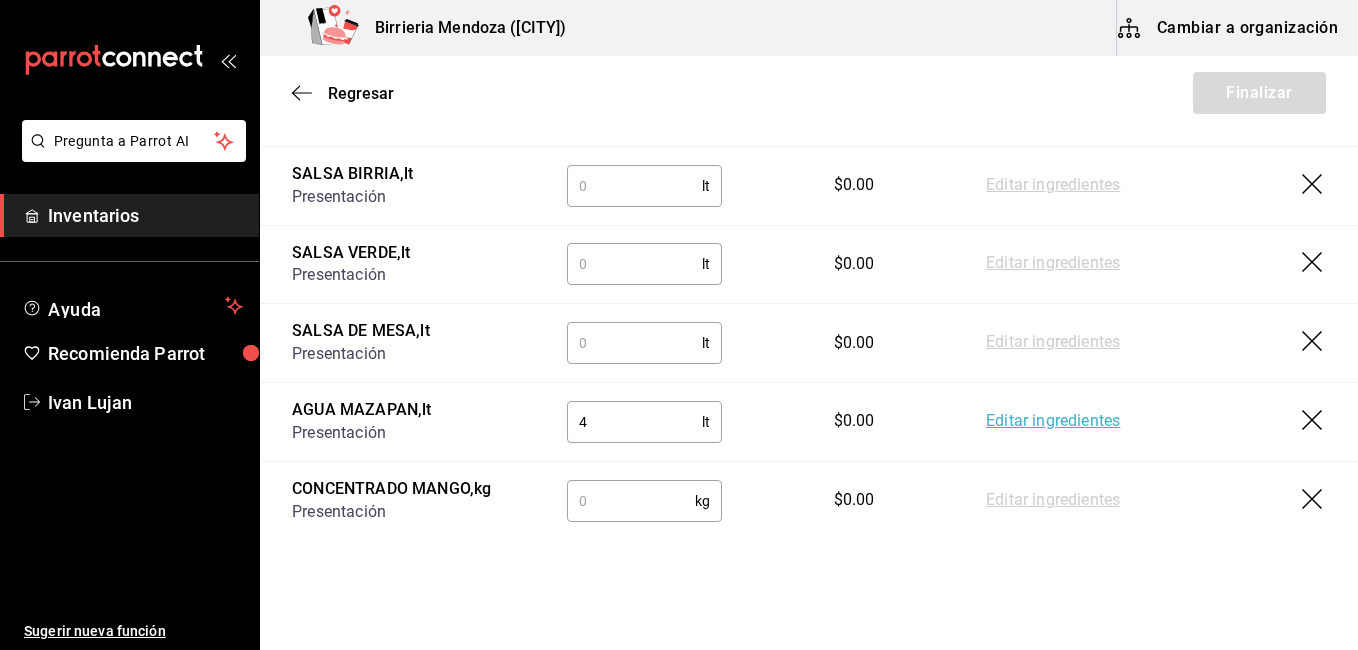 scroll, scrollTop: 496, scrollLeft: 0, axis: vertical 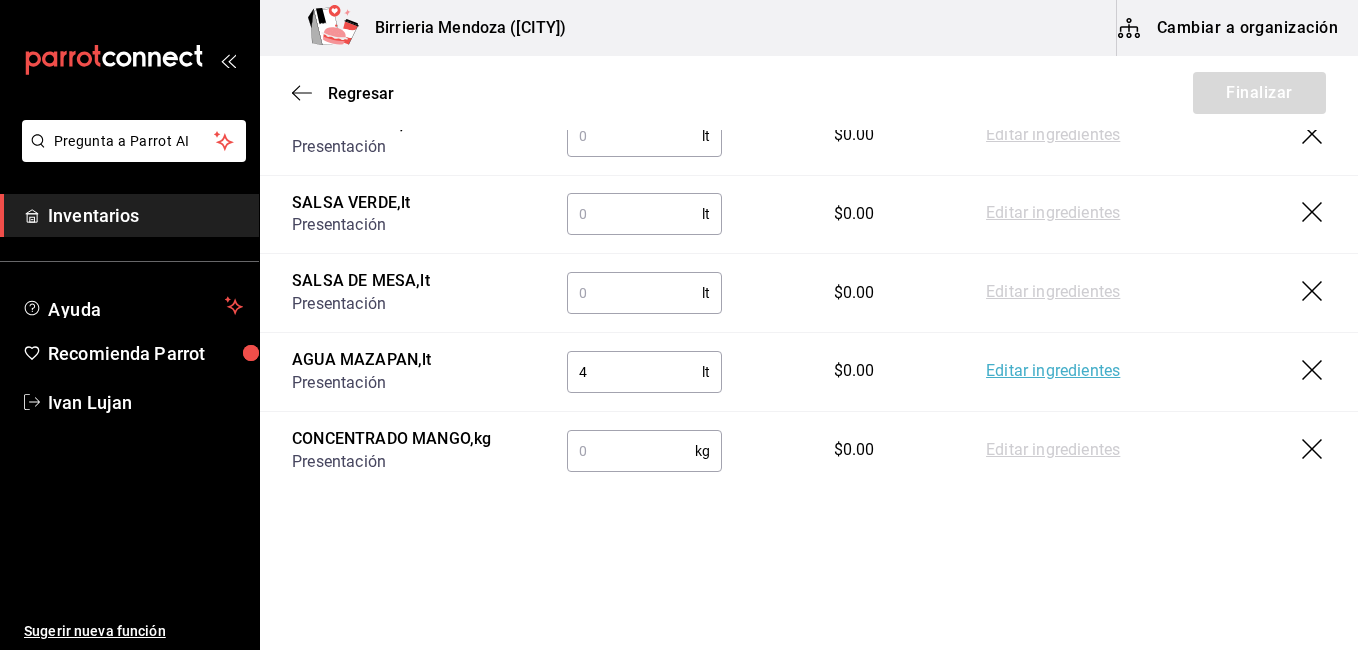 click at bounding box center (631, 451) 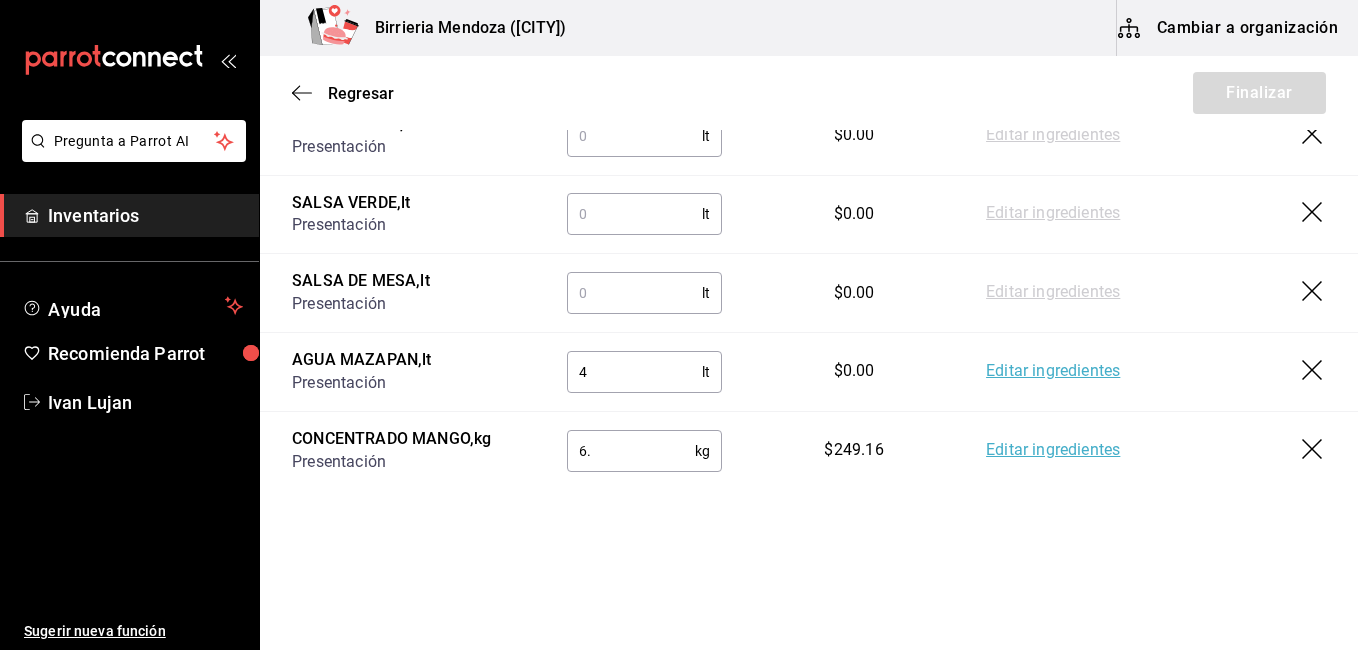type on "6" 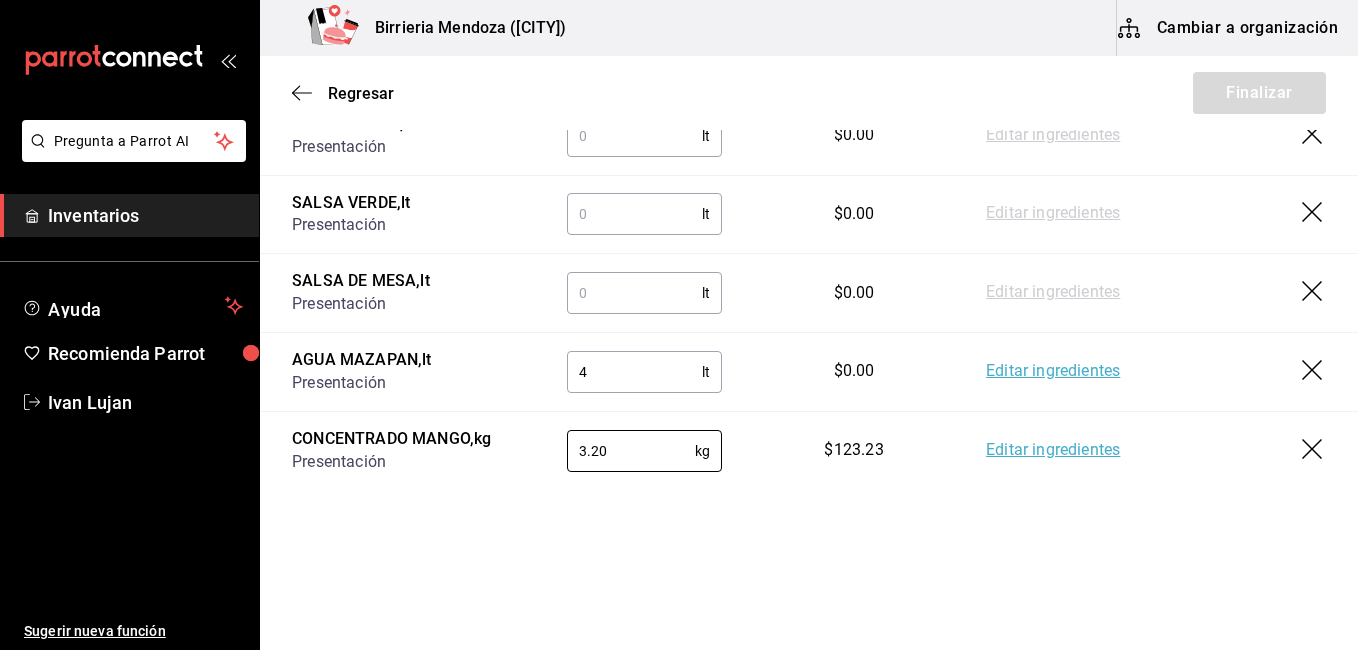 scroll, scrollTop: 26, scrollLeft: 0, axis: vertical 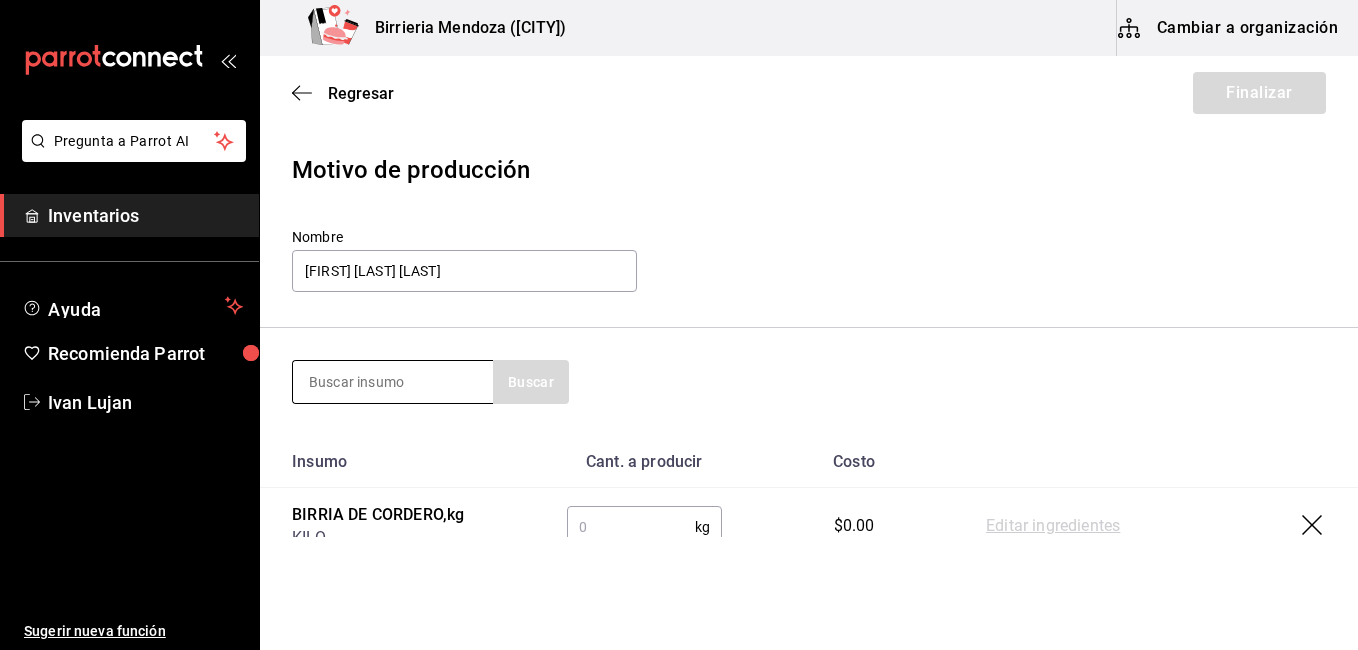 type on "3.20" 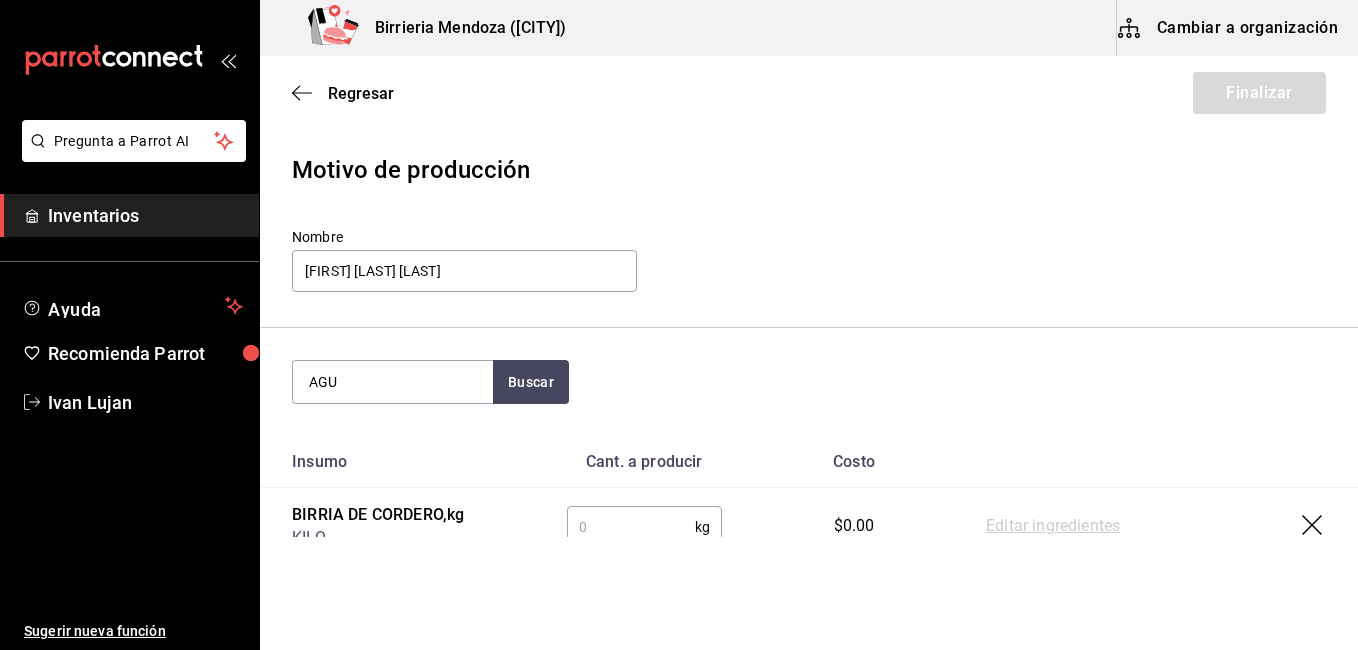 type on "AGUA" 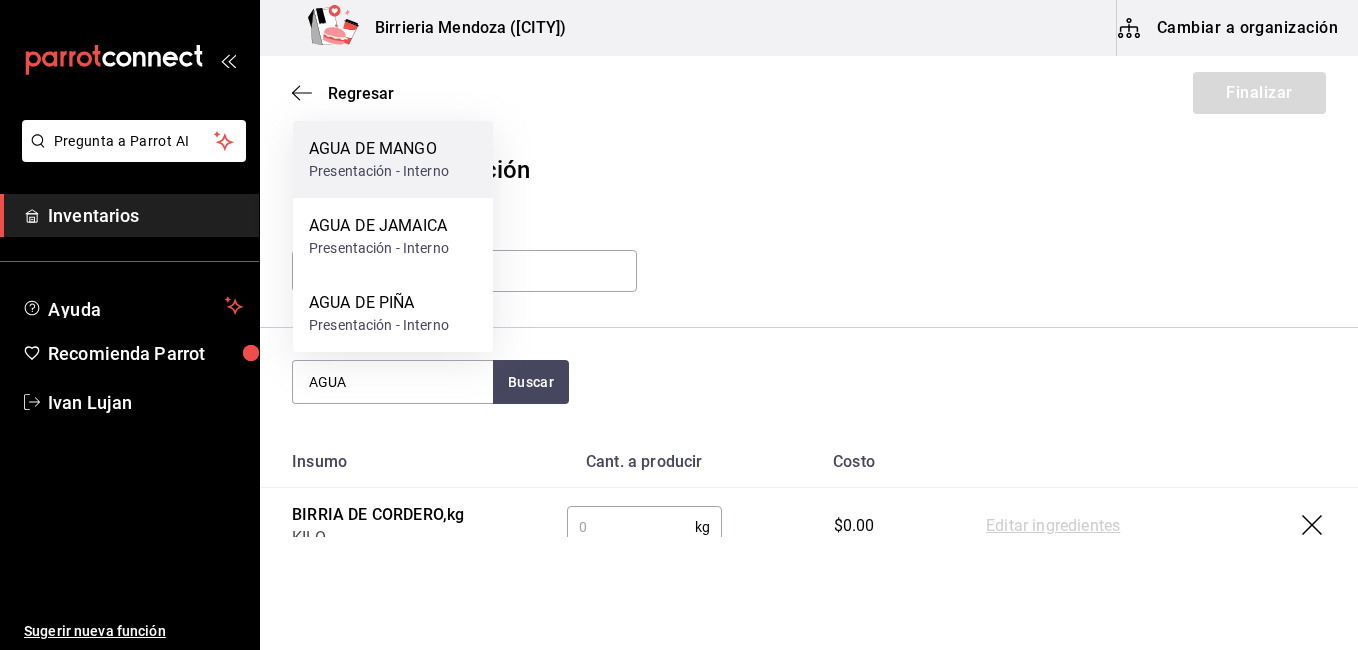 click on "AGUA DE MANGO" at bounding box center [379, 149] 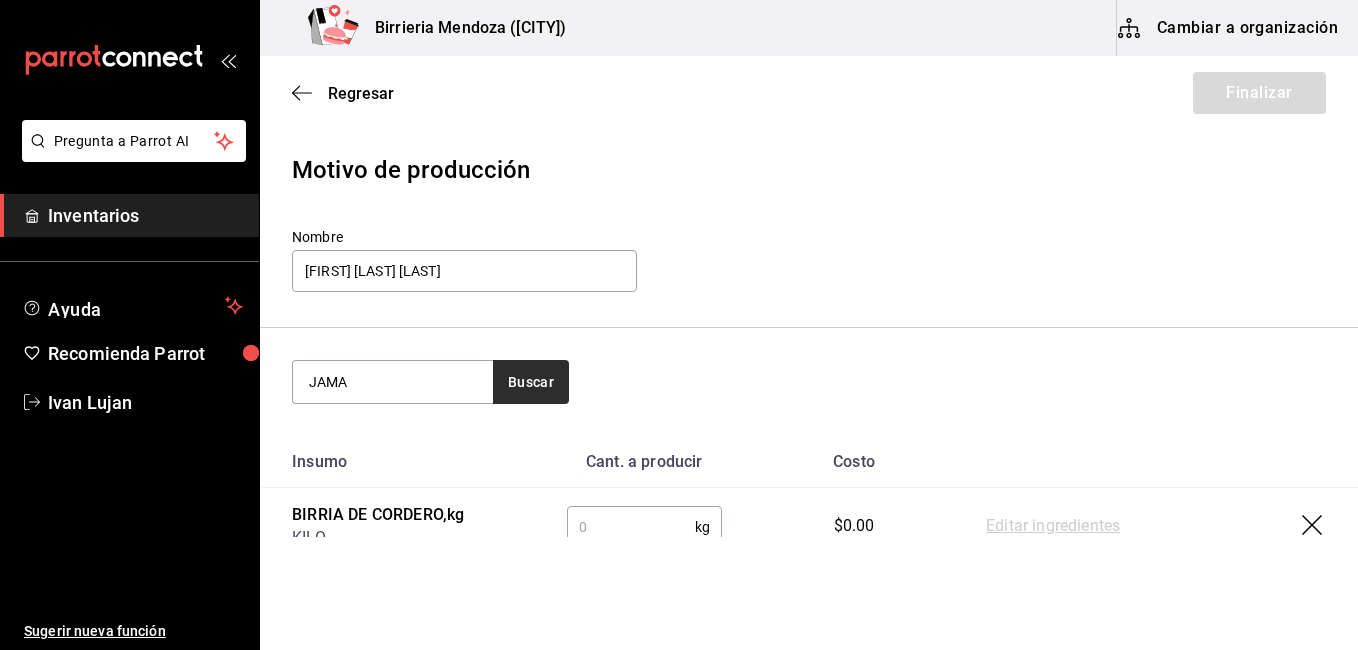 type on "JAMA" 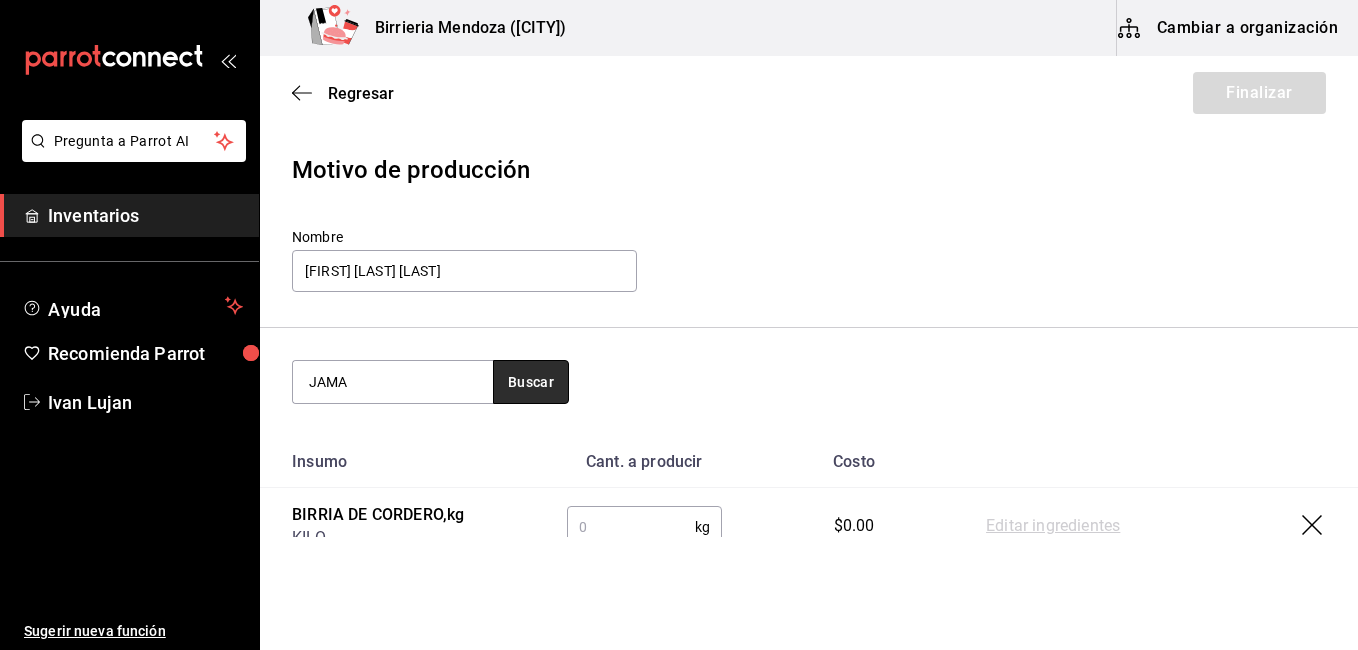 click on "Buscar" at bounding box center (531, 382) 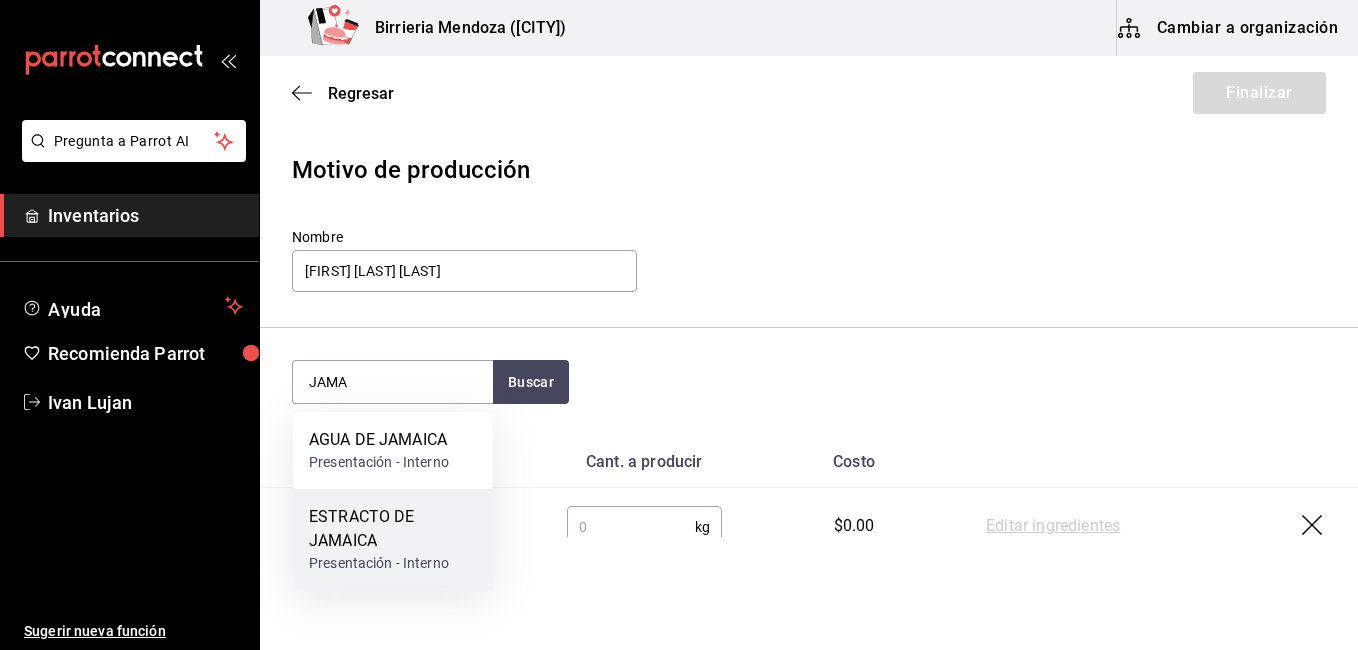 click on "ESTRACTO DE JAMAICA" at bounding box center [393, 529] 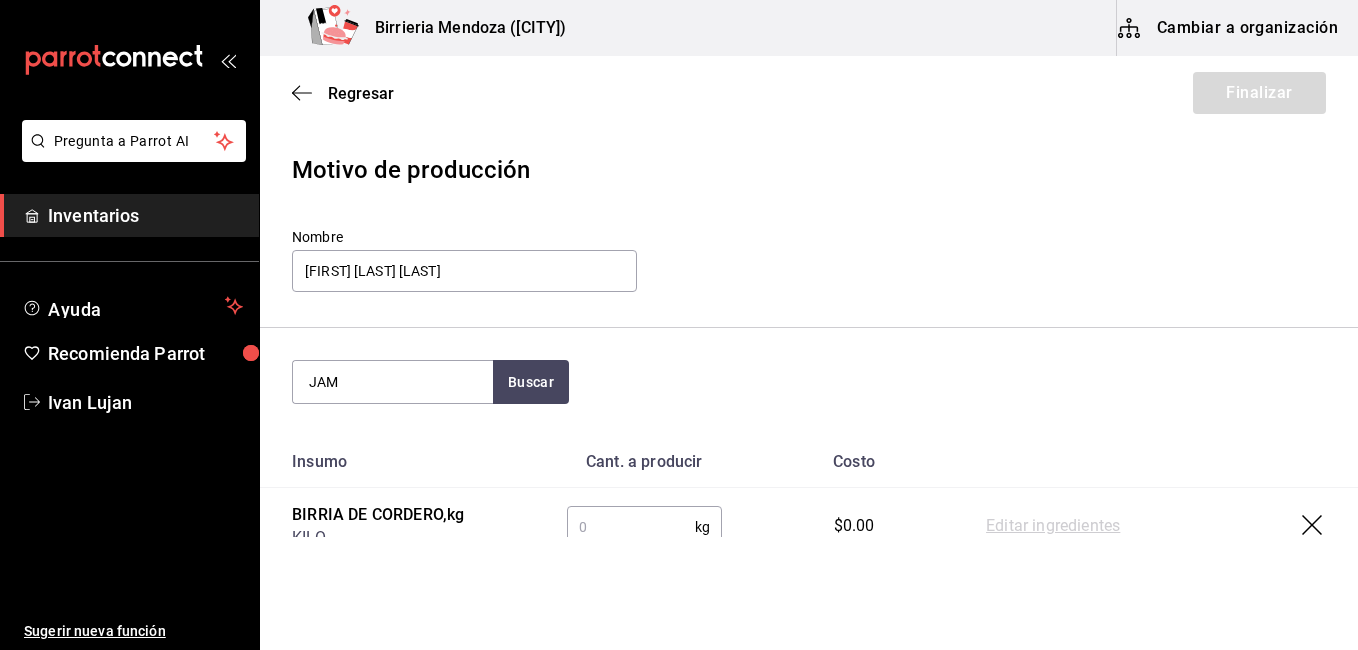 type on "JAMA" 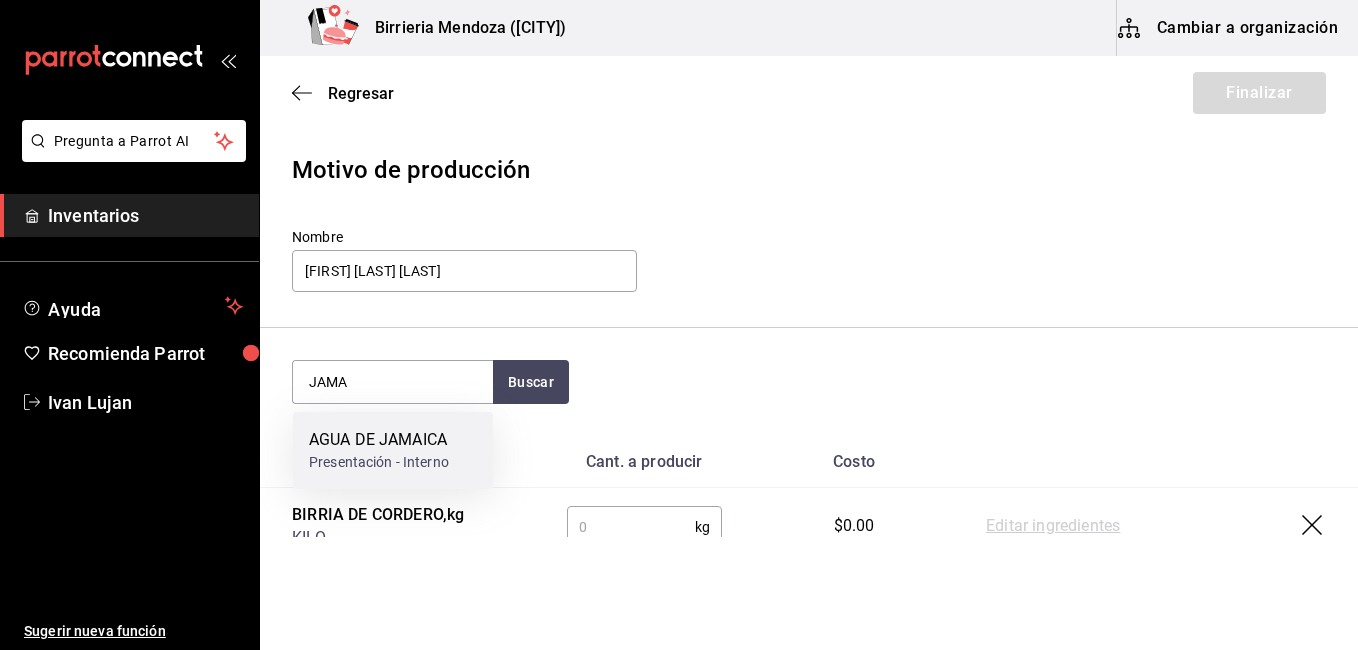 click on "AGUA DE JAMAICA" at bounding box center (379, 440) 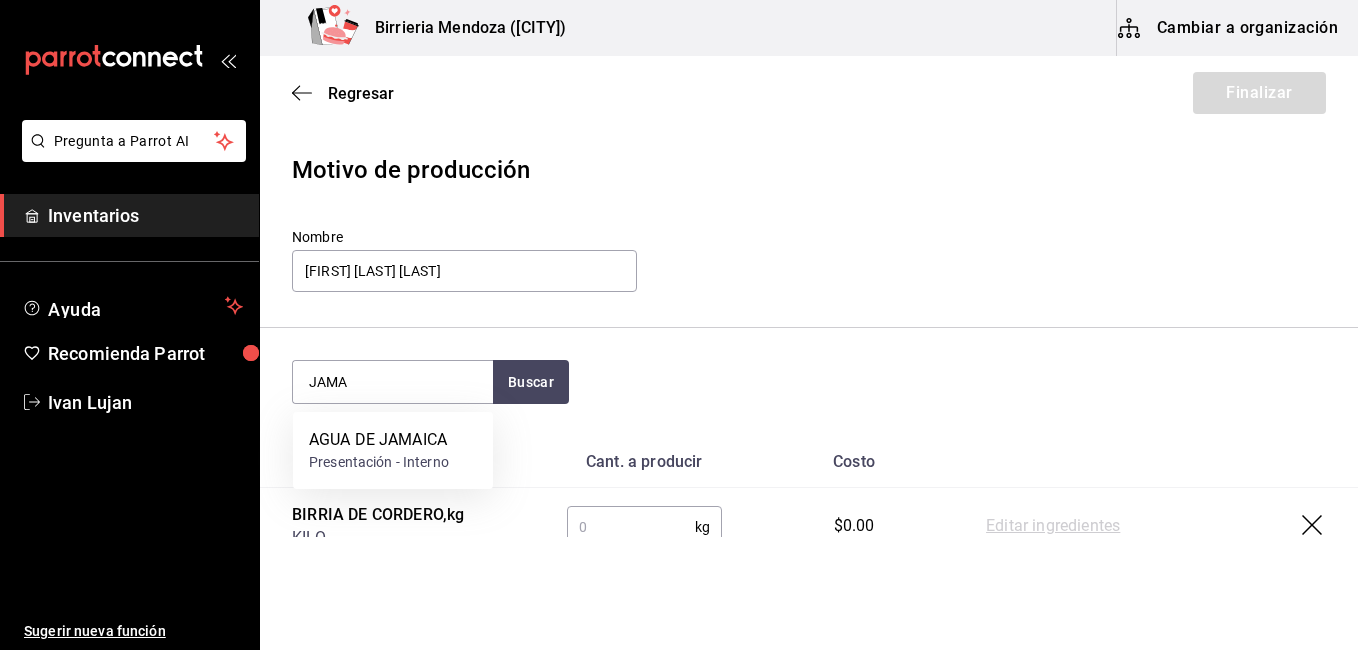 click on "Insumo" at bounding box center (397, 462) 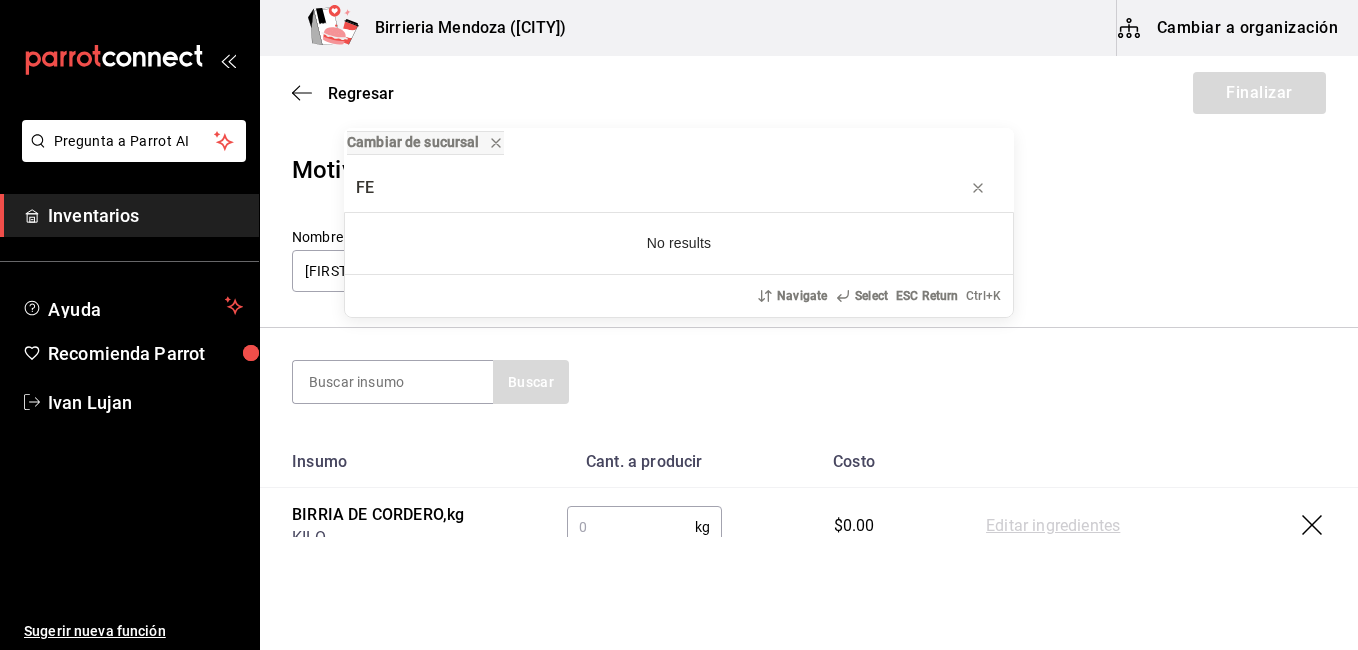 type on "F" 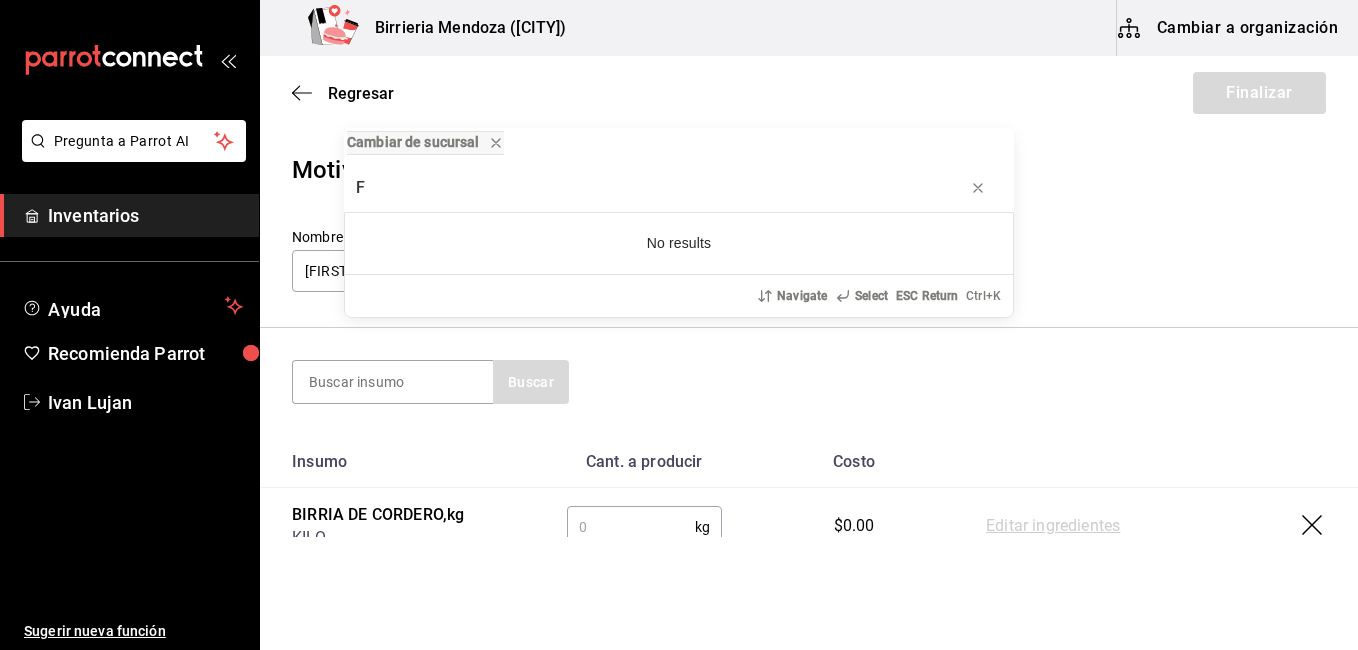 type 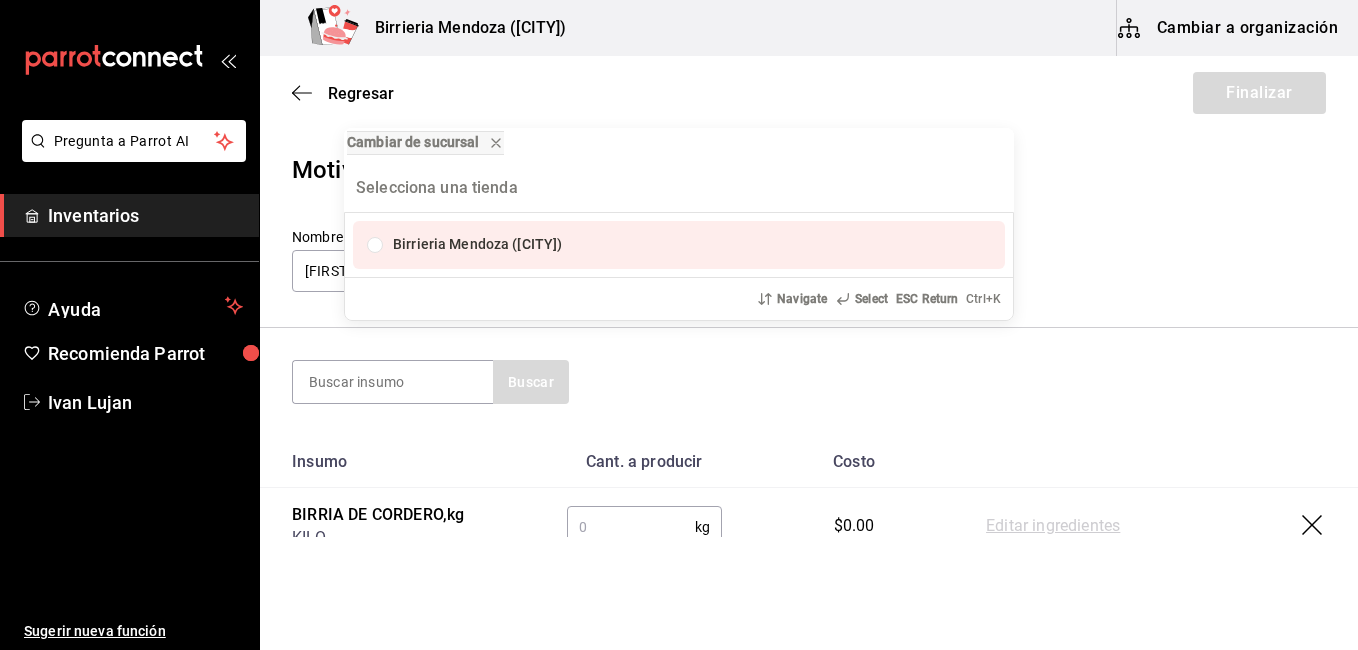 click on "Birrieria Mendoza ([CITY]) Navigate Select ESC Return Ctrl+ K" at bounding box center [679, 325] 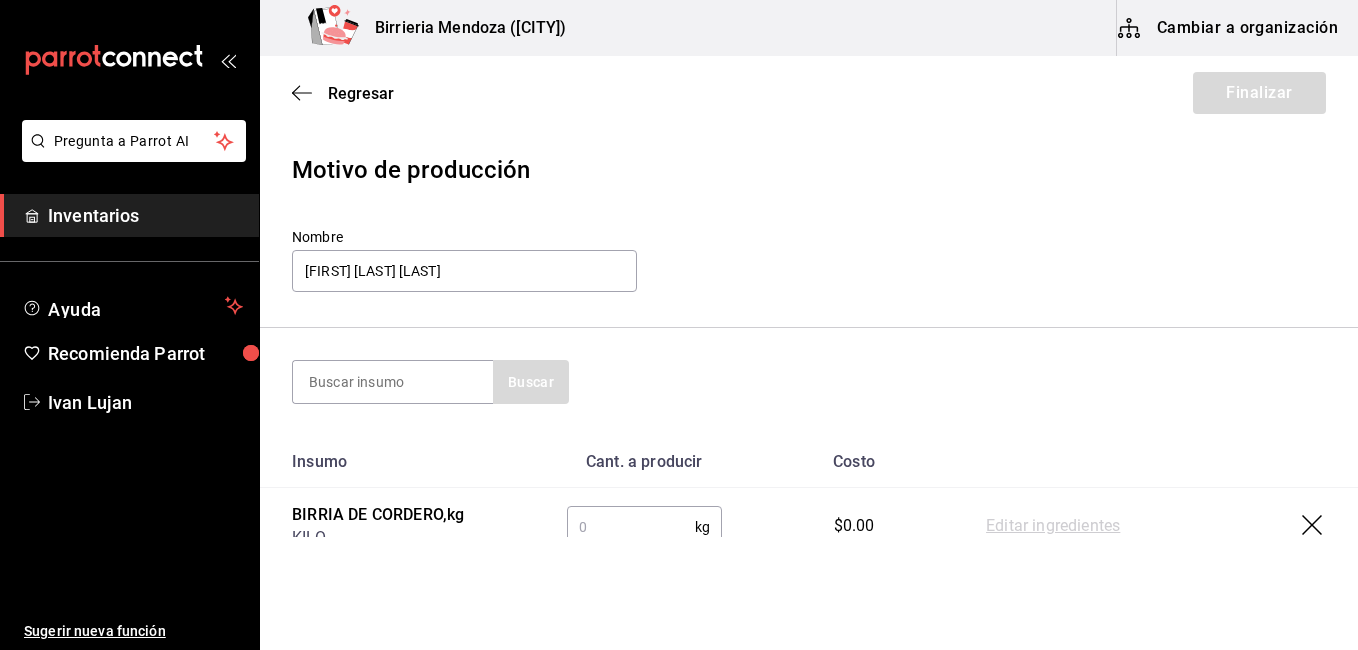 click on "Motivo de producción Nombre [FIRST] [LAST]" at bounding box center [809, 224] 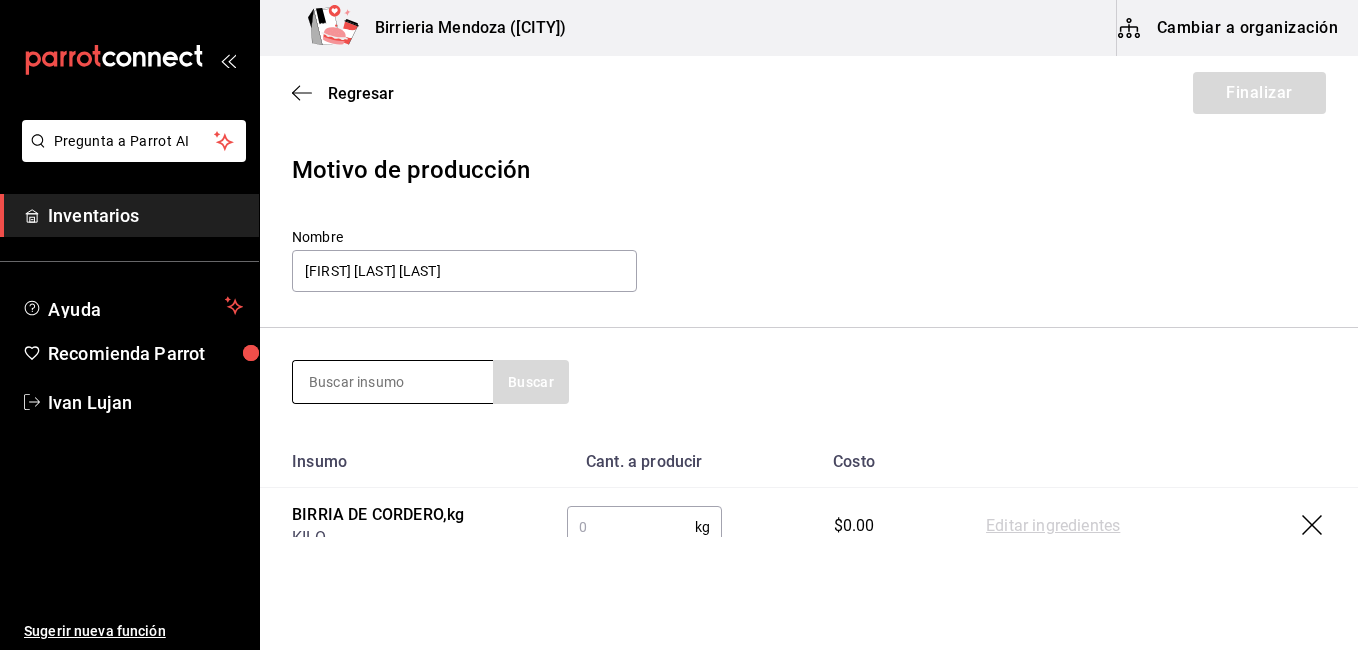 click at bounding box center [393, 382] 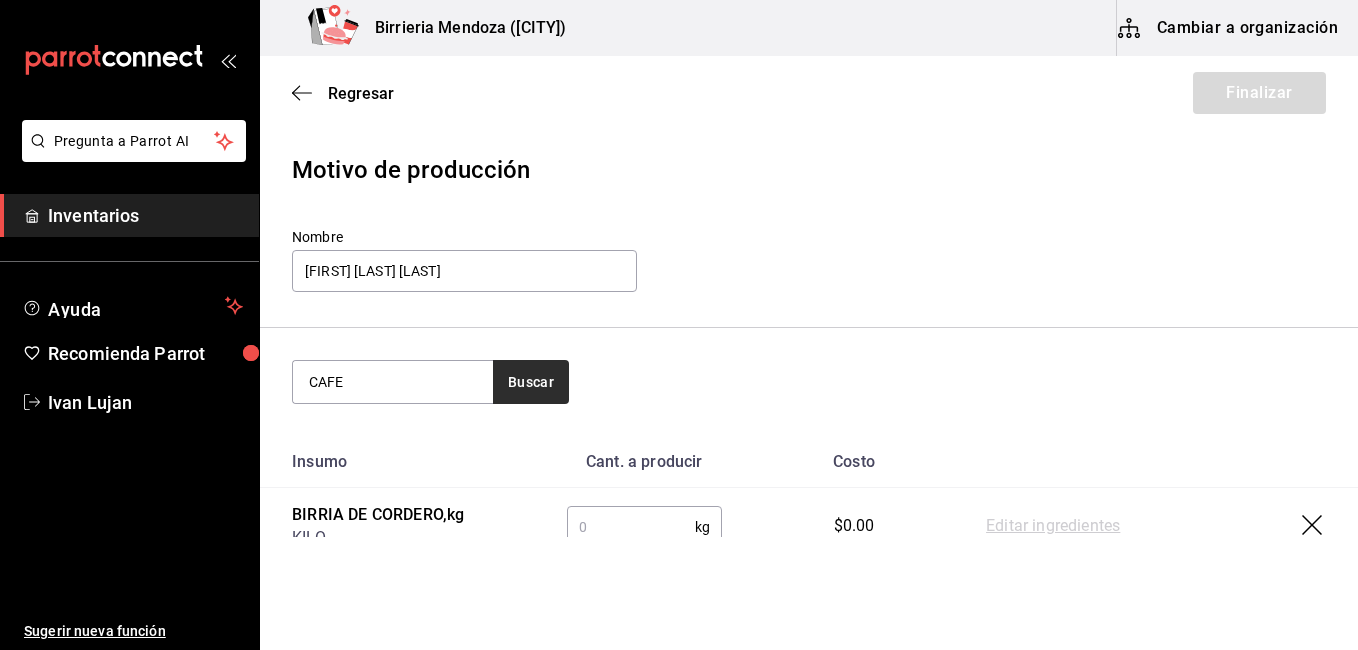 type on "CAFE" 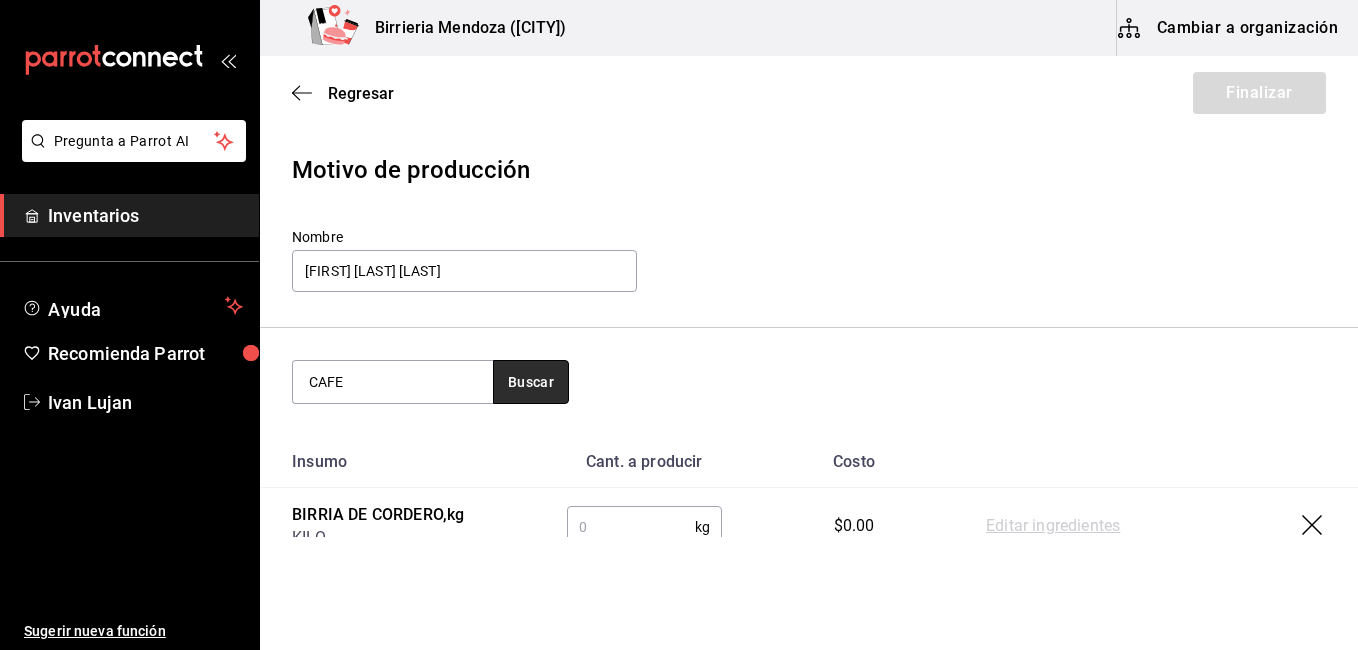 click on "Buscar" at bounding box center [531, 382] 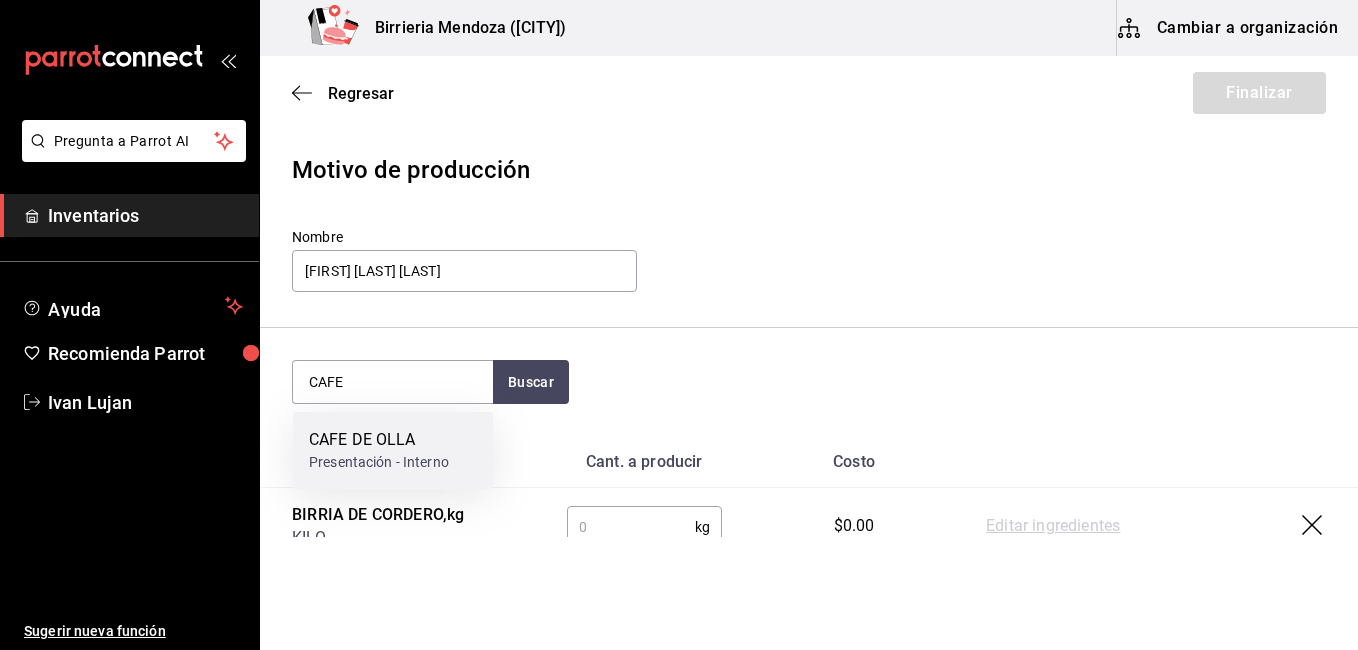 click on "Presentación - Interno" at bounding box center [379, 462] 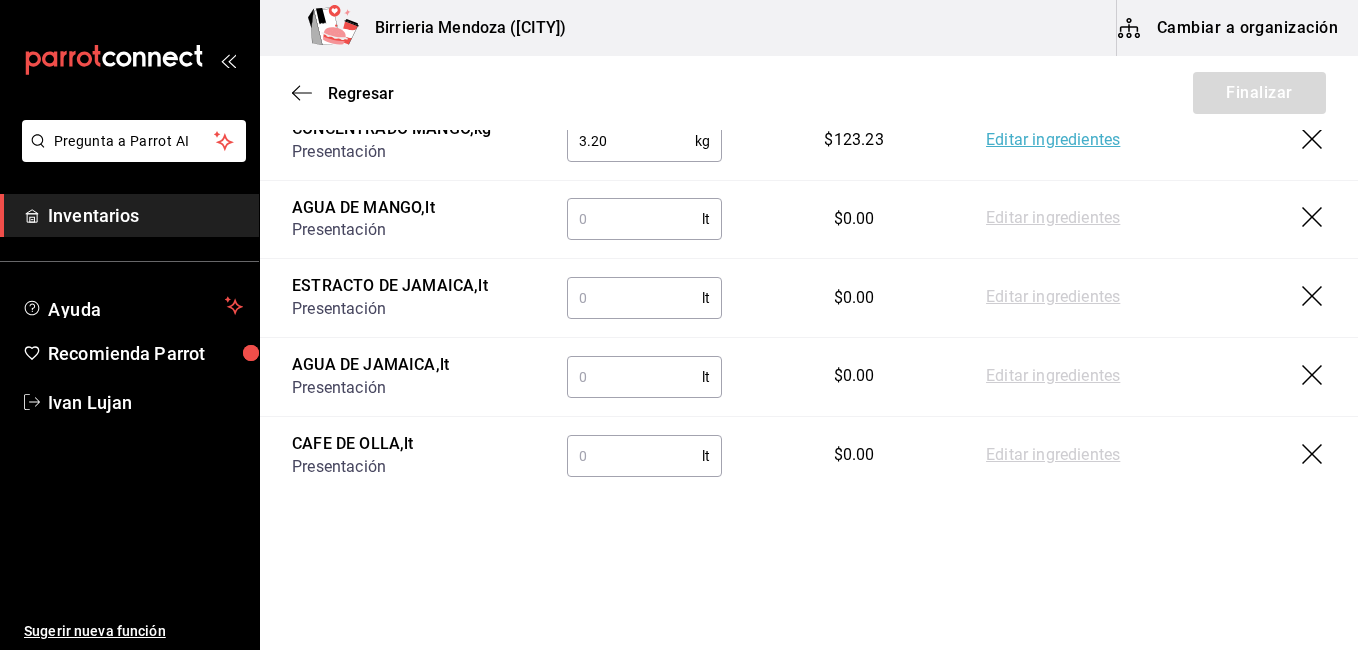 scroll, scrollTop: 812, scrollLeft: 0, axis: vertical 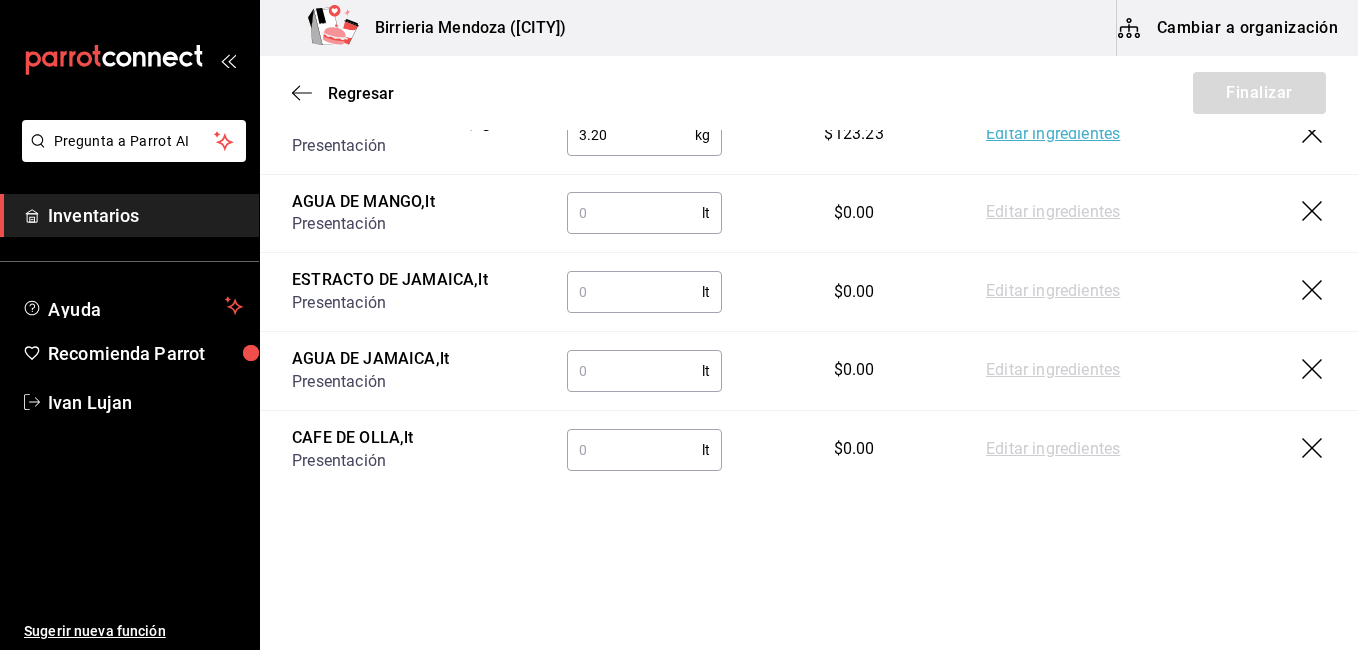 click at bounding box center [634, 213] 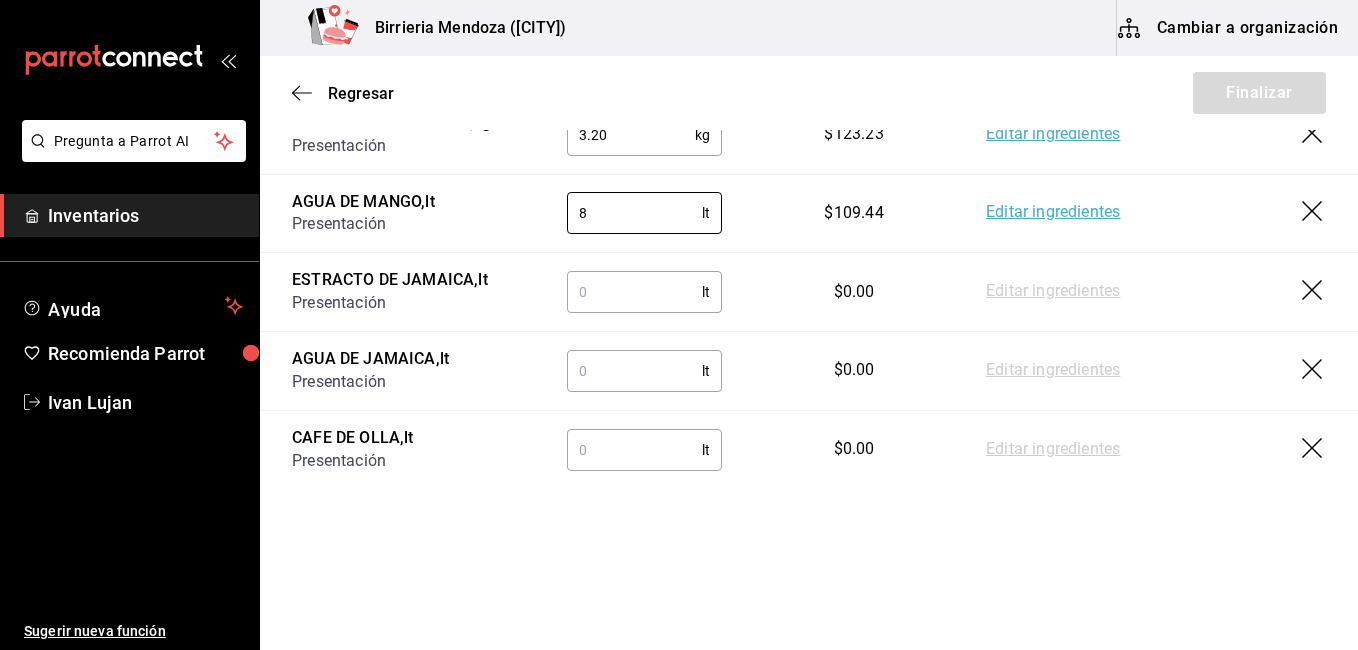 type on "8" 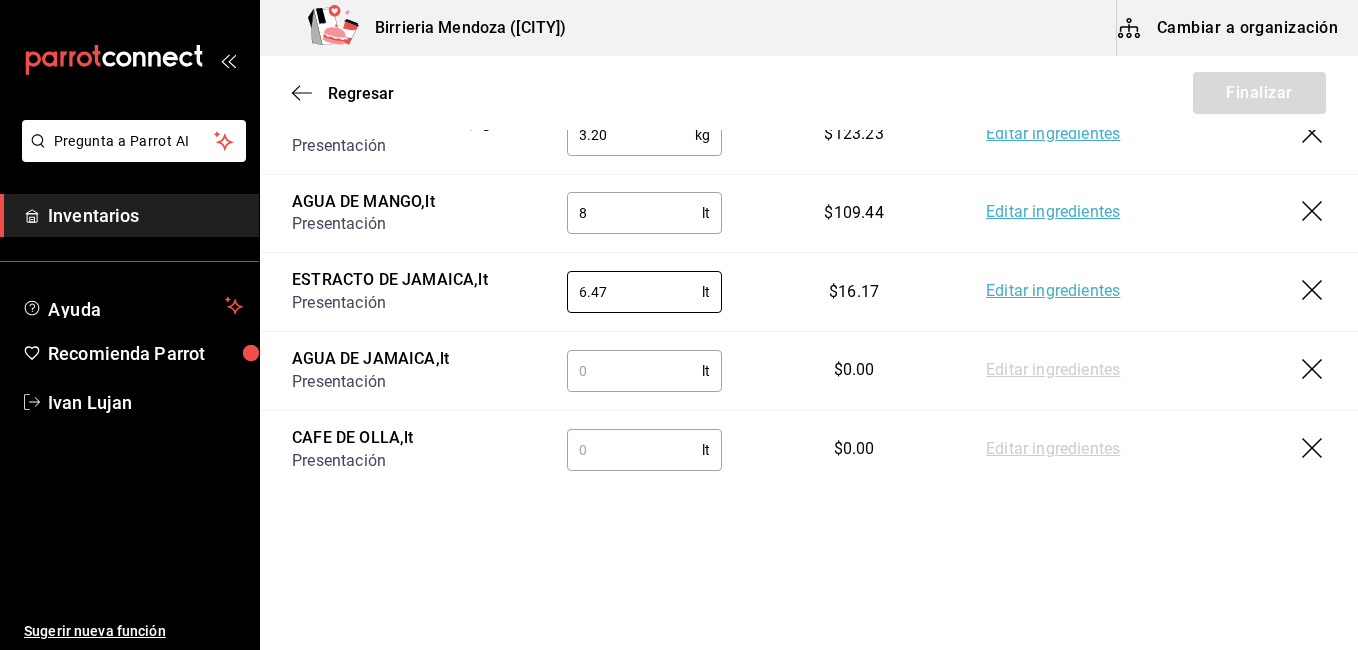 type on "6.47" 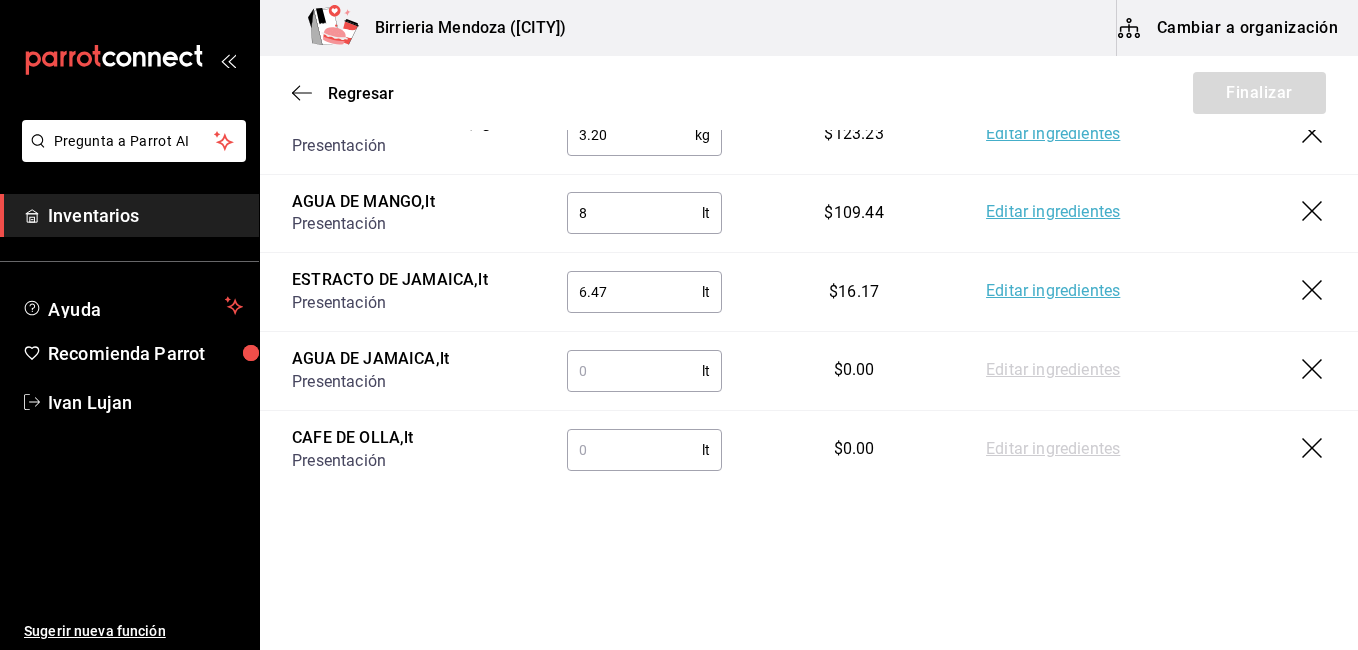 click at bounding box center (634, 371) 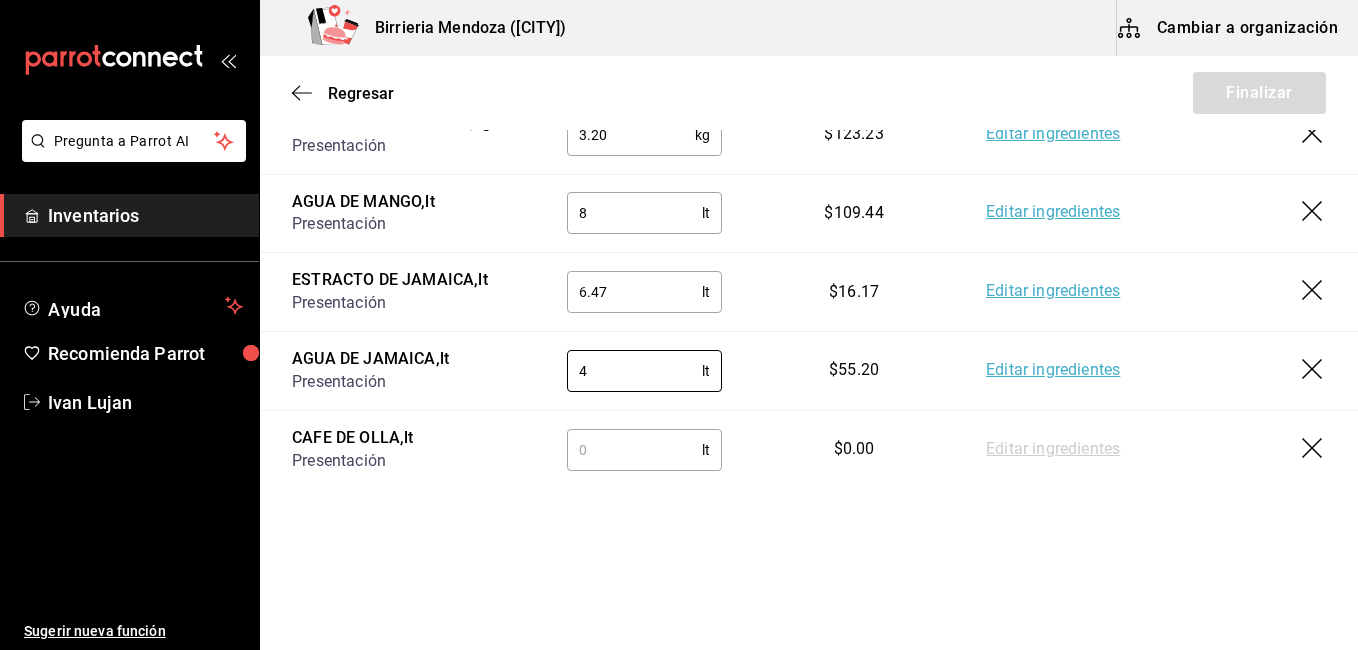 type on "4" 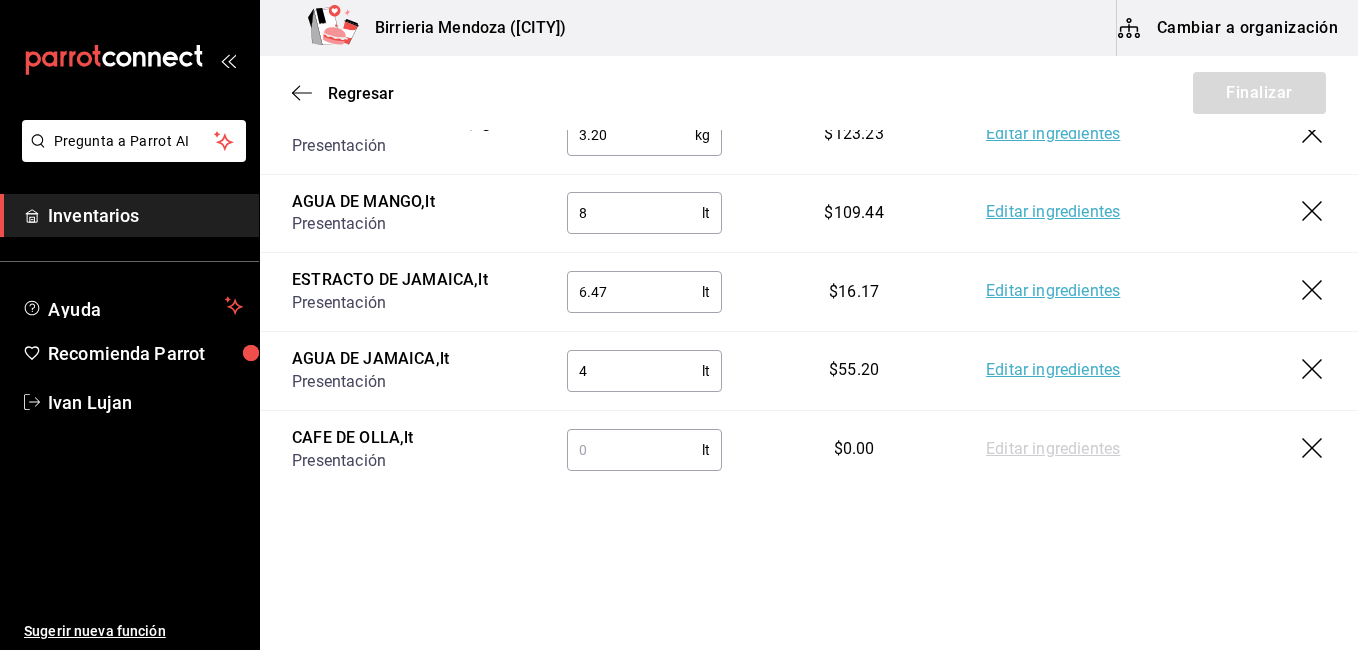 click at bounding box center [634, 450] 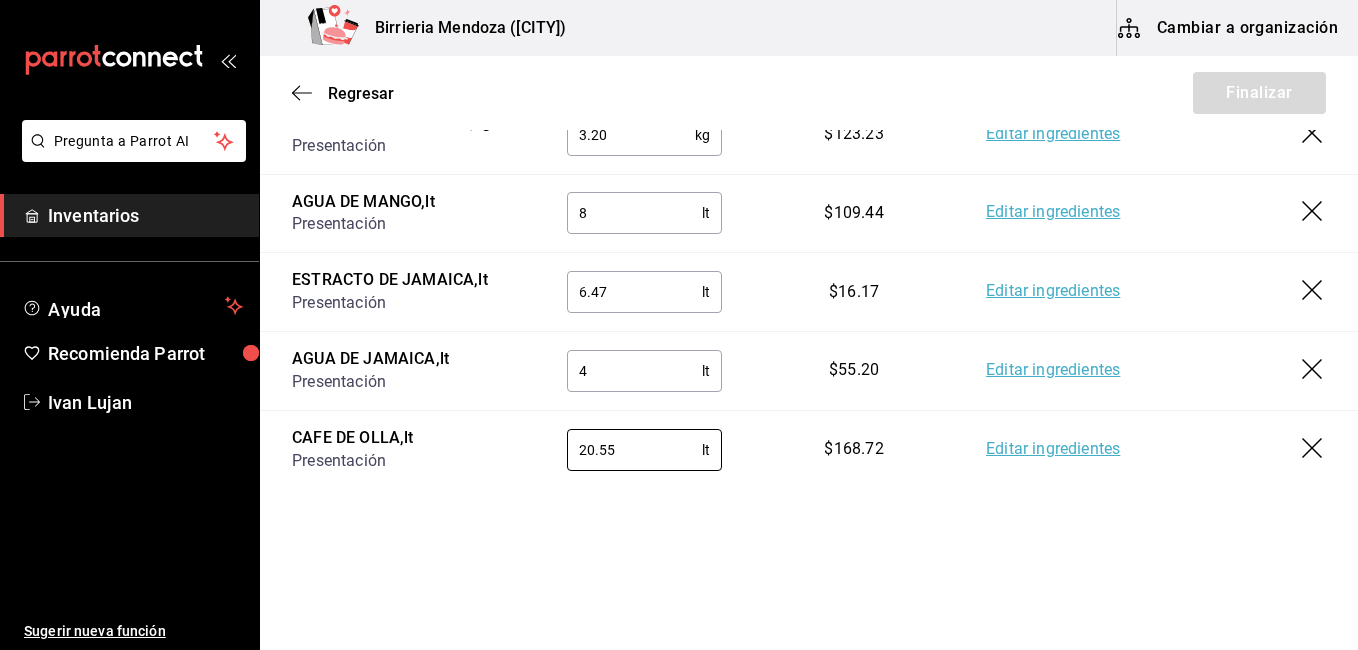 type on "20.55" 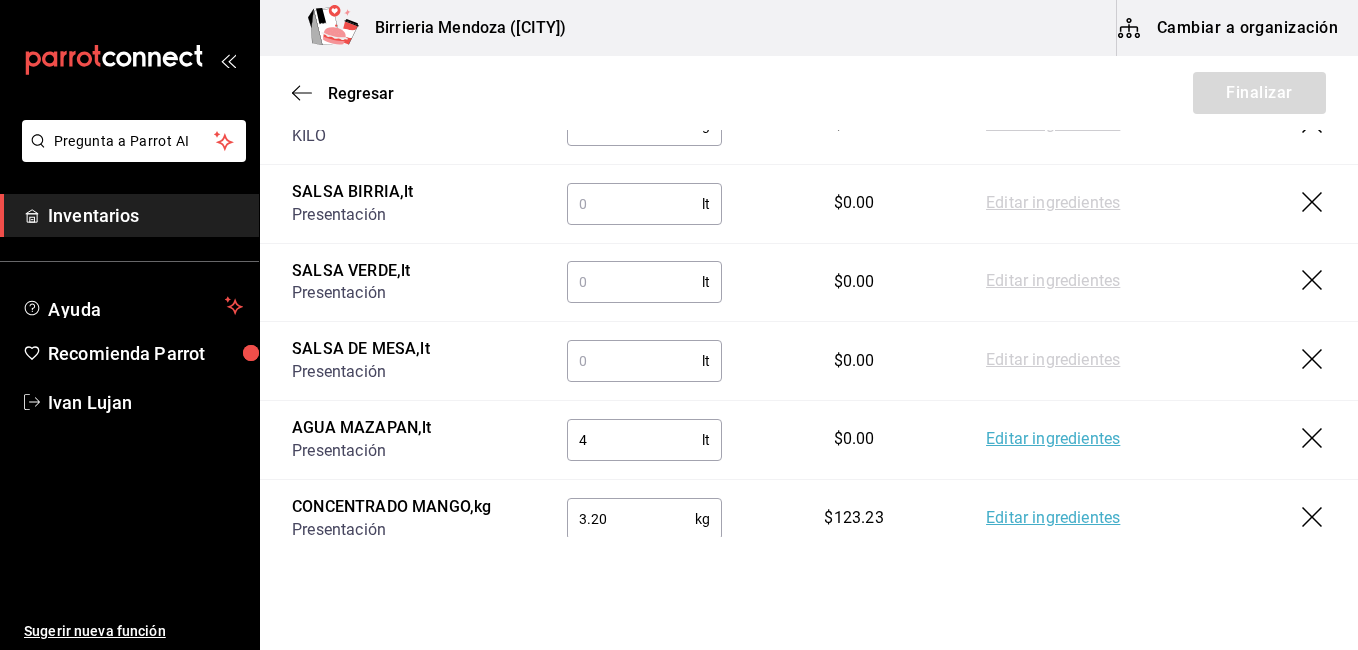 scroll, scrollTop: 425, scrollLeft: 0, axis: vertical 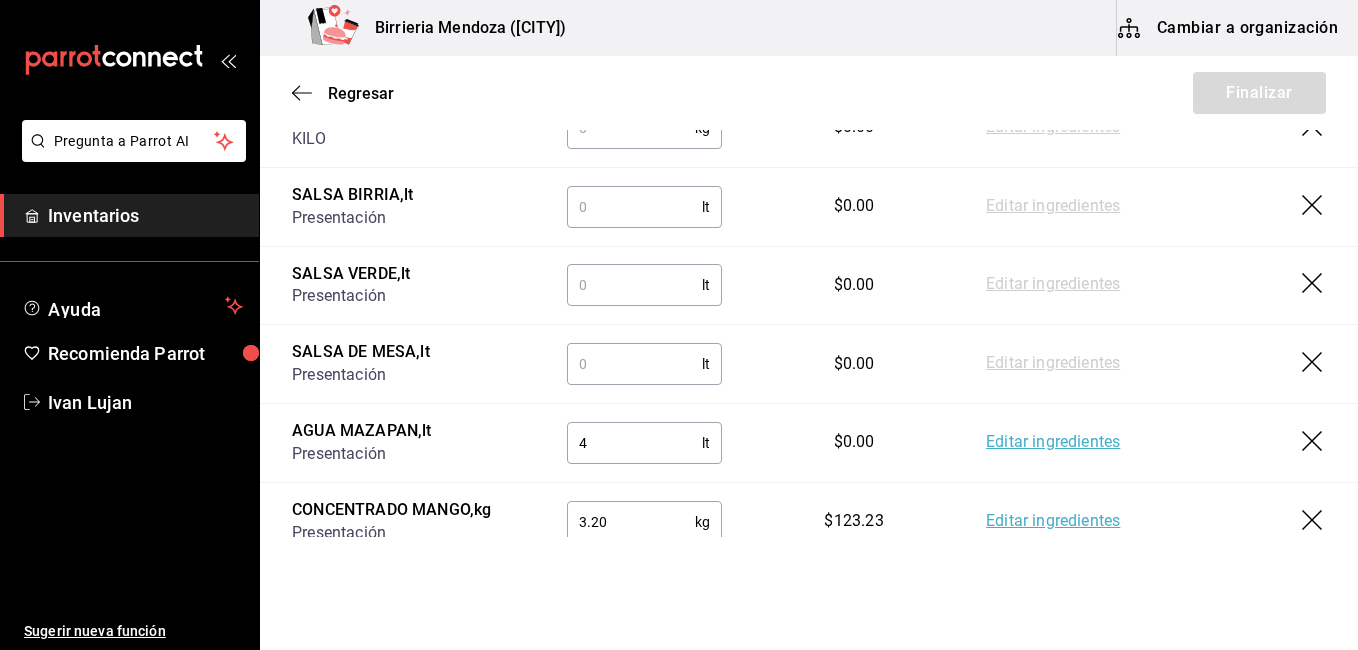 click at bounding box center [634, 207] 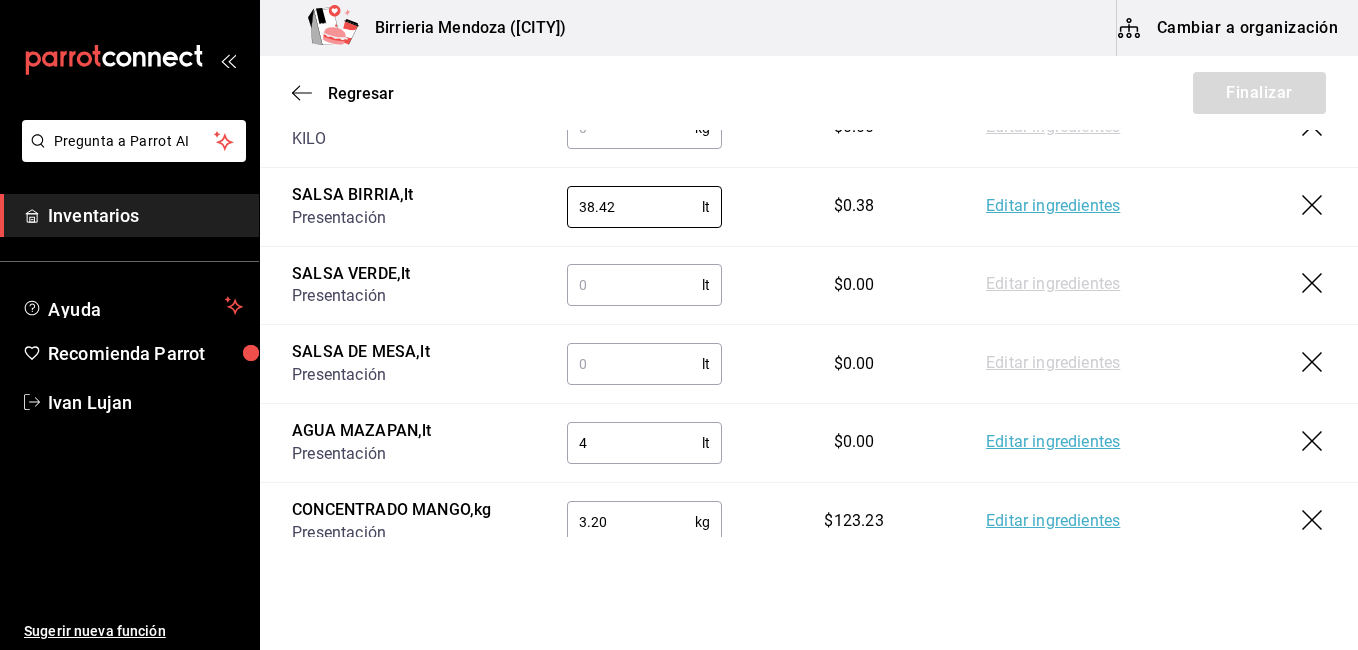 type on "38.42" 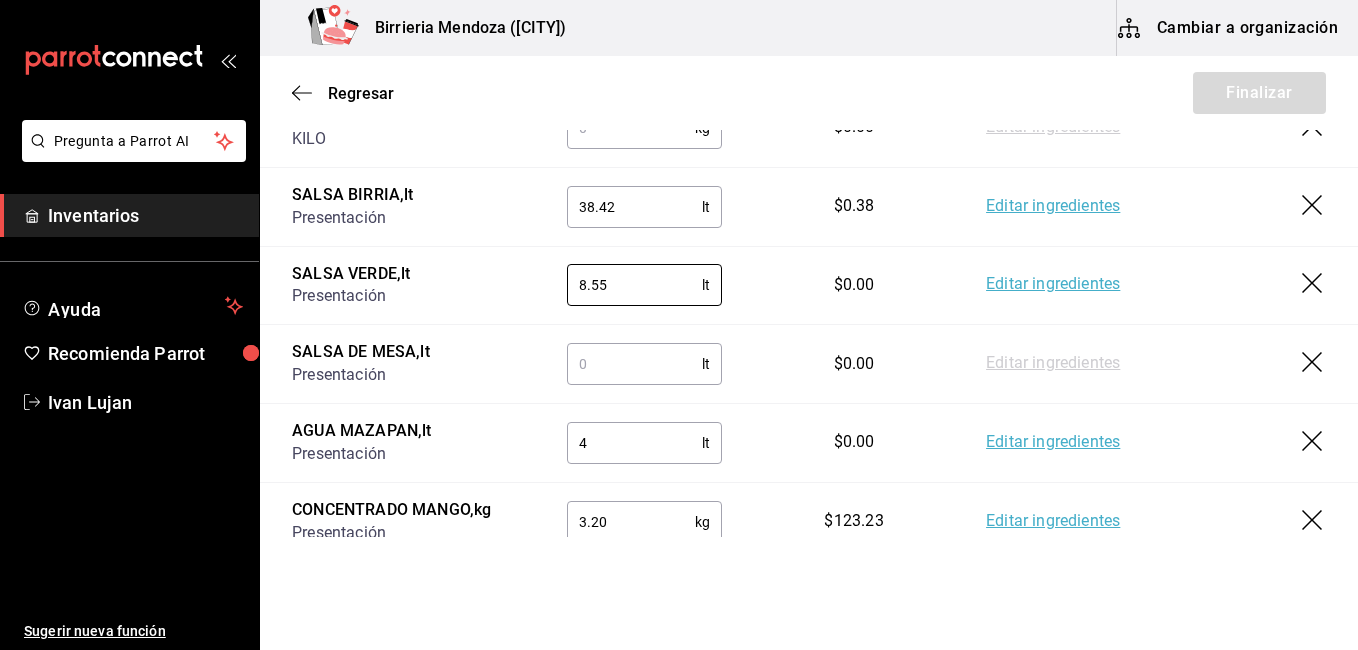 type on "8.55" 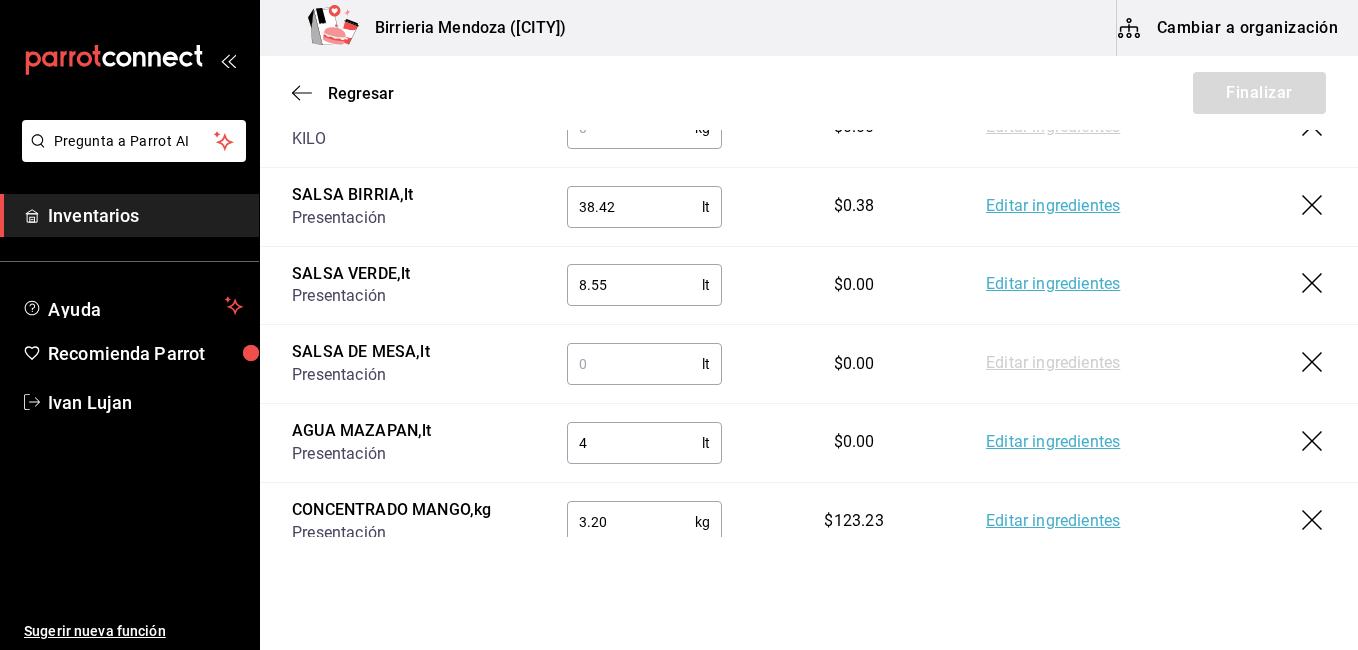 click at bounding box center [634, 364] 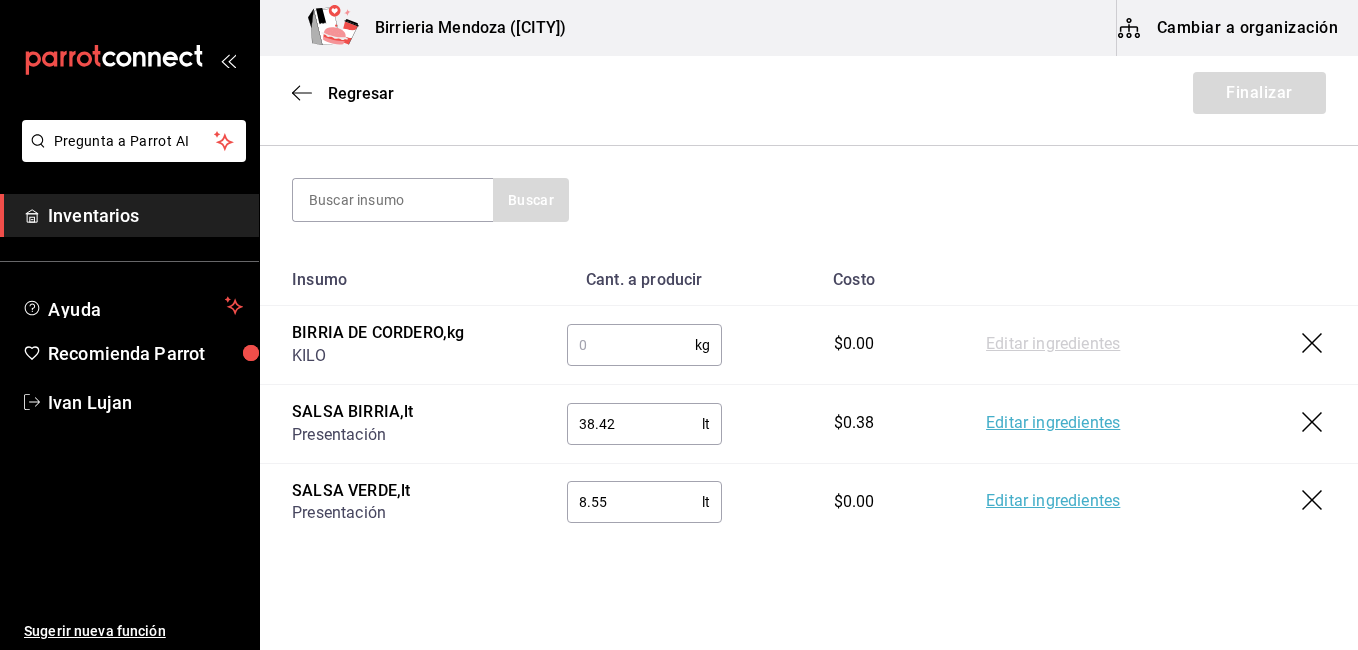 scroll, scrollTop: 199, scrollLeft: 0, axis: vertical 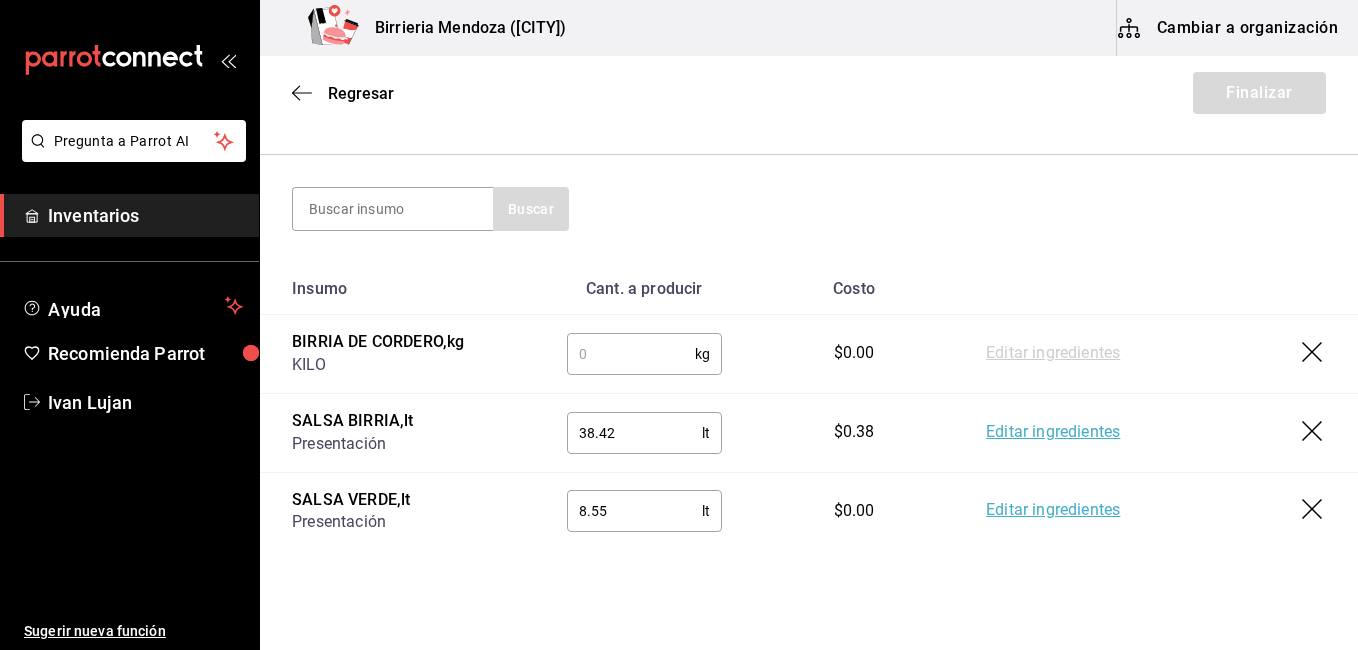 type on "8.96" 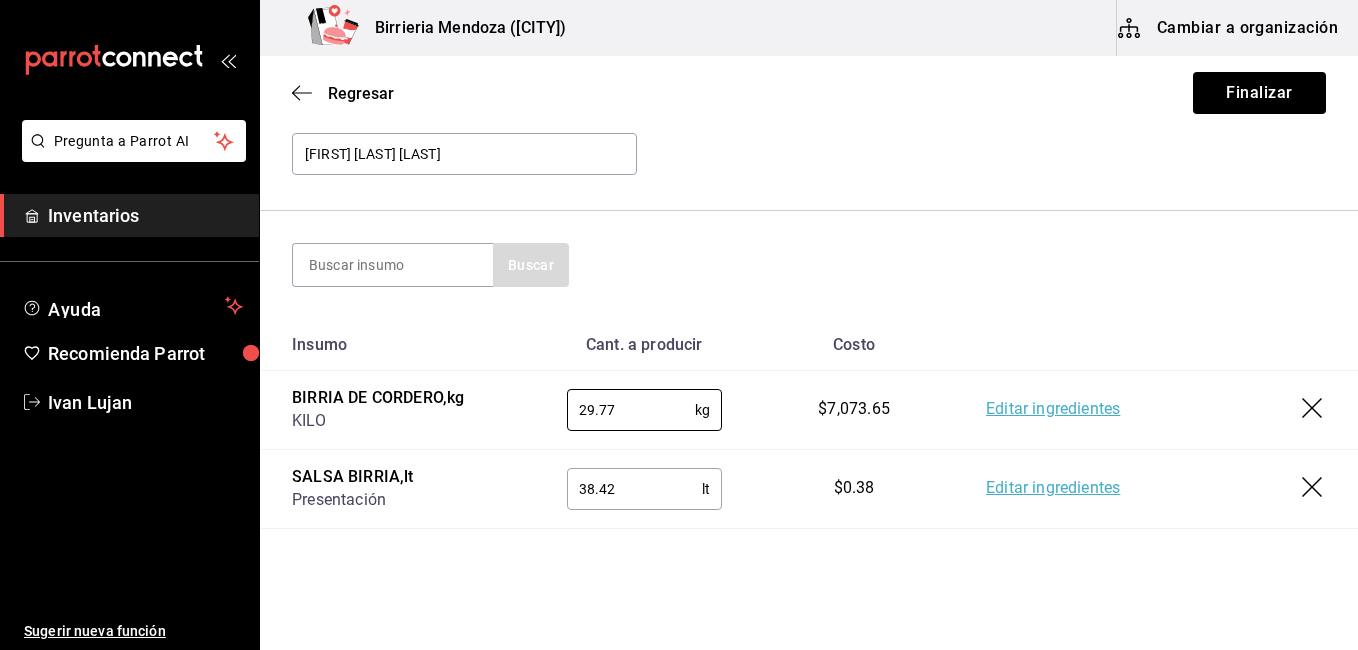 scroll, scrollTop: 42, scrollLeft: 0, axis: vertical 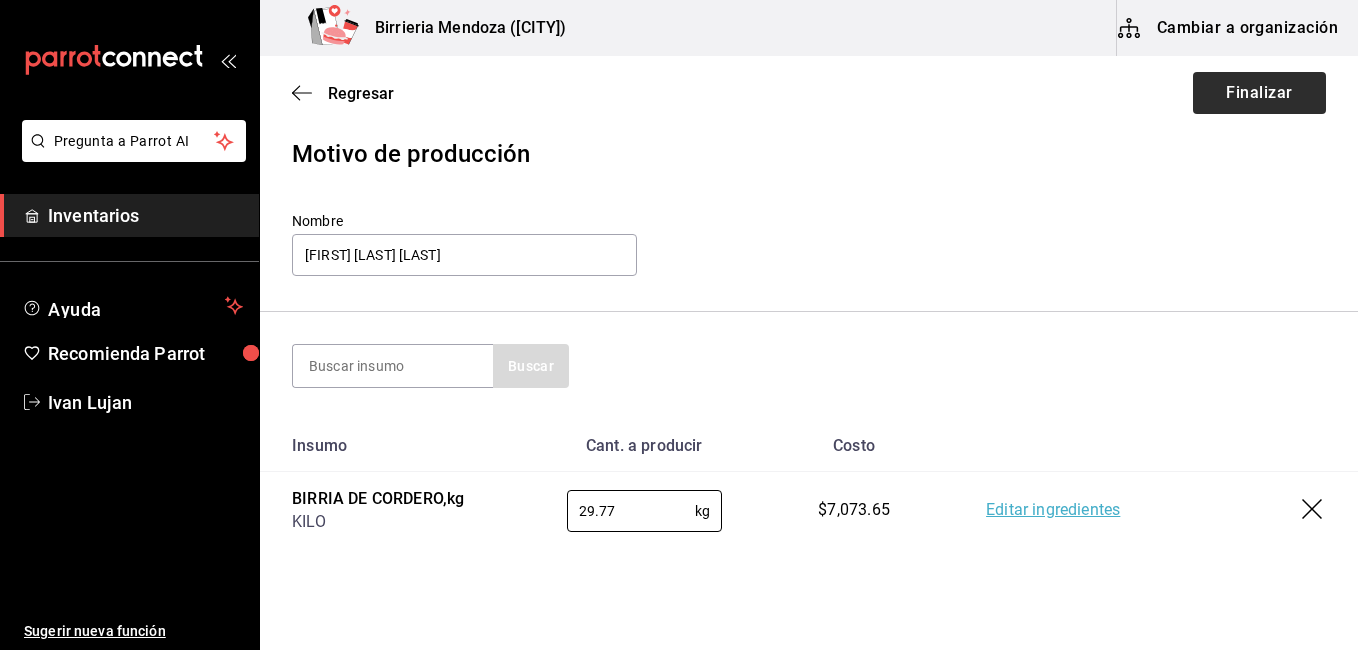 type on "29.77" 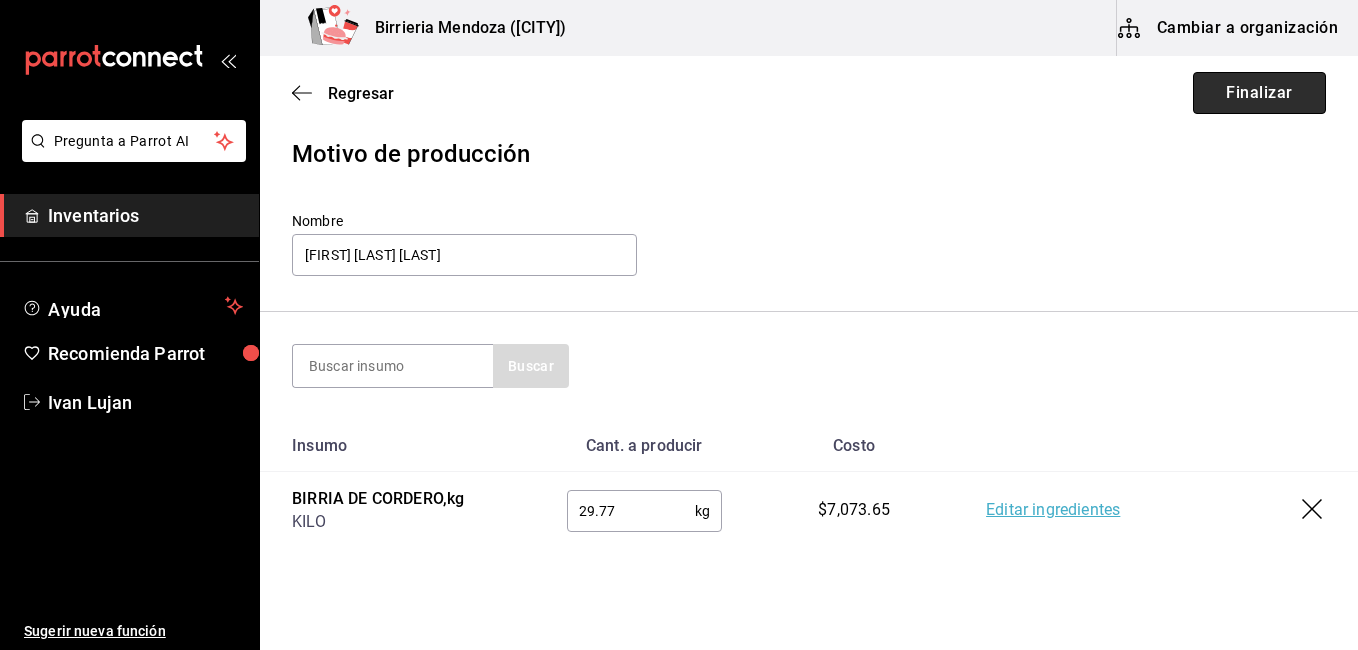 click on "Finalizar" at bounding box center (1259, 93) 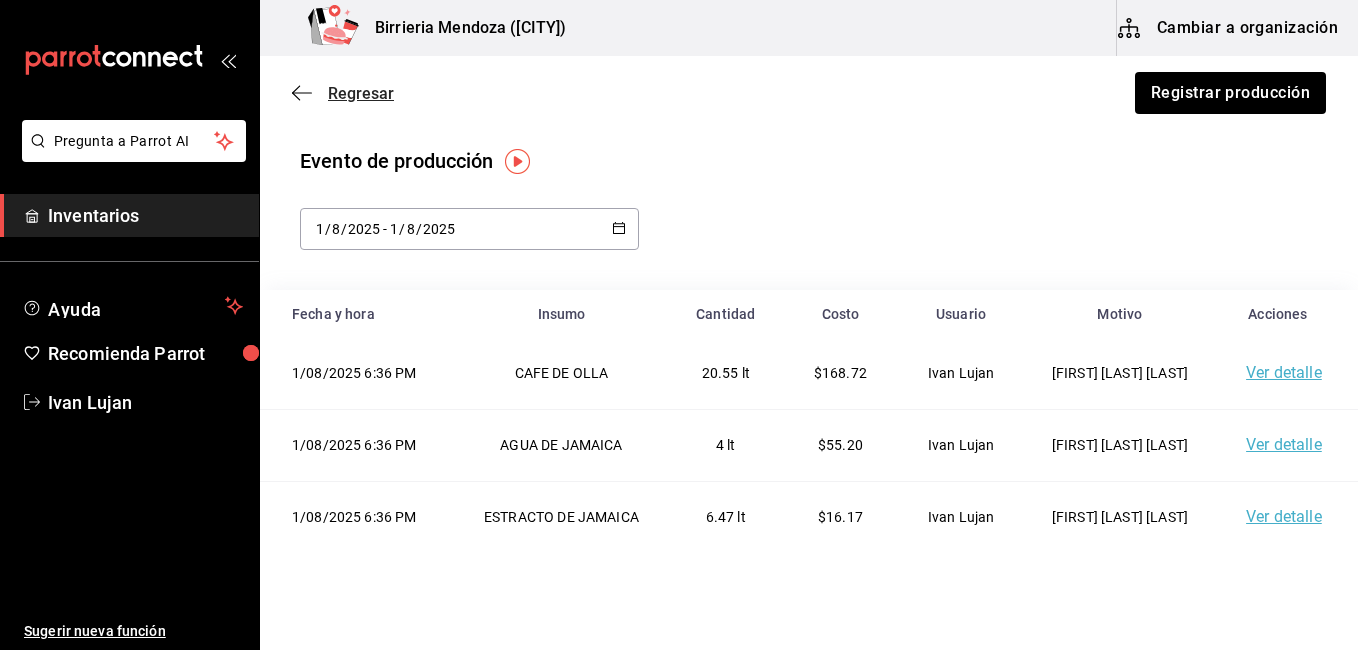 click on "Regresar" at bounding box center (361, 93) 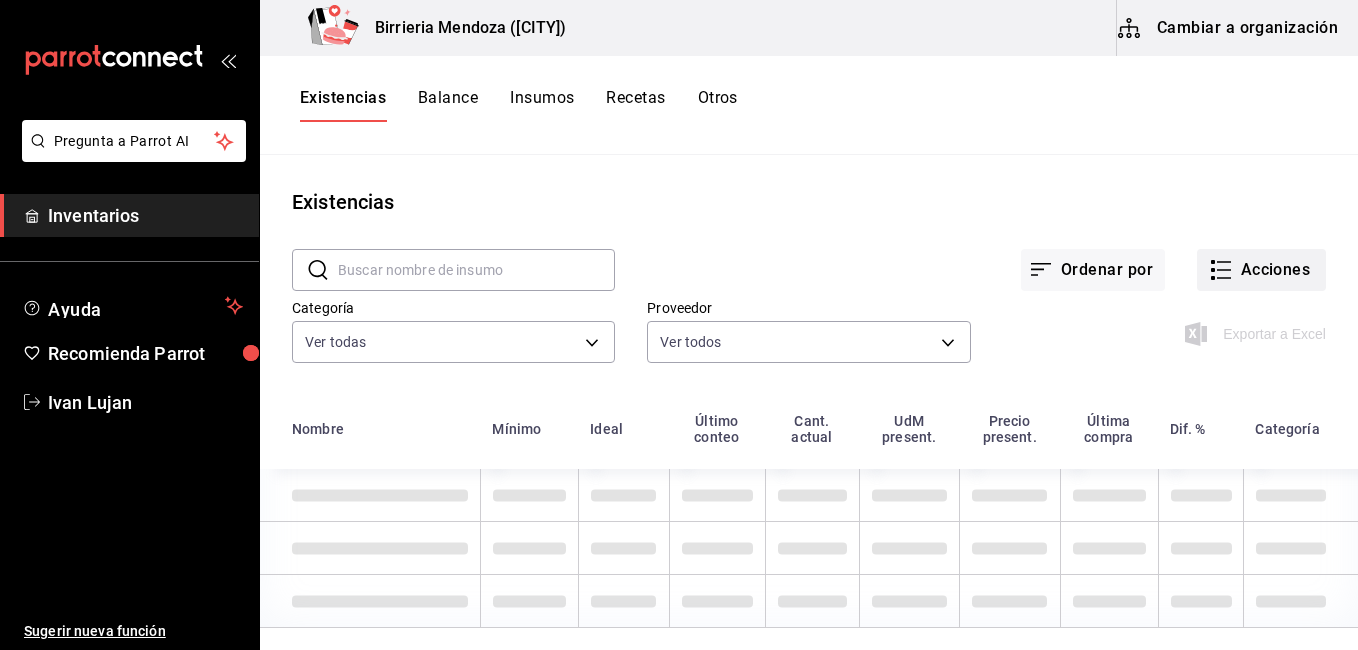 click on "Acciones" at bounding box center (1261, 270) 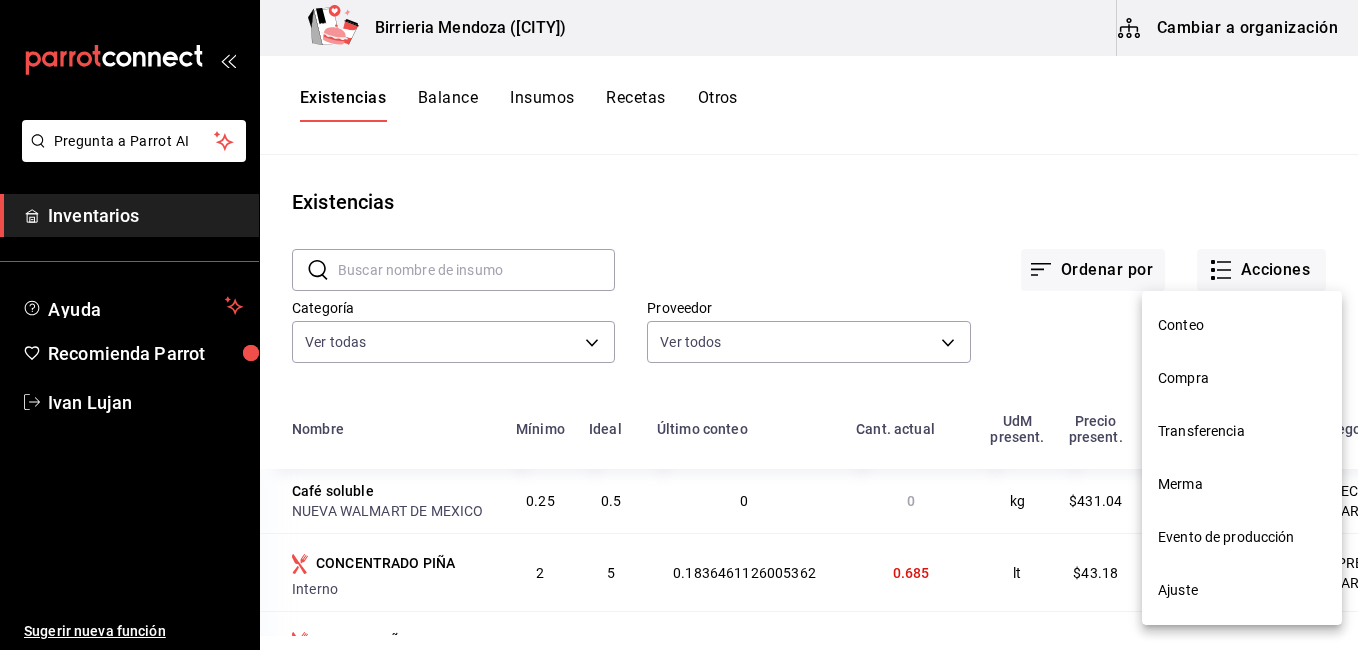 click on "Merma" at bounding box center [1242, 484] 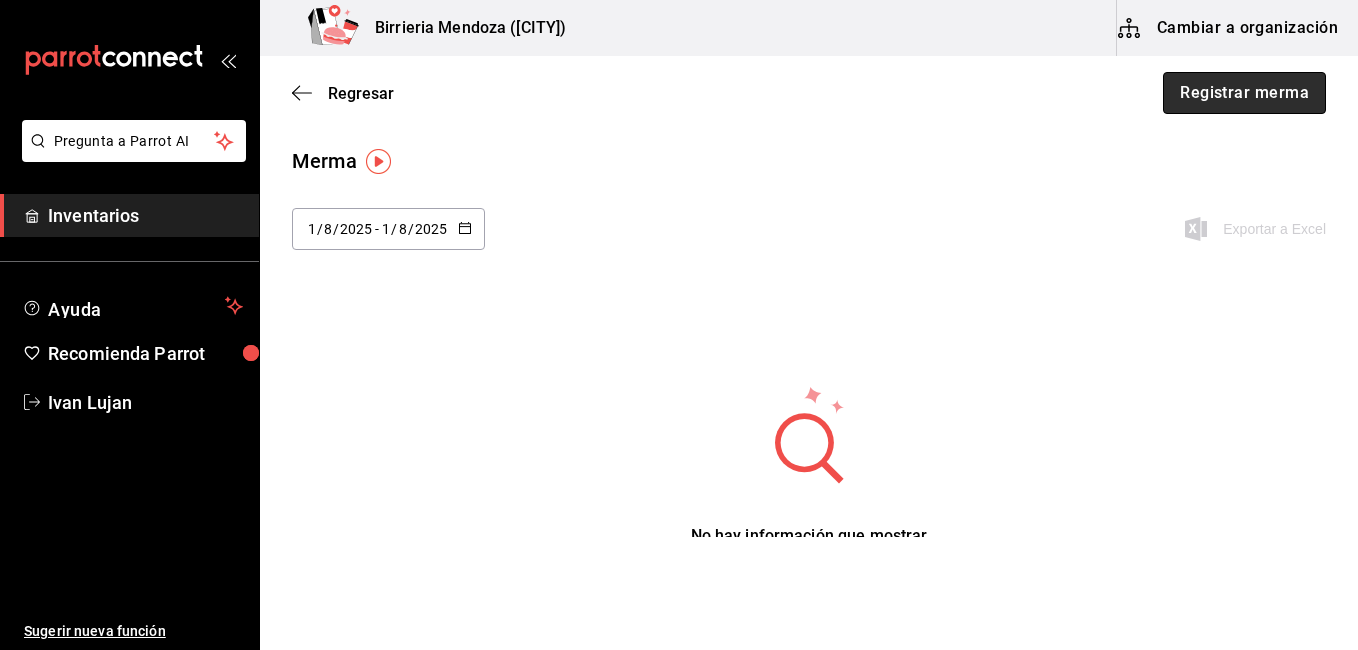 click on "Registrar merma" at bounding box center [1244, 93] 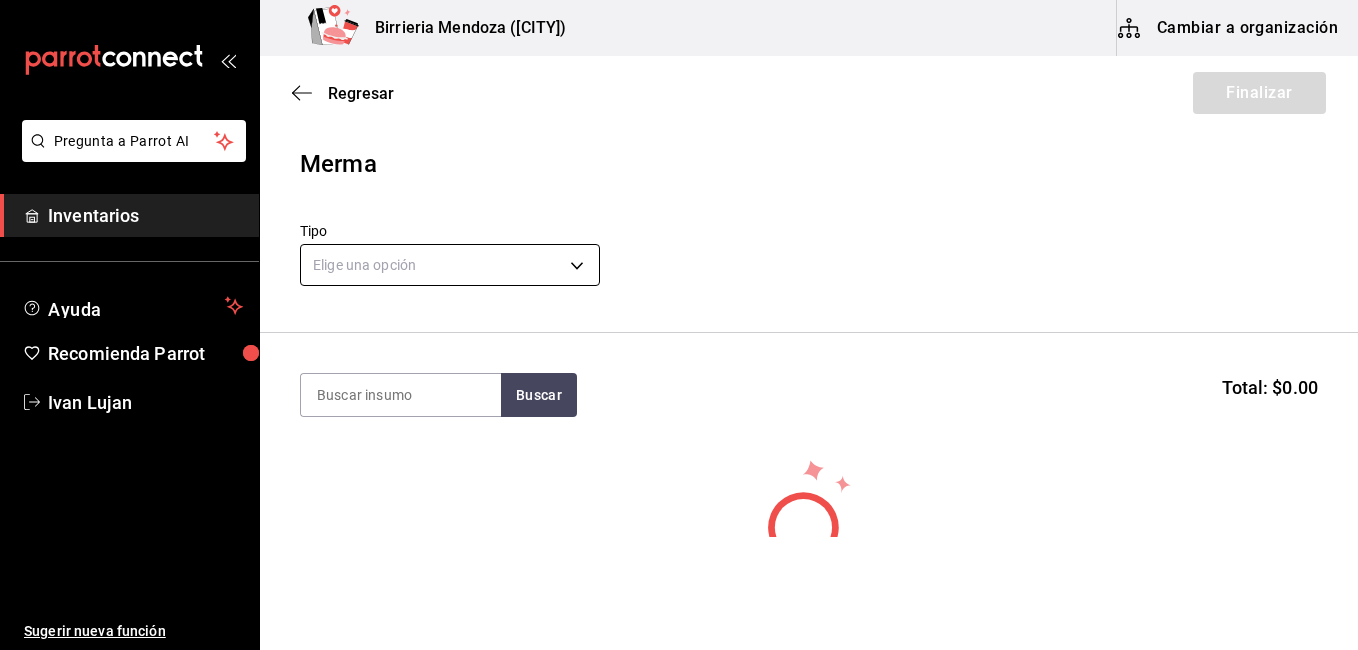 click on "Pregunta a Parrot AI Inventarios   Ayuda Recomienda Parrot   Ivan Lujan   Sugerir nueva función   Birrieria Mendoza ([CITY]) Cambiar a organización Regresar Finalizar Merma Tipo Elige una opción default Buscar Total: $0.00 No hay insumos a mostrar. Busca un insumo para agregarlo a la lista GANA 1 MES GRATIS EN TU SUSCRIPCIÓN AQUÍ ¿Recuerdas cómo empezó tu restaurante?
Hoy puedes ayudar a un colega a tener el mismo cambio que tú viviste.
Recomienda Parrot directamente desde tu Portal Administrador.
Es fácil y rápido.
🎁 Por cada restaurante que se una, ganas 1 mes gratis. Ver video tutorial Ir a video Ver video tutorial Ir a video Pregunta a Parrot AI Inventarios   Ayuda Recomienda Parrot   Ivan Lujan   Sugerir nueva función   Editar Eliminar Visitar centro de ayuda (81) 2046 6363 soporte@parrotsoftware.io Visitar centro de ayuda (81) 2046 6363 soporte@parrotsoftware.io" at bounding box center (679, 268) 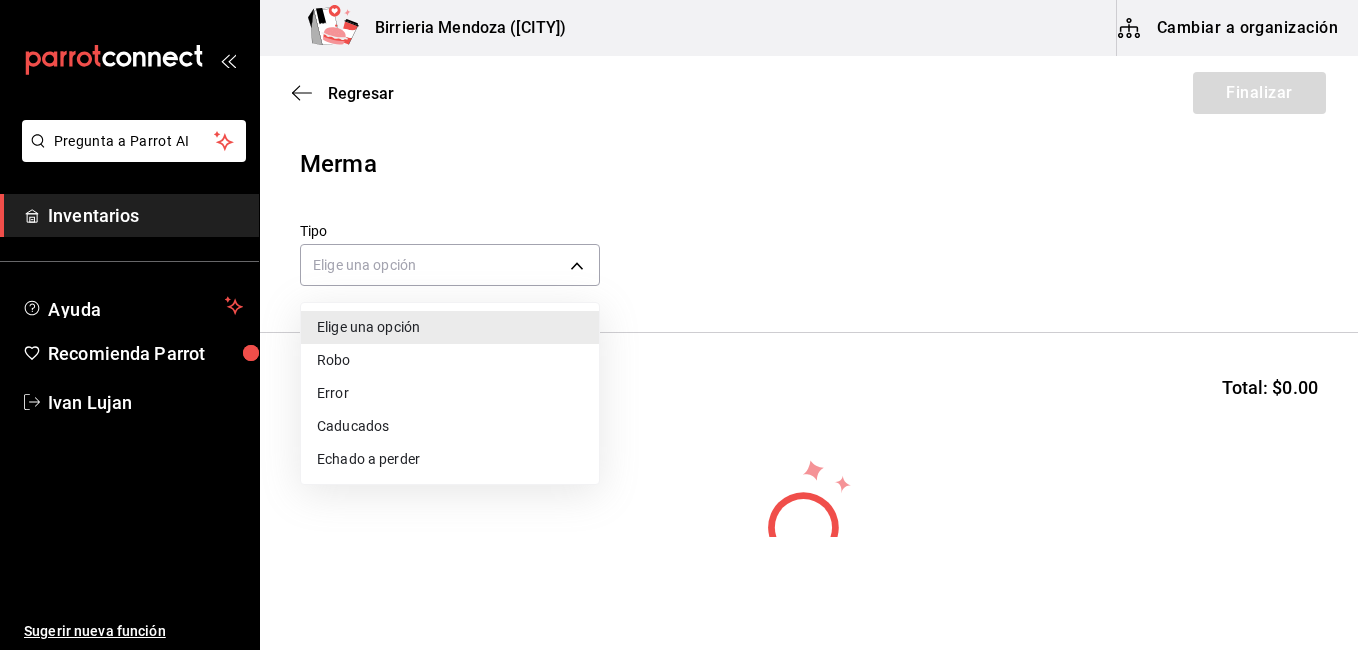 click on "Error" at bounding box center (450, 393) 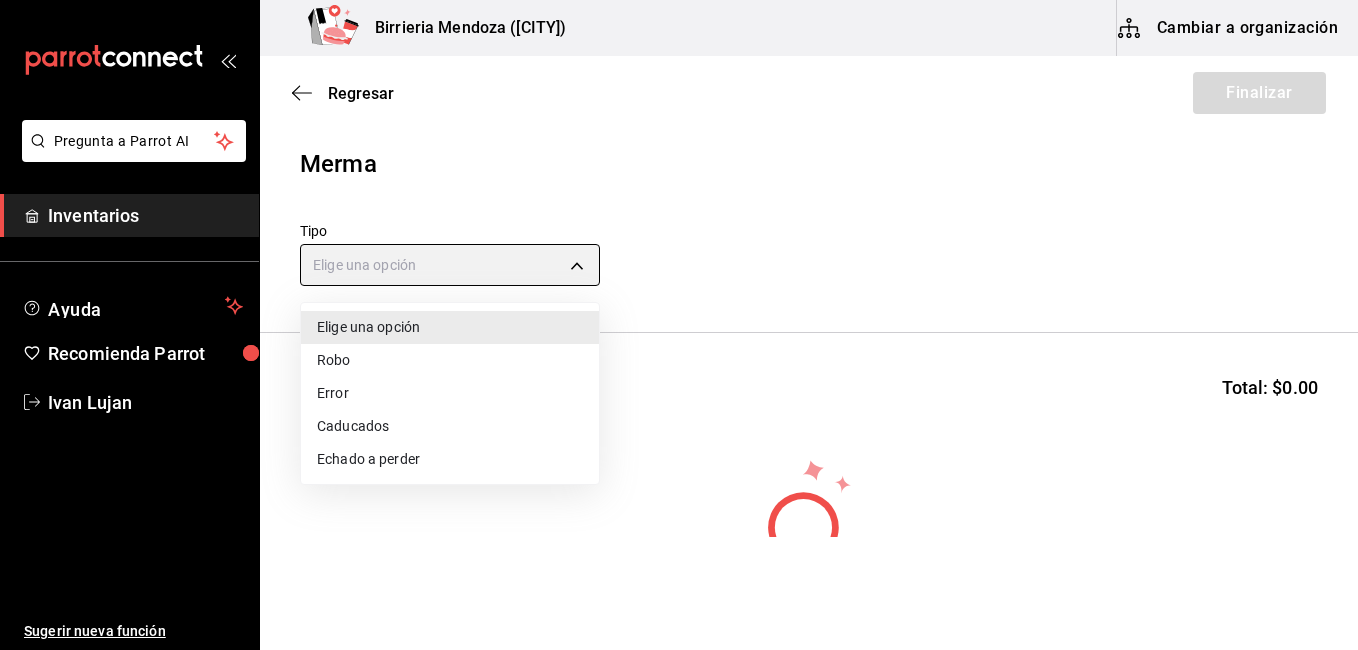 type on "ERROR" 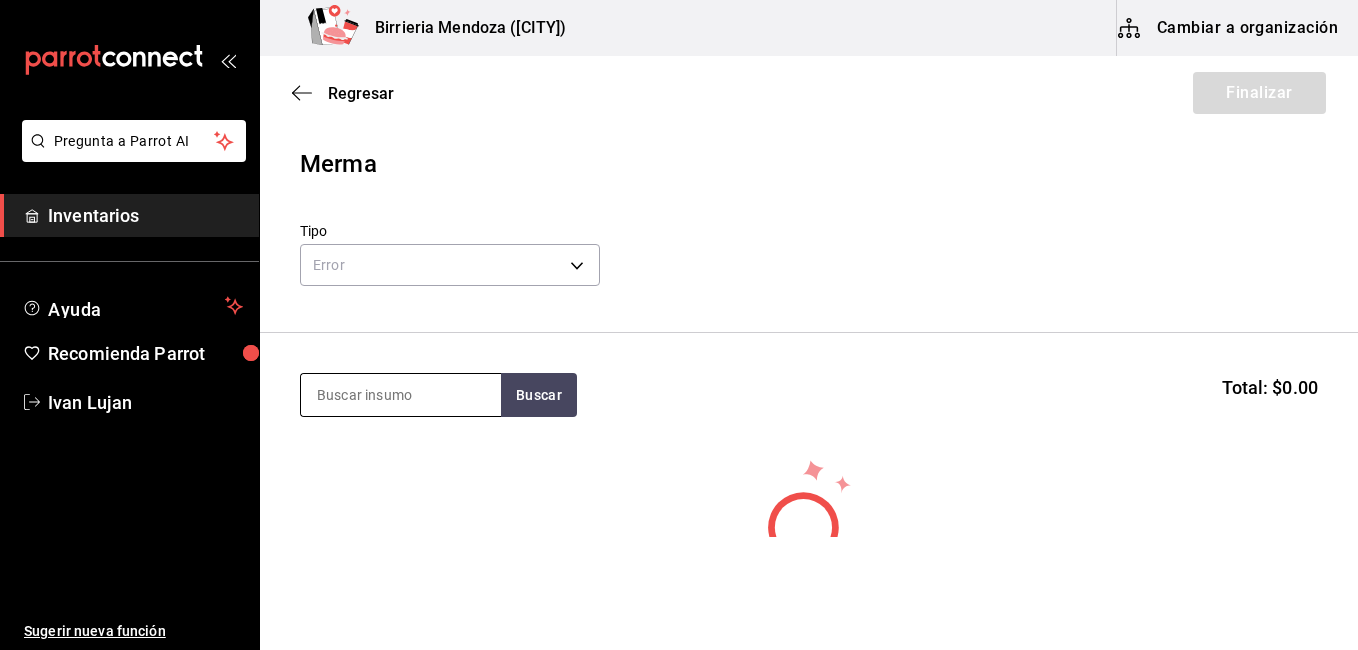 click at bounding box center [401, 395] 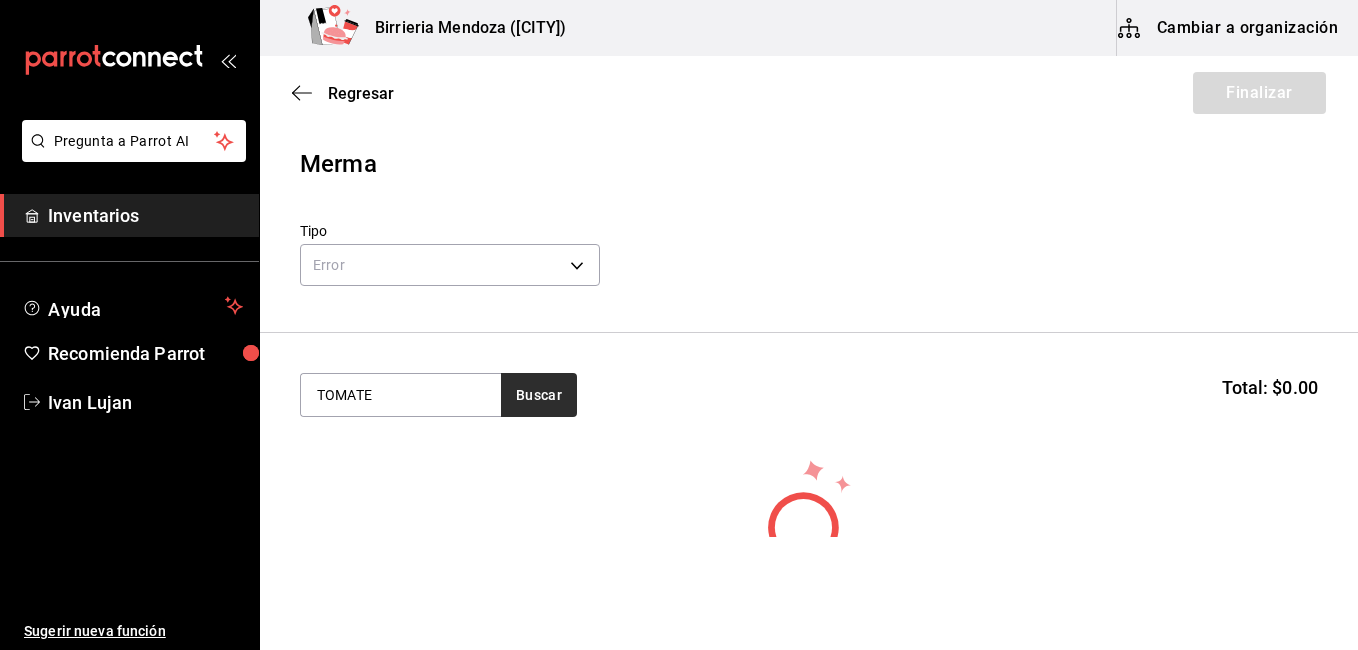 type on "TOMATE" 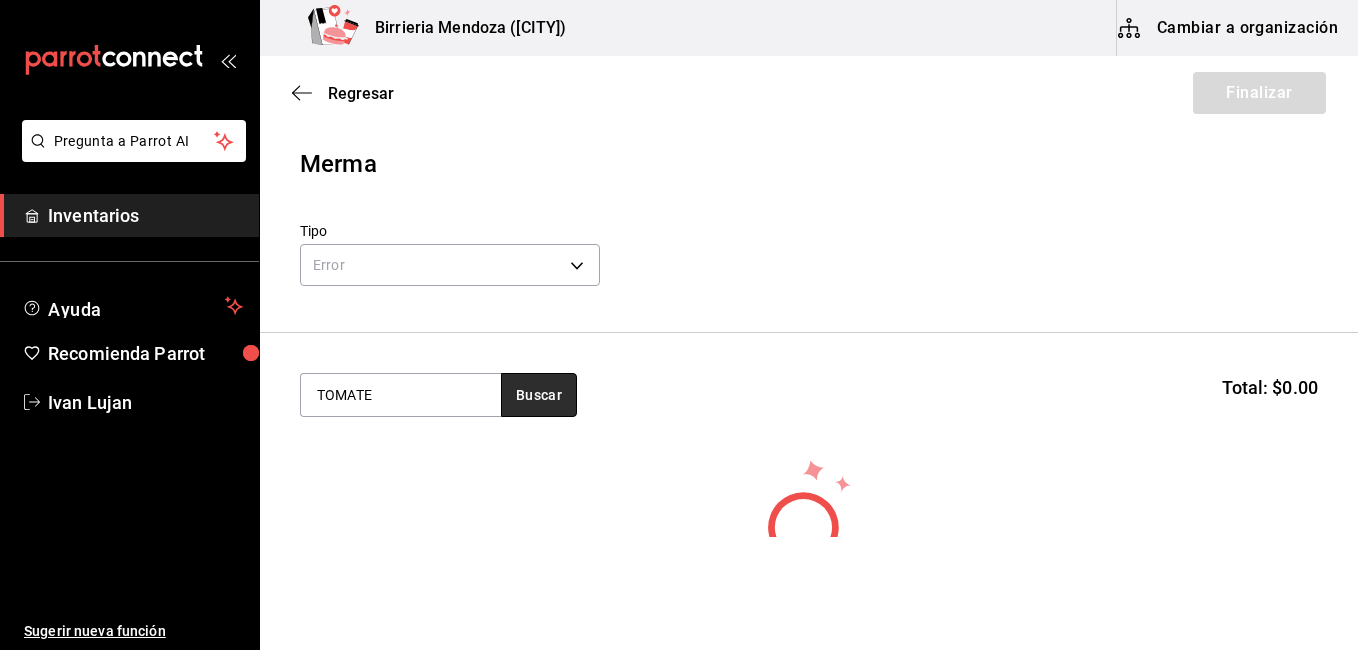 click on "Buscar" at bounding box center (539, 395) 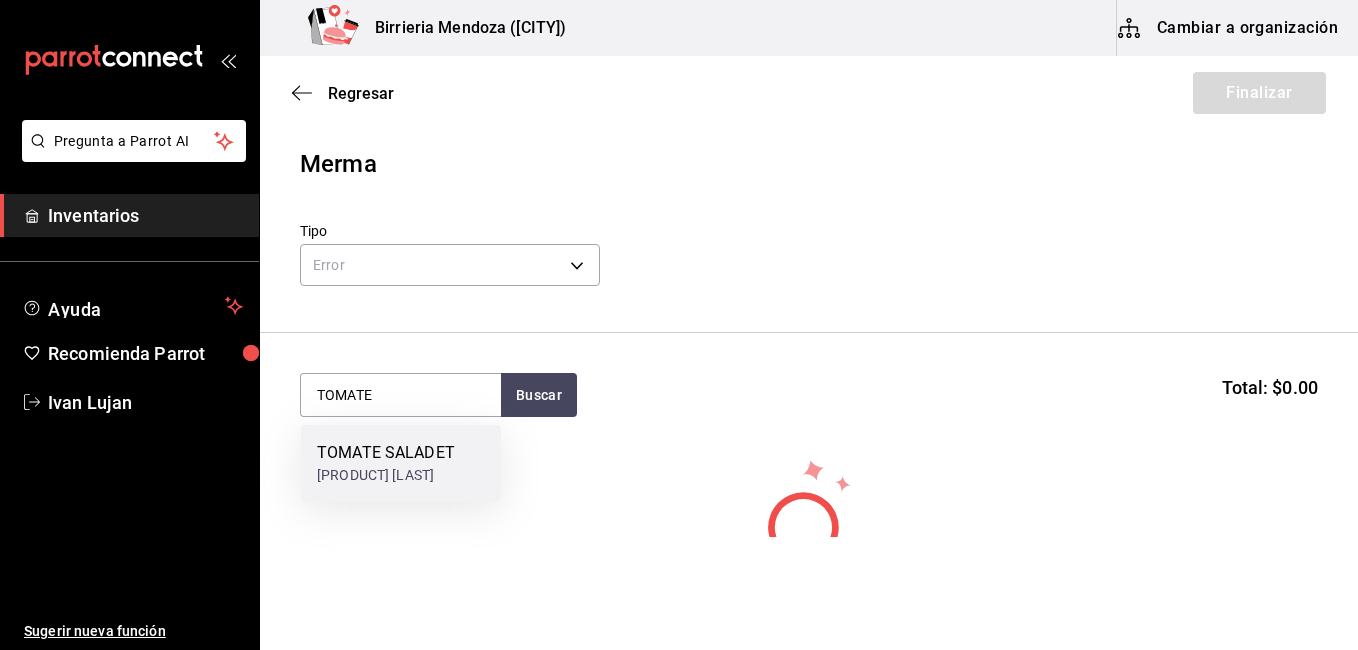 click on "[PRODUCT] [LAST]" at bounding box center (386, 475) 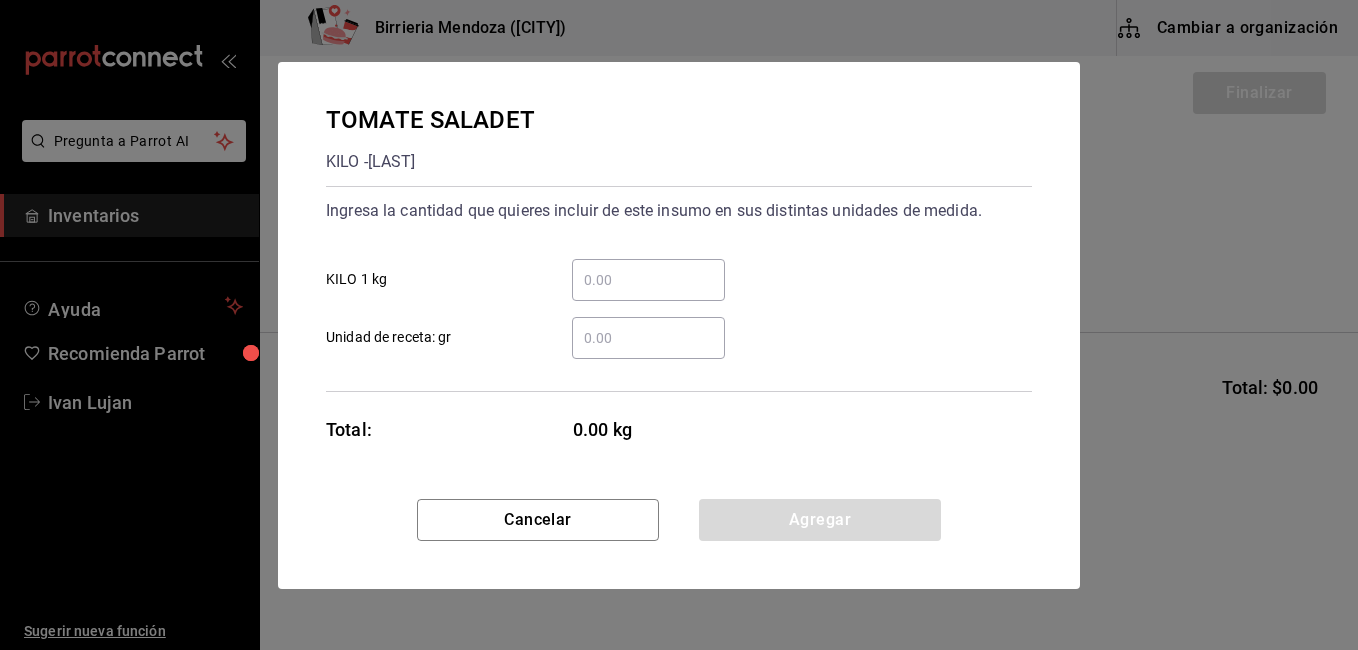 click on "​ Unidad de receta: gr" at bounding box center (648, 338) 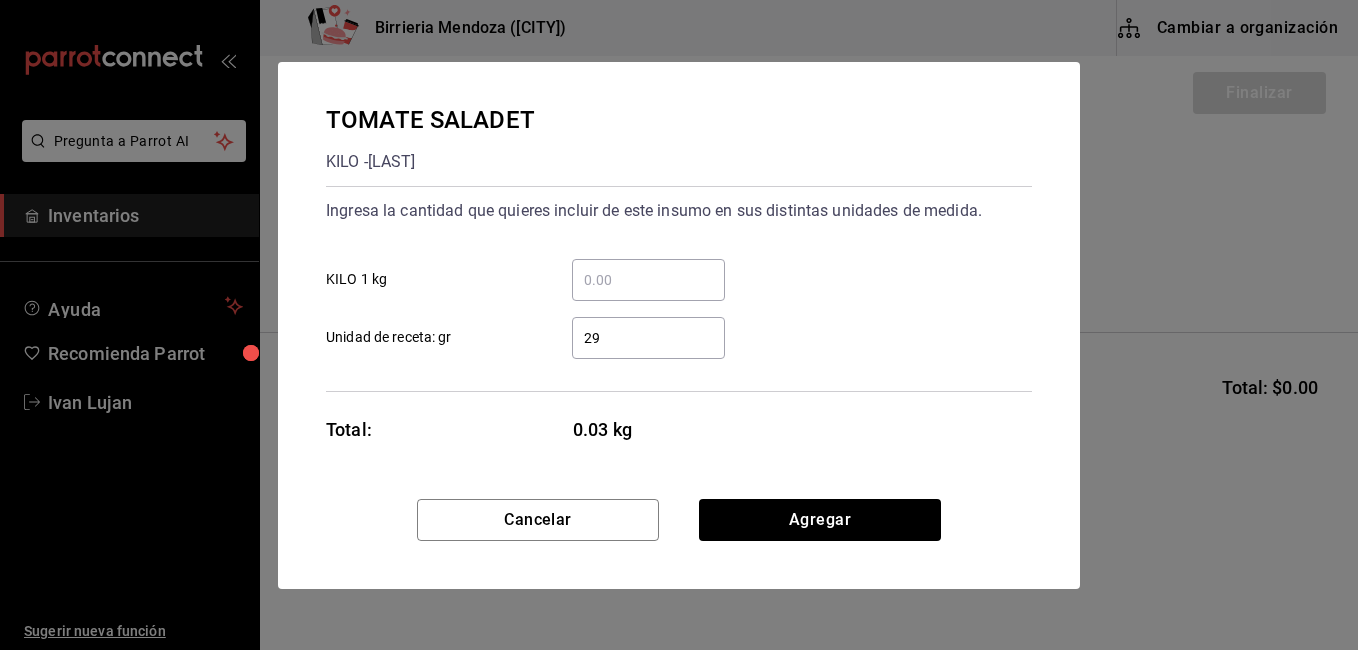 type on "294" 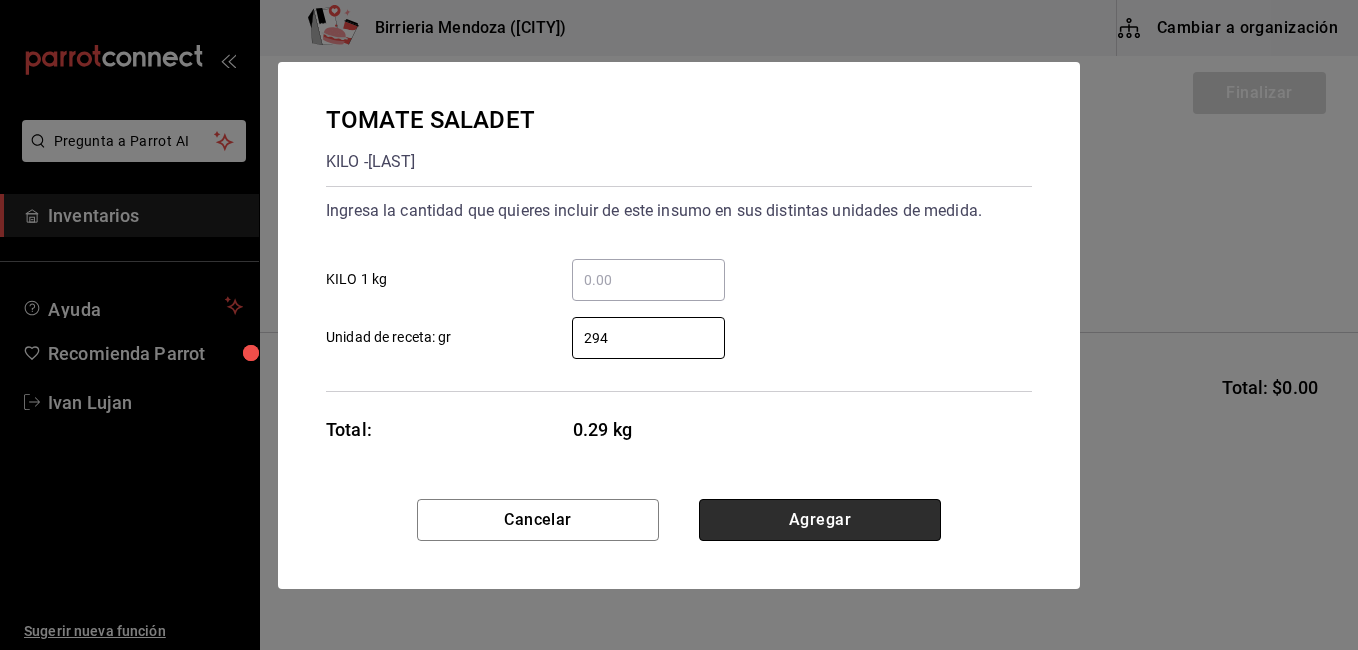 click on "Agregar" at bounding box center [820, 520] 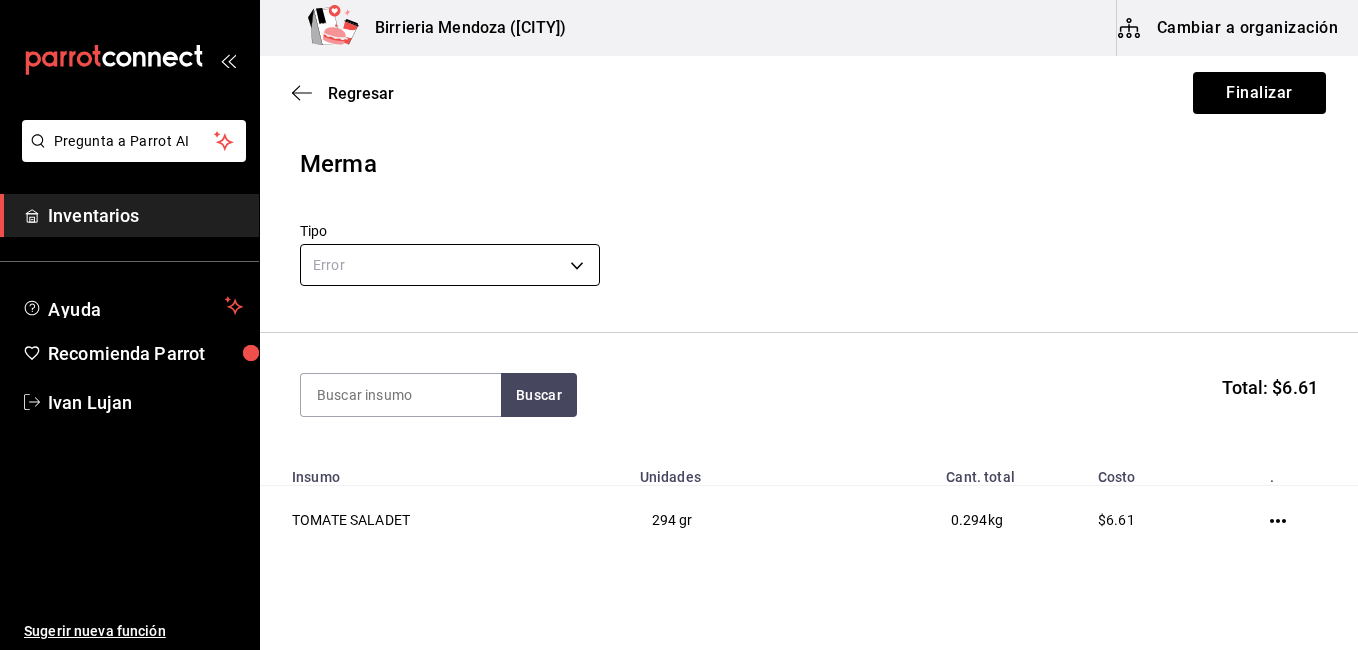 click on "Pregunta a Parrot AI Inventarios   Ayuda Recomienda Parrot   Ivan Lujan   Sugerir nueva función   Birrieria Mendoza ([CITY]) Cambiar a organización Regresar Finalizar Merma Tipo Error ERROR Buscar Total: $6.61 Insumo Unidades Cant. total Costo  .  TOMATE SALADET 294 gr 0.294  kg $6.61 GANA 1 MES GRATIS EN TU SUSCRIPCIÓN AQUÍ ¿Recuerdas cómo empezó tu restaurante?
Hoy puedes ayudar a un colega a tener el mismo cambio que tú viviste.
Recomienda Parrot directamente desde tu Portal Administrador.
Es fácil y rápido.
🎁 Por cada restaurante que se una, ganas 1 mes gratis. Ver video tutorial Ir a video Ver video tutorial Ir a video Pregunta a Parrot AI Inventarios   Ayuda Recomienda Parrot   Ivan Lujan   Sugerir nueva función   Editar Eliminar Visitar centro de ayuda (81) 2046 6363 soporte@parrotsoftware.io Visitar centro de ayuda (81) 2046 6363 soporte@parrotsoftware.io" at bounding box center (679, 268) 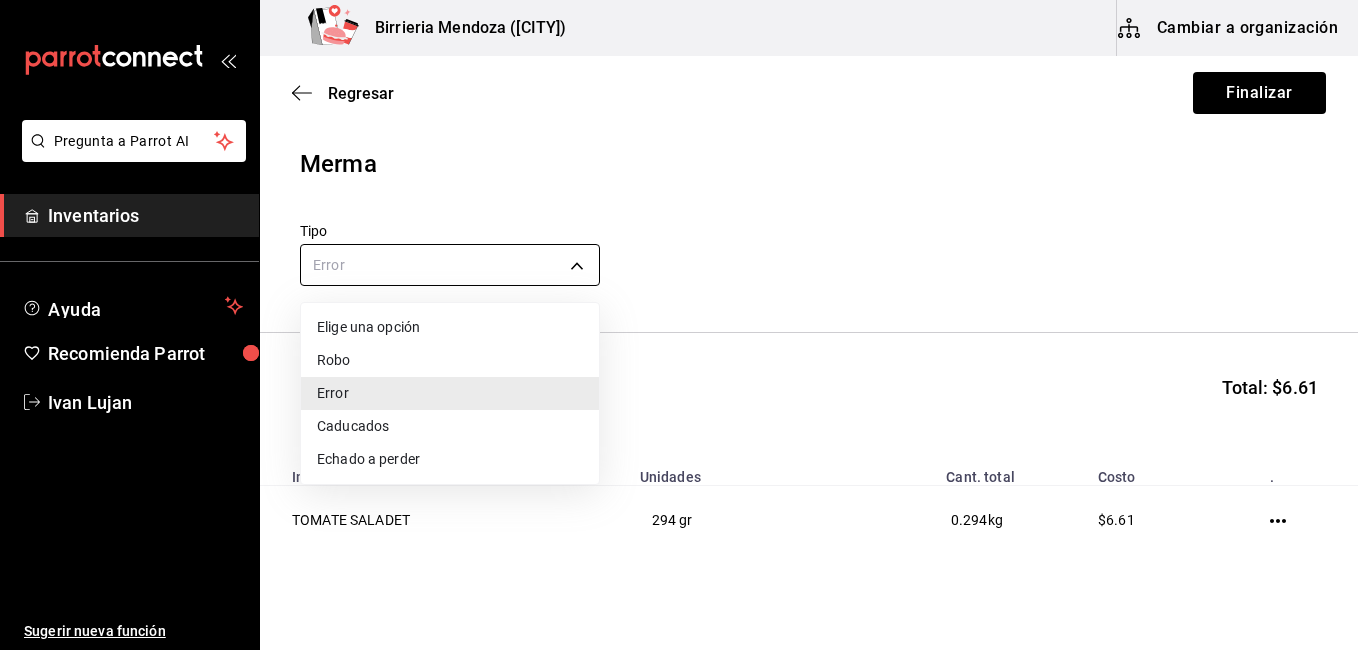 type 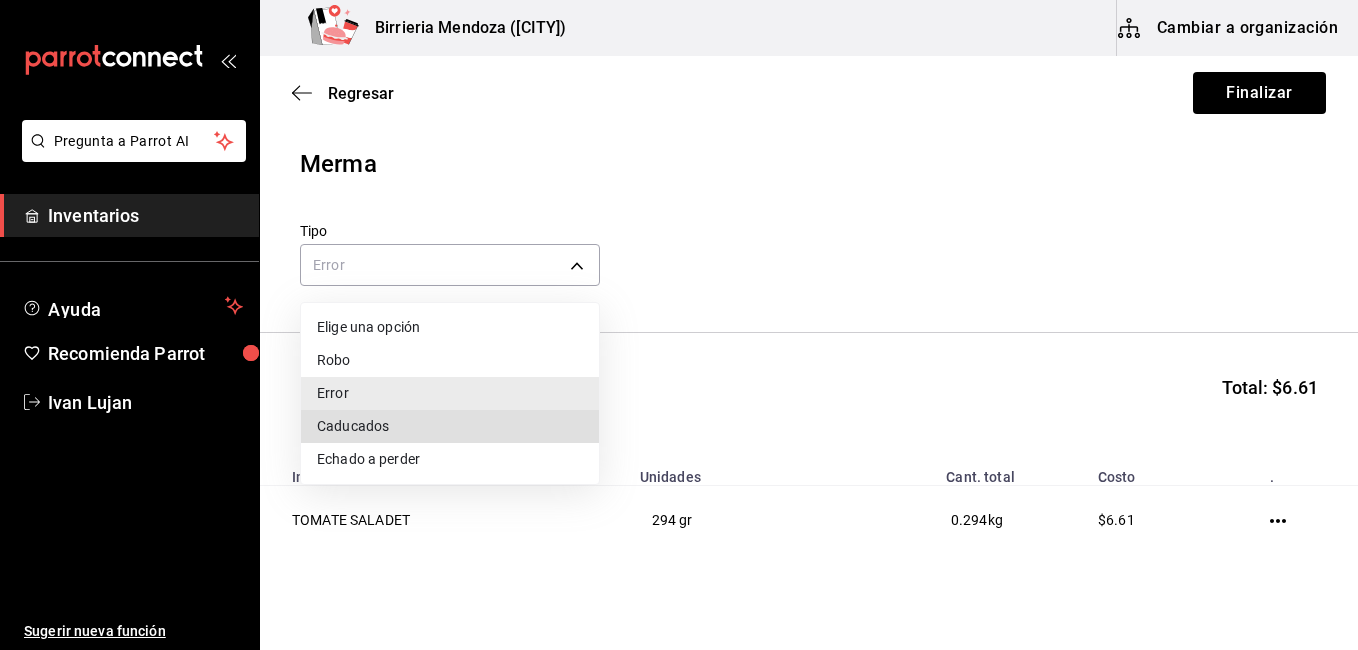 click at bounding box center (679, 325) 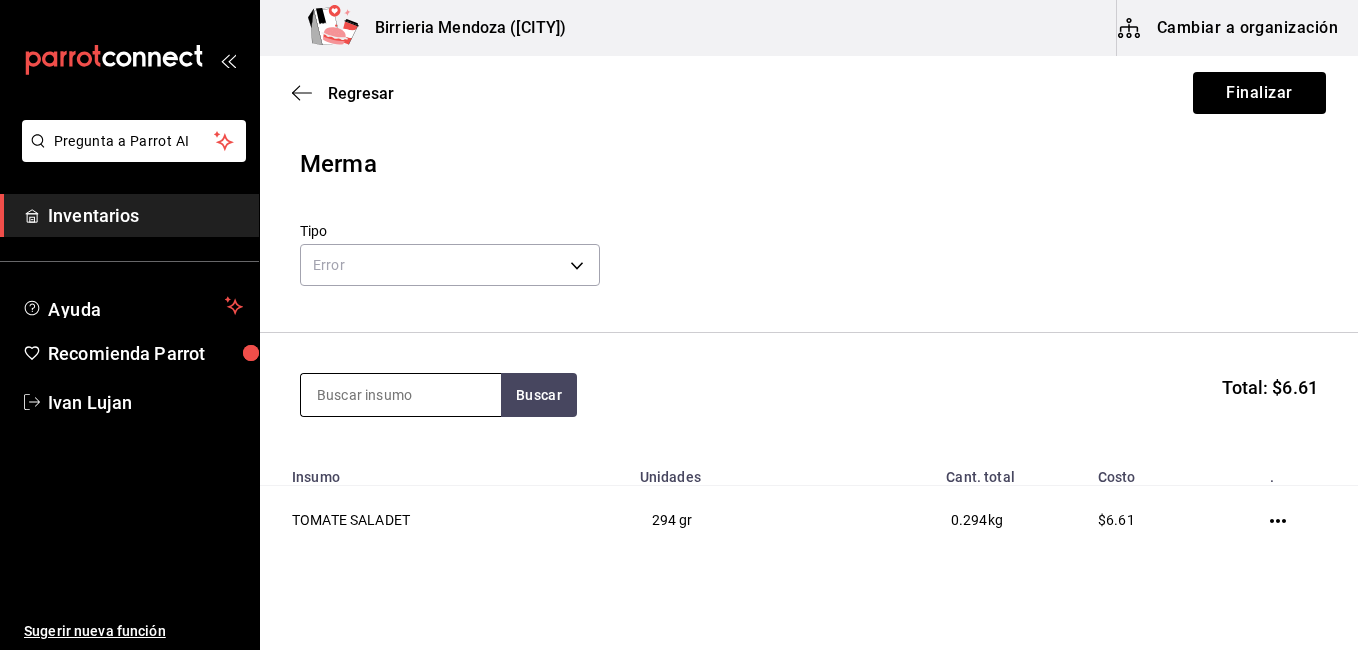 click at bounding box center [401, 395] 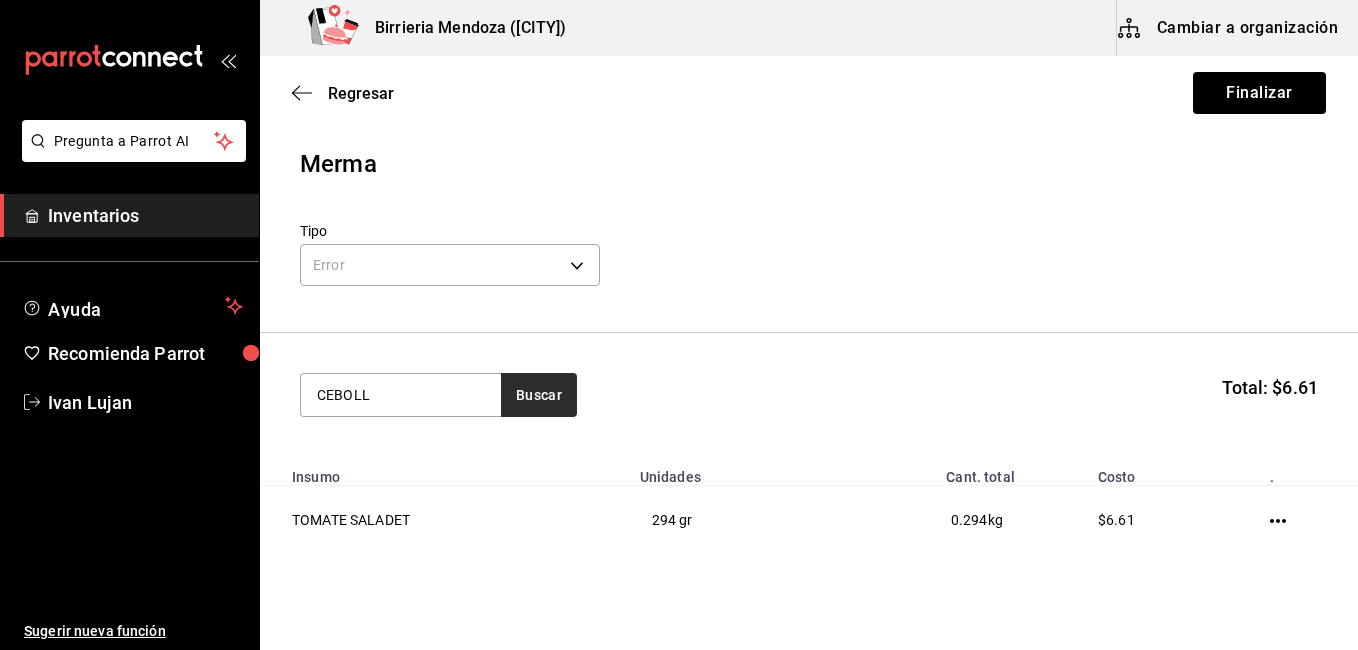 type on "CEBOLL" 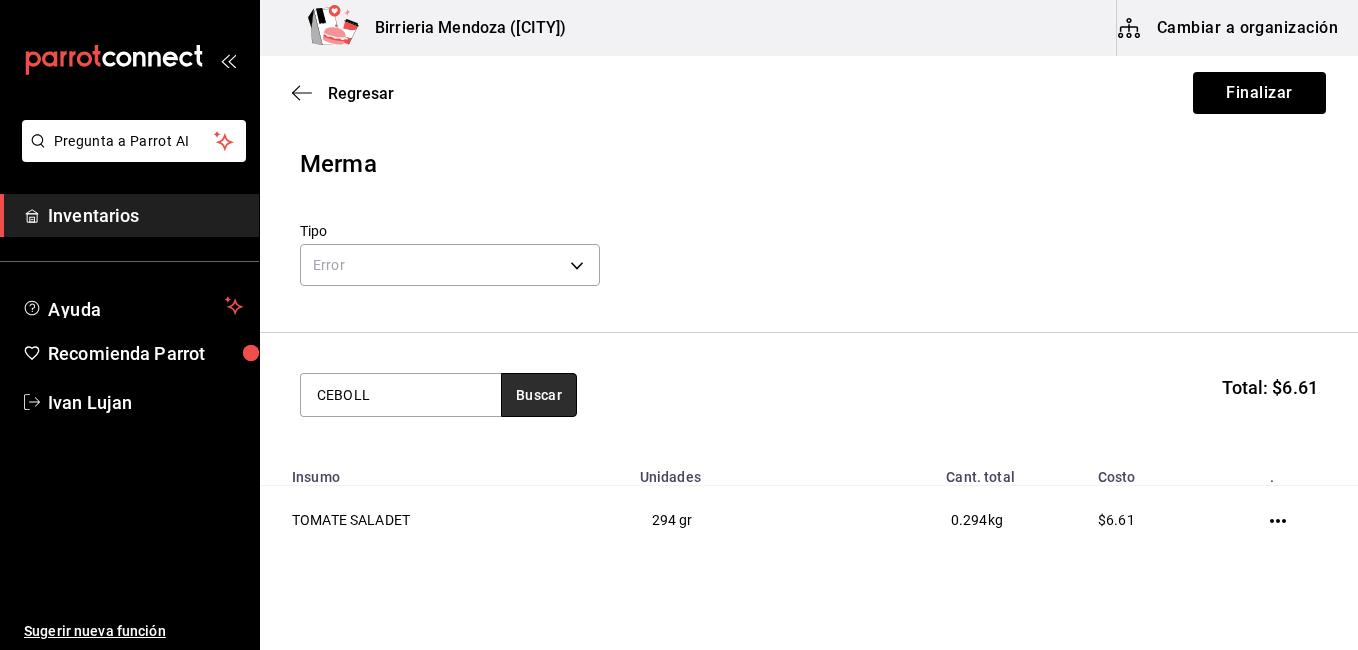 click on "Buscar" at bounding box center (539, 395) 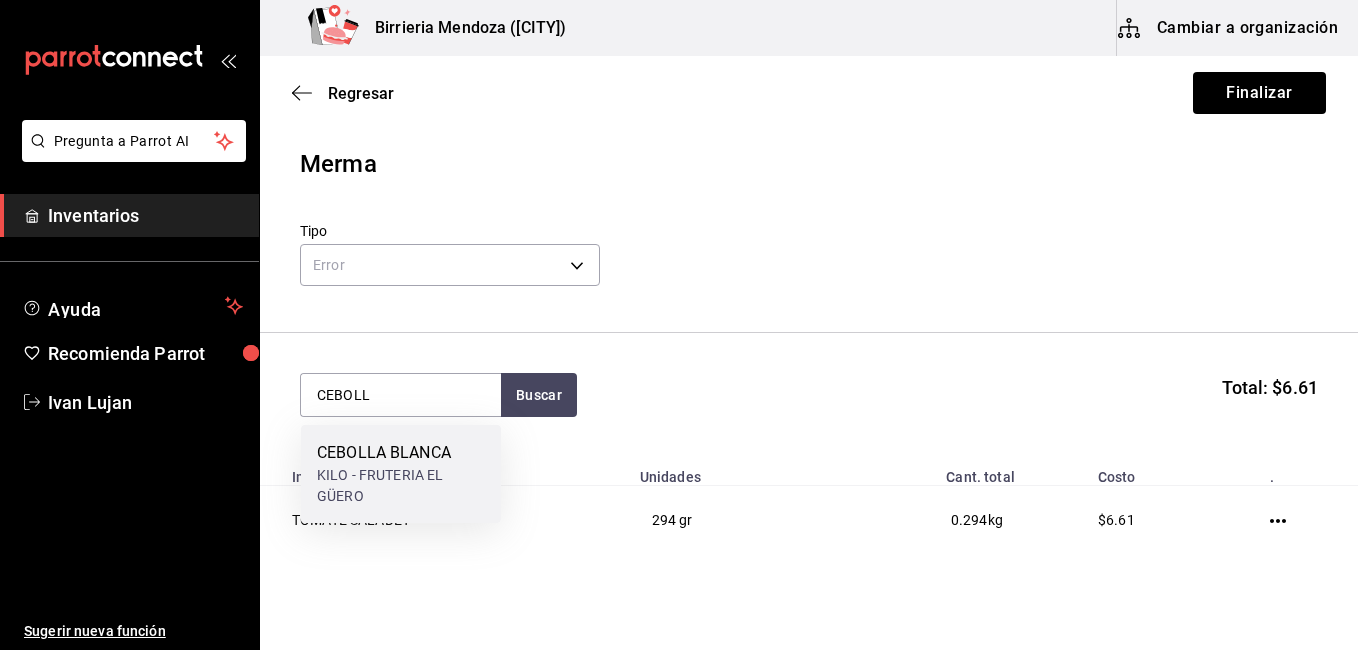 click on "CEBOLLA BLANCA" at bounding box center (401, 453) 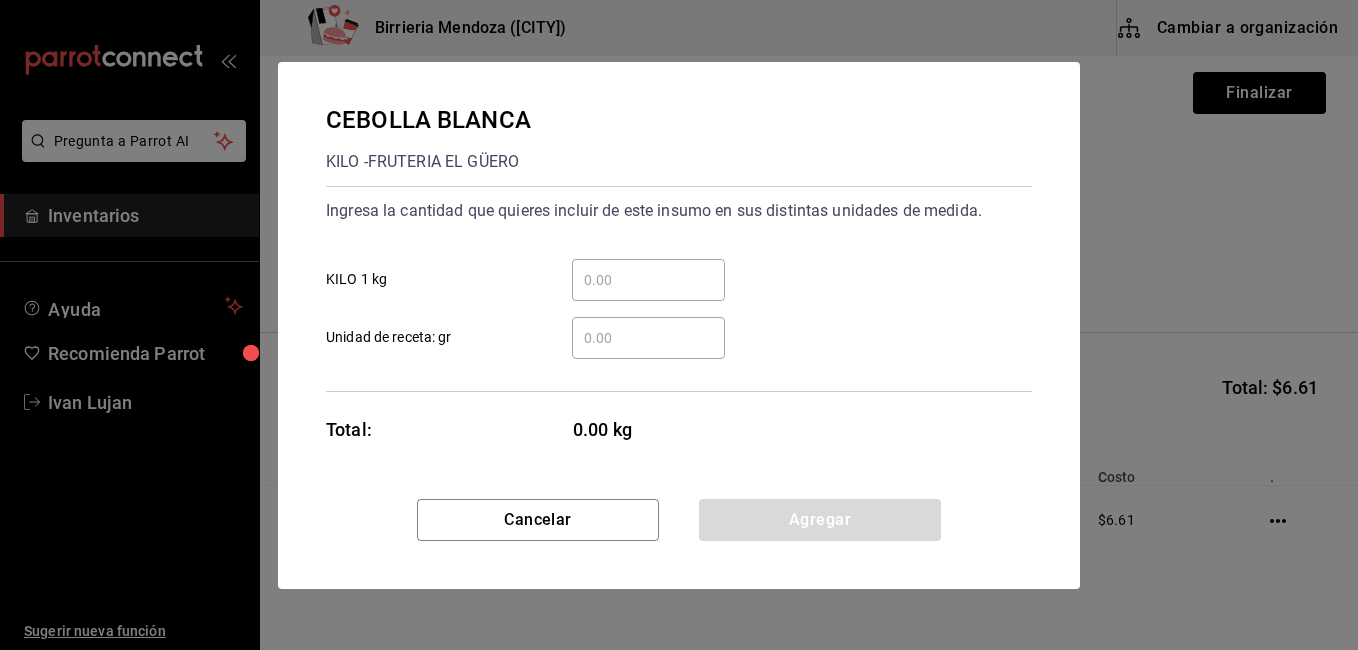click on "​ Unidad de receta: gr" at bounding box center [648, 338] 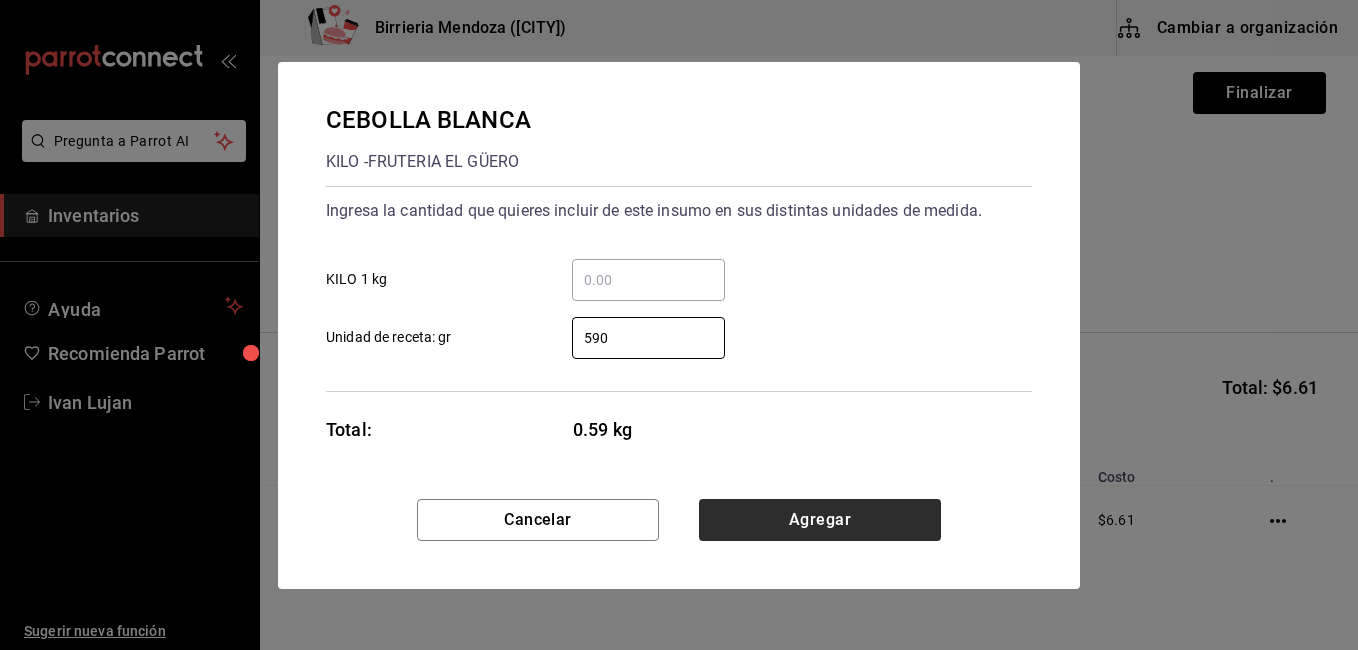 type on "590" 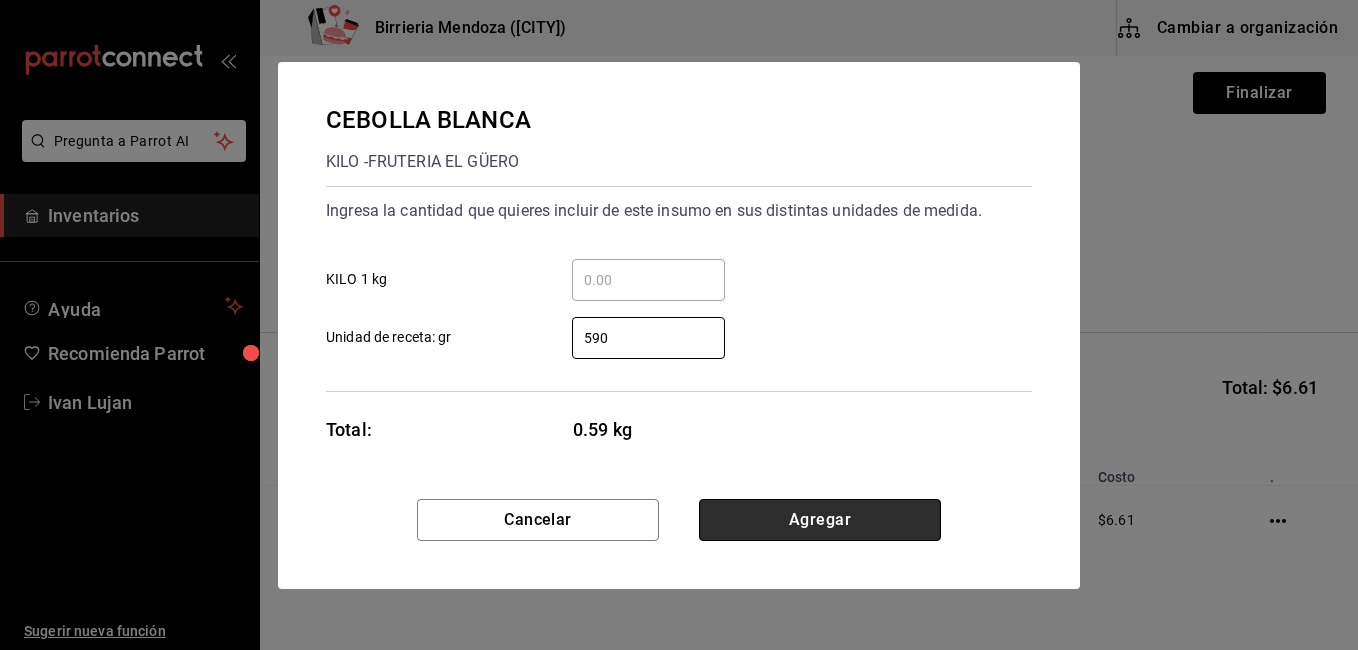 click on "Agregar" at bounding box center [820, 520] 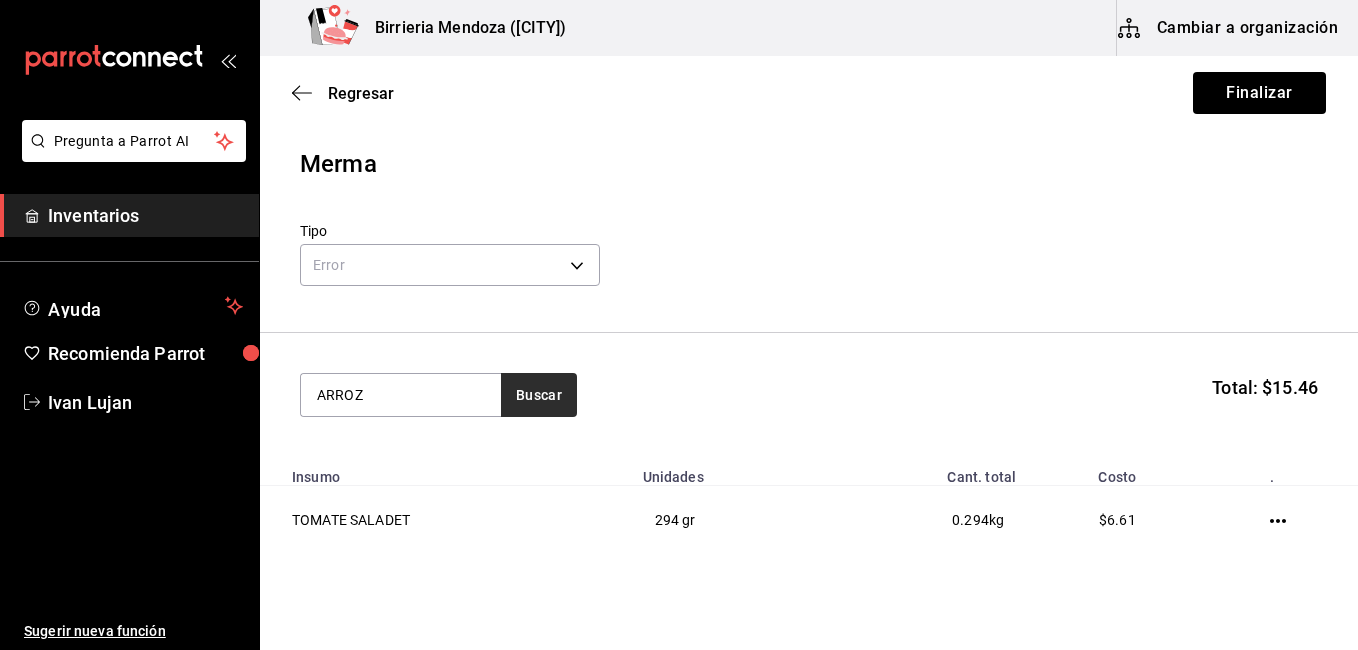 type on "ARROZ" 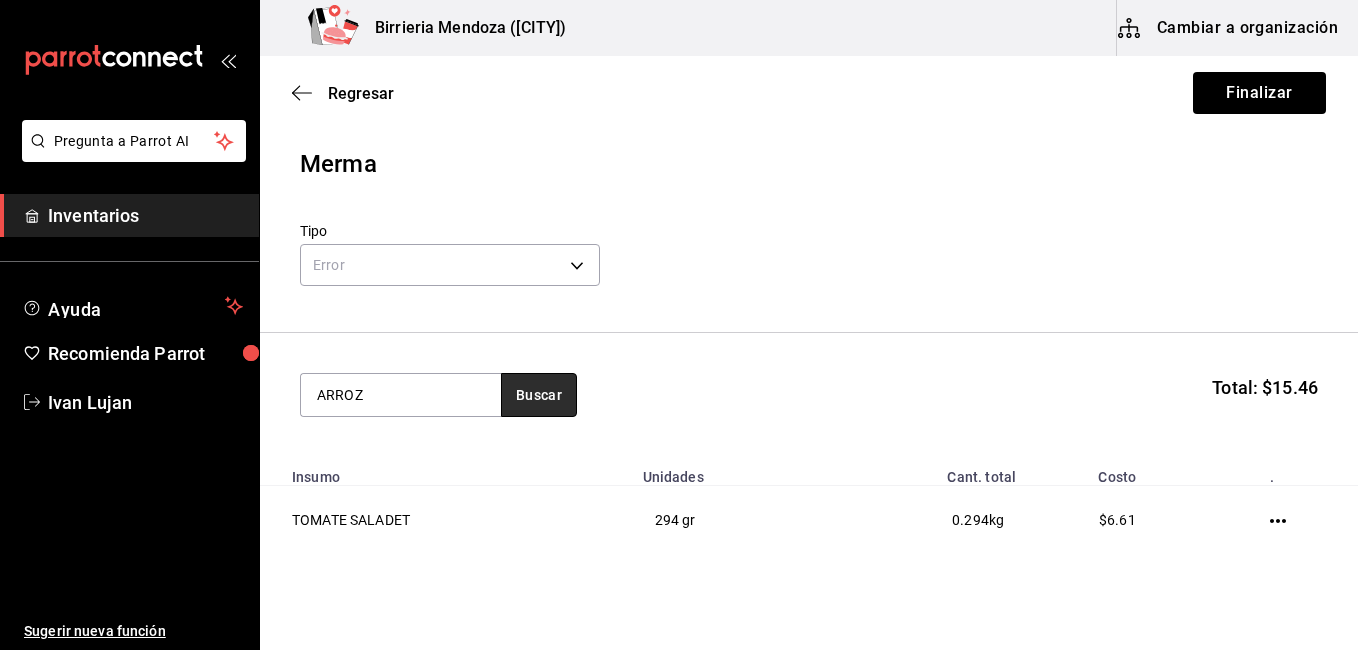 click on "Buscar" at bounding box center (539, 395) 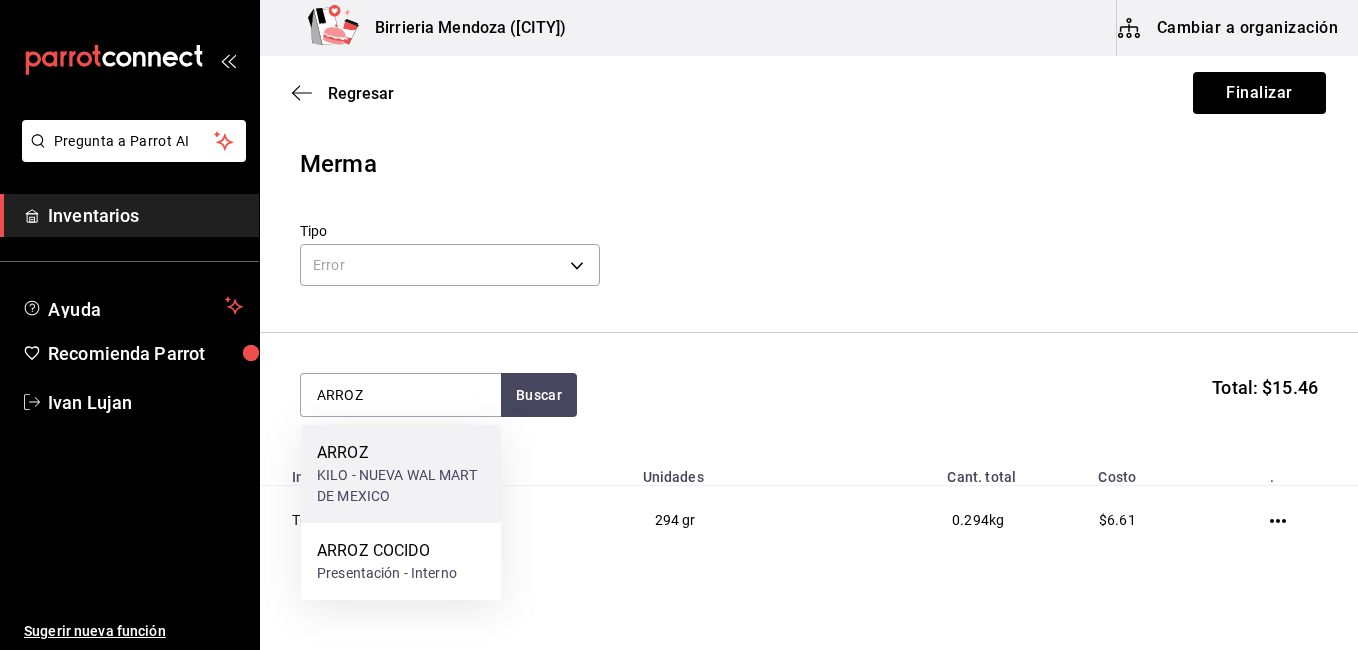 click on "KILO - NUEVA WAL MART DE MEXICO" at bounding box center (401, 486) 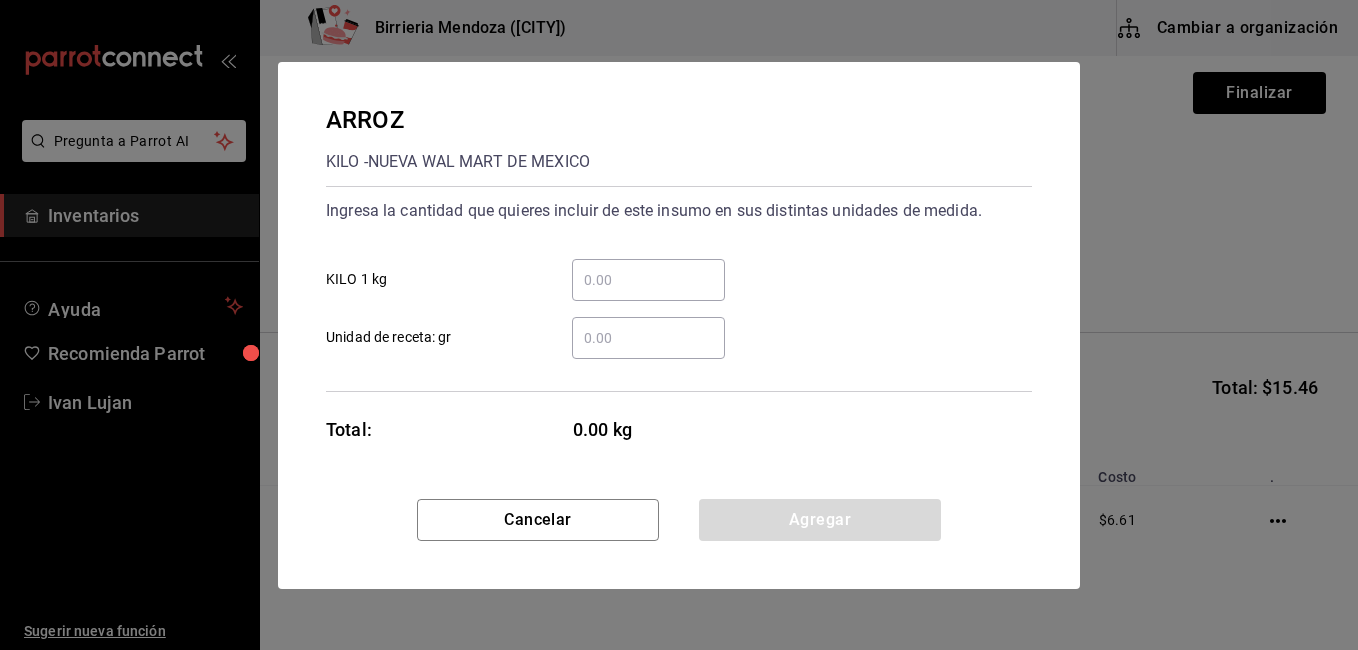 click on "​ Unidad de receta: gr" at bounding box center [648, 338] 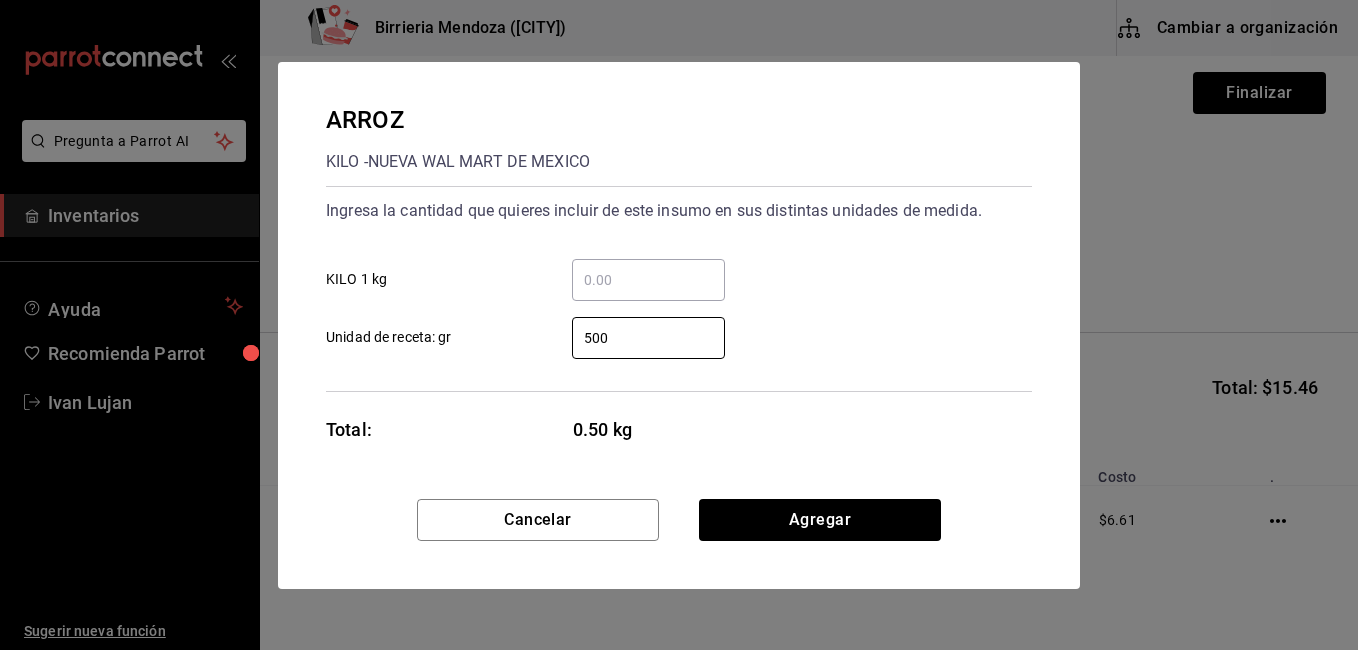 type on "500" 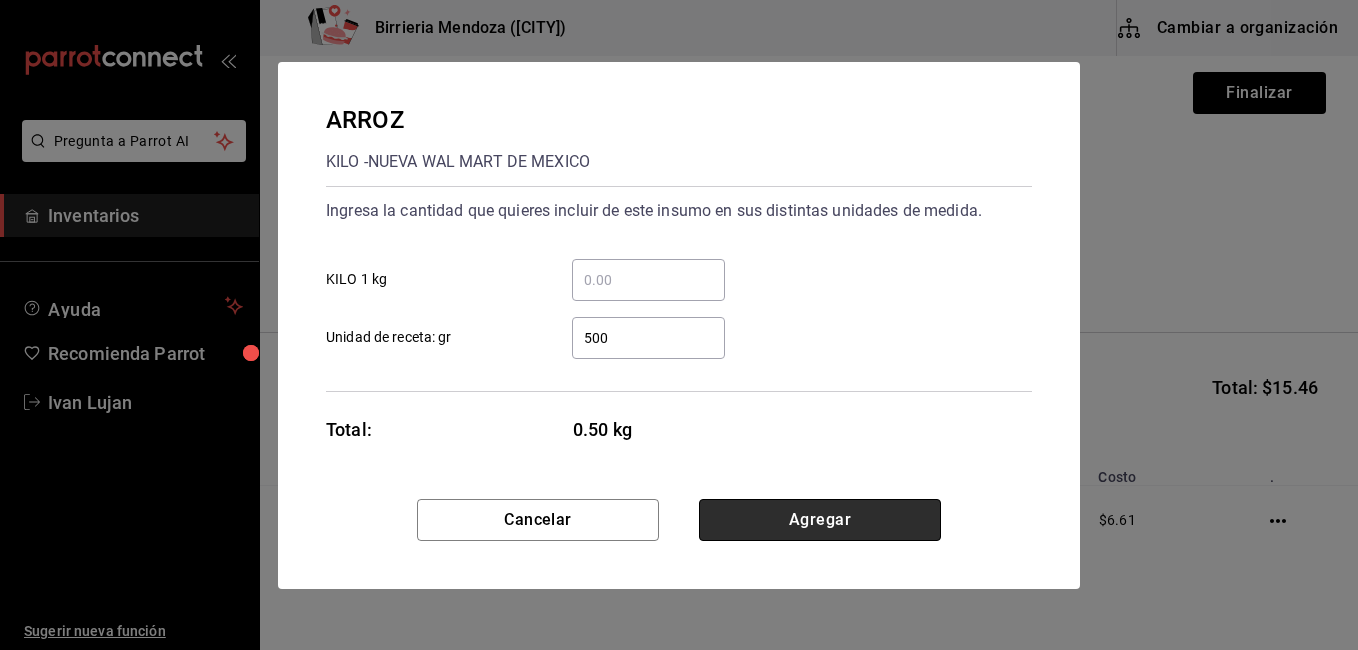 click on "Agregar" at bounding box center [820, 520] 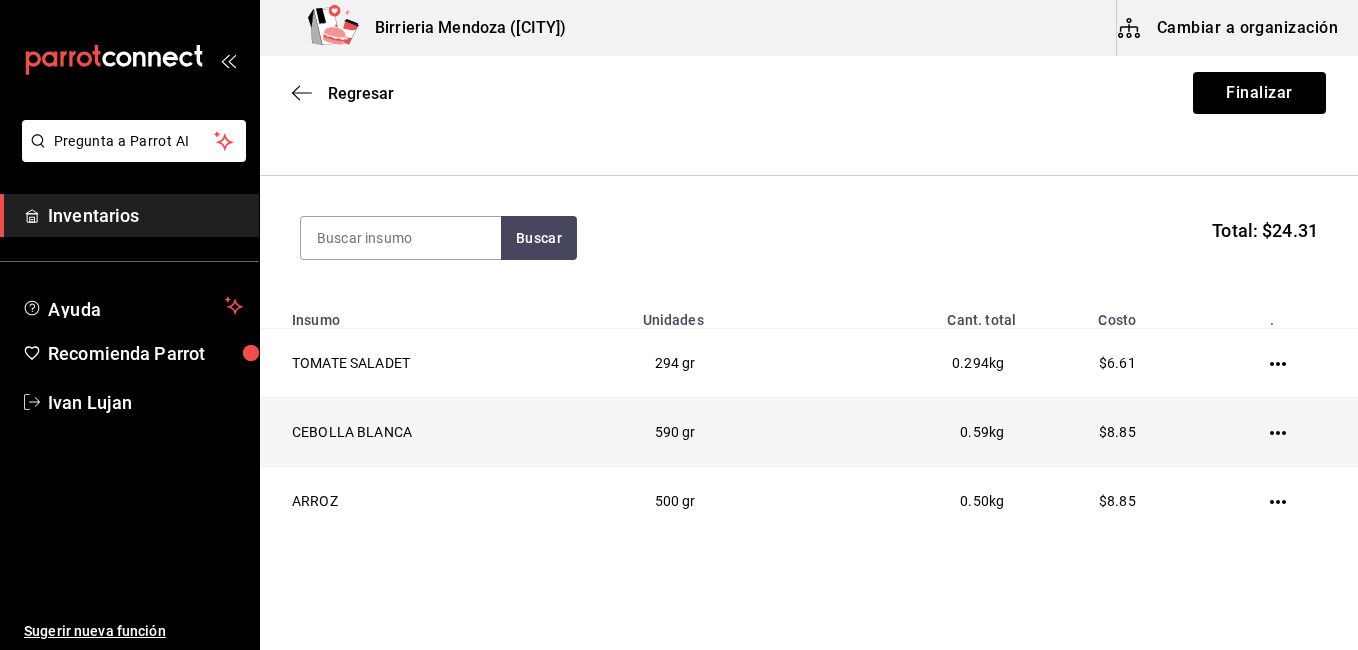 scroll, scrollTop: 159, scrollLeft: 0, axis: vertical 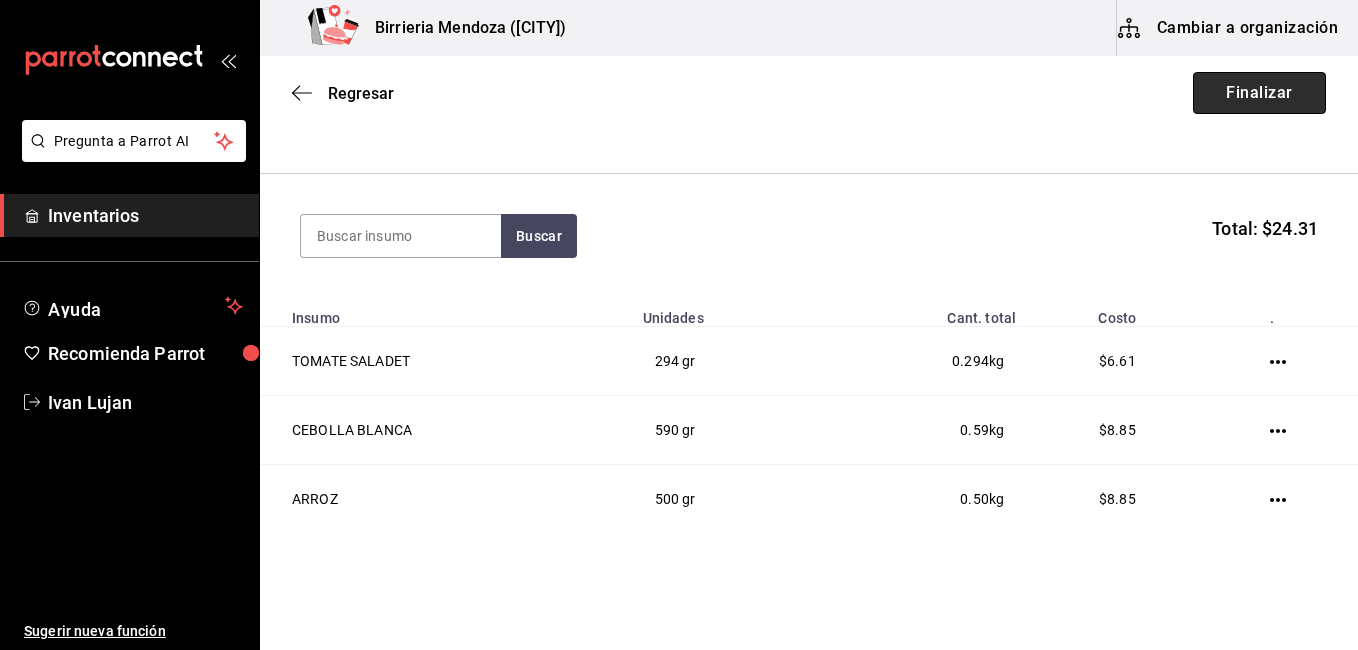 click on "Finalizar" at bounding box center (1259, 93) 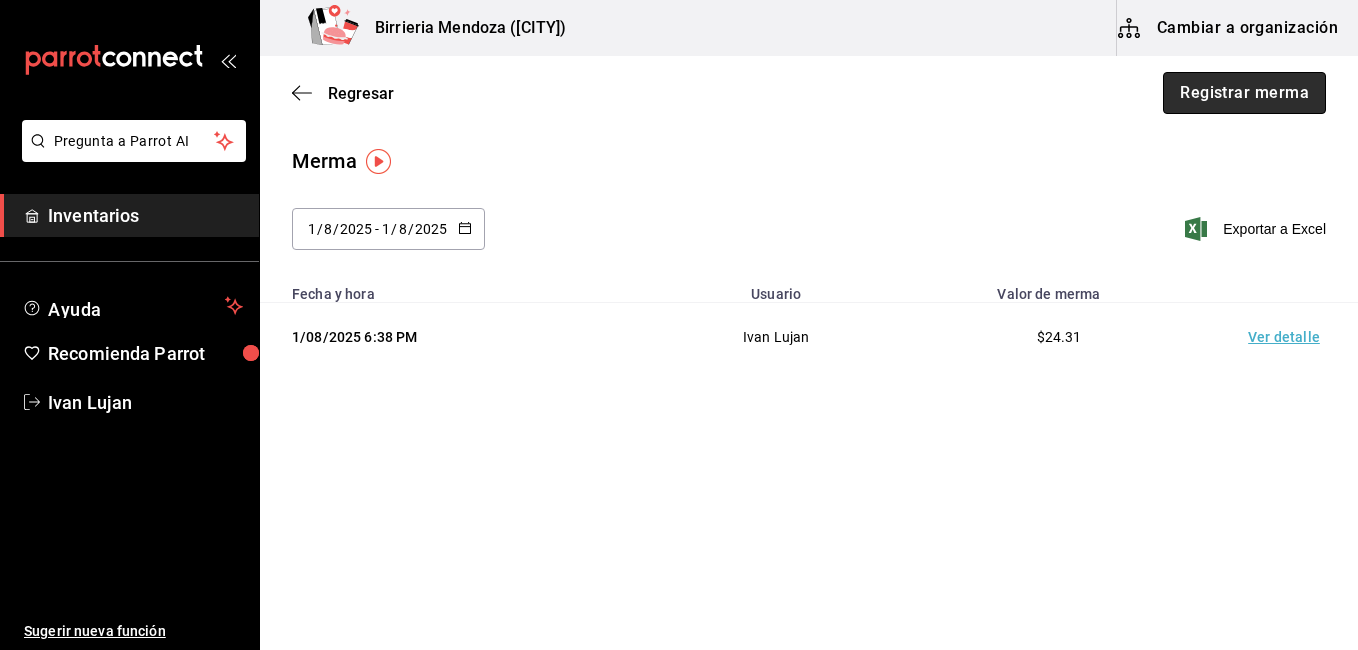 click on "Registrar merma" at bounding box center (1244, 93) 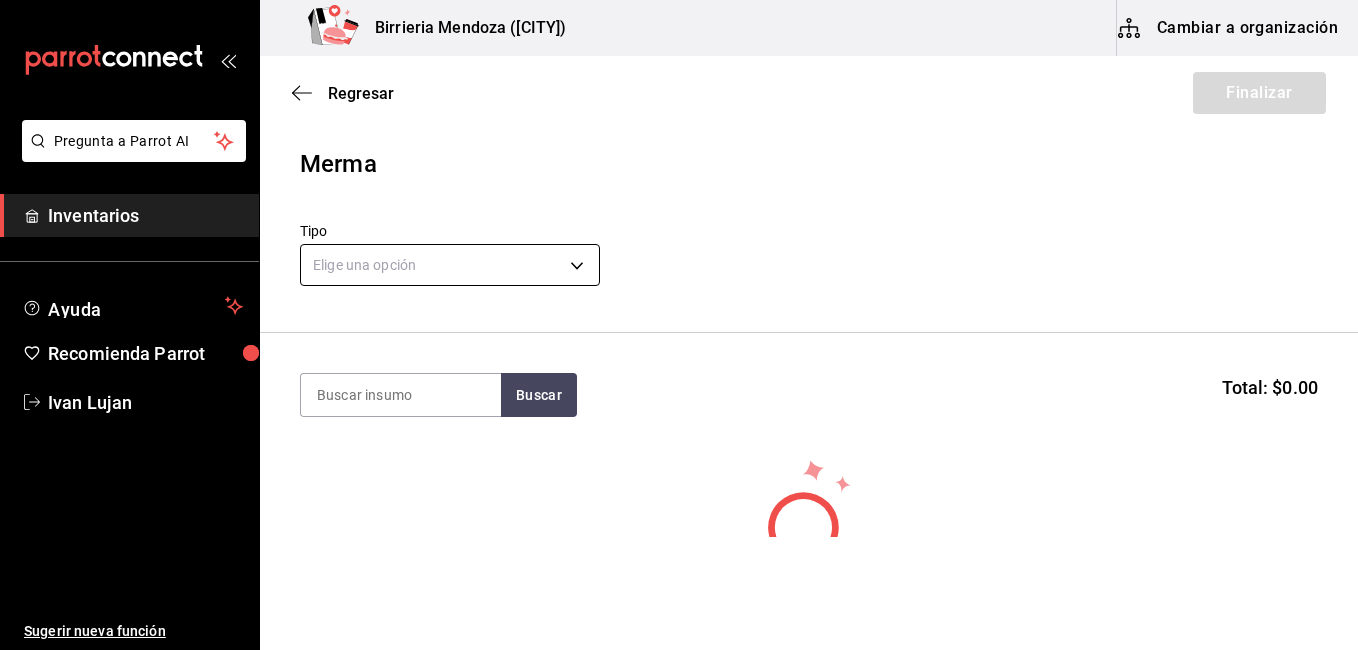 click on "Pregunta a Parrot AI Inventarios   Ayuda Recomienda Parrot   Ivan Lujan   Sugerir nueva función   Birrieria Mendoza ([CITY]) Cambiar a organización Regresar Finalizar Merma Tipo Elige una opción default Buscar Total: $0.00 No hay insumos a mostrar. Busca un insumo para agregarlo a la lista GANA 1 MES GRATIS EN TU SUSCRIPCIÓN AQUÍ ¿Recuerdas cómo empezó tu restaurante?
Hoy puedes ayudar a un colega a tener el mismo cambio que tú viviste.
Recomienda Parrot directamente desde tu Portal Administrador.
Es fácil y rápido.
🎁 Por cada restaurante que se una, ganas 1 mes gratis. Ver video tutorial Ir a video Ver video tutorial Ir a video Pregunta a Parrot AI Inventarios   Ayuda Recomienda Parrot   Ivan Lujan   Sugerir nueva función   Editar Eliminar Visitar centro de ayuda (81) 2046 6363 soporte@parrotsoftware.io Visitar centro de ayuda (81) 2046 6363 soporte@parrotsoftware.io" at bounding box center (679, 268) 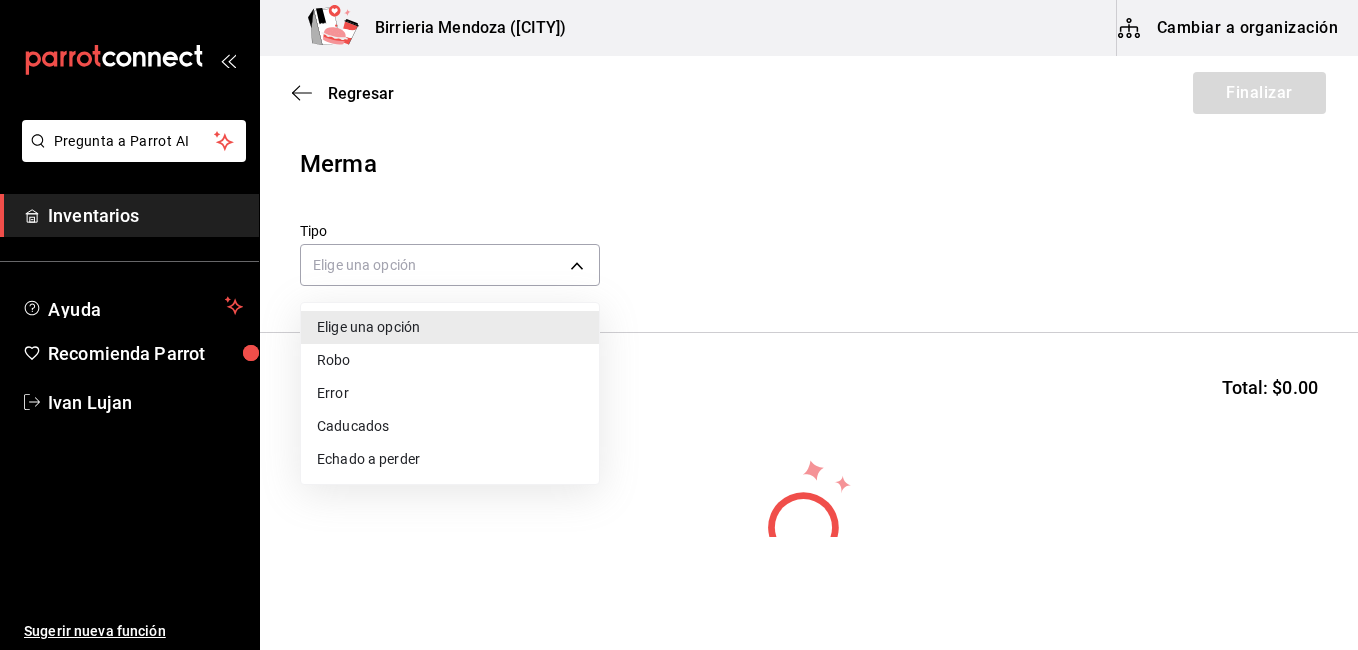 click on "Error" at bounding box center [450, 393] 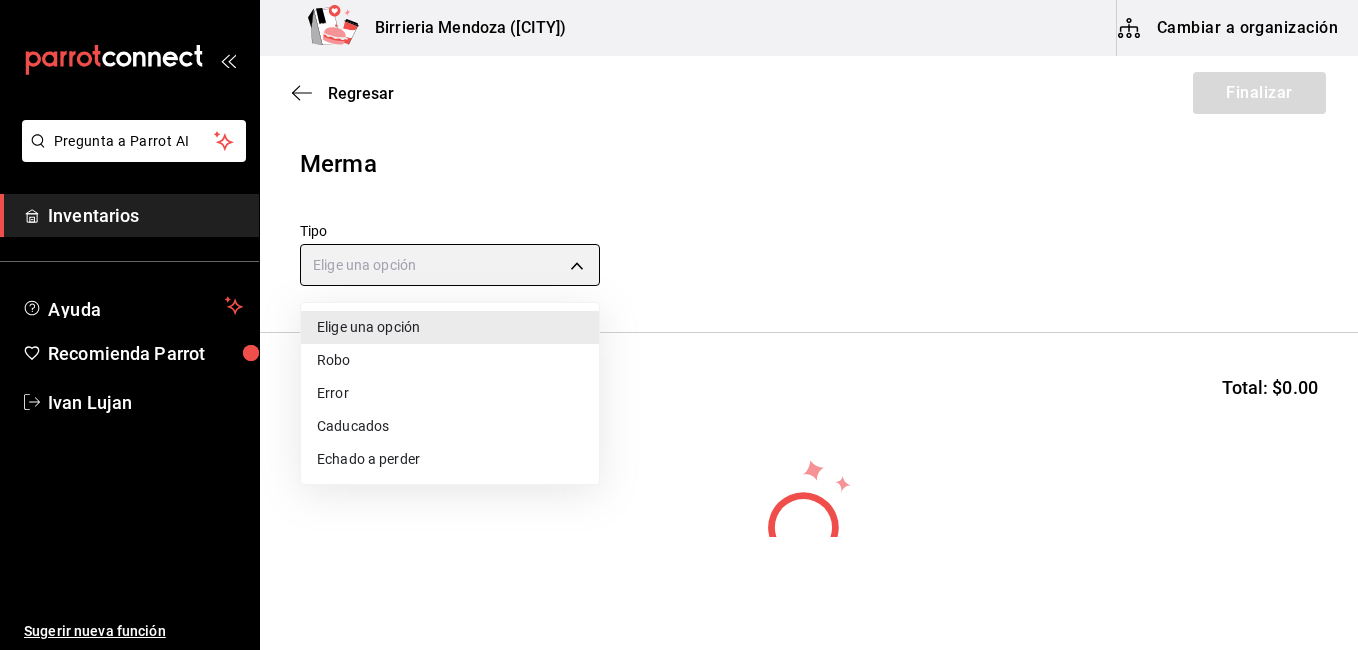 type on "ERROR" 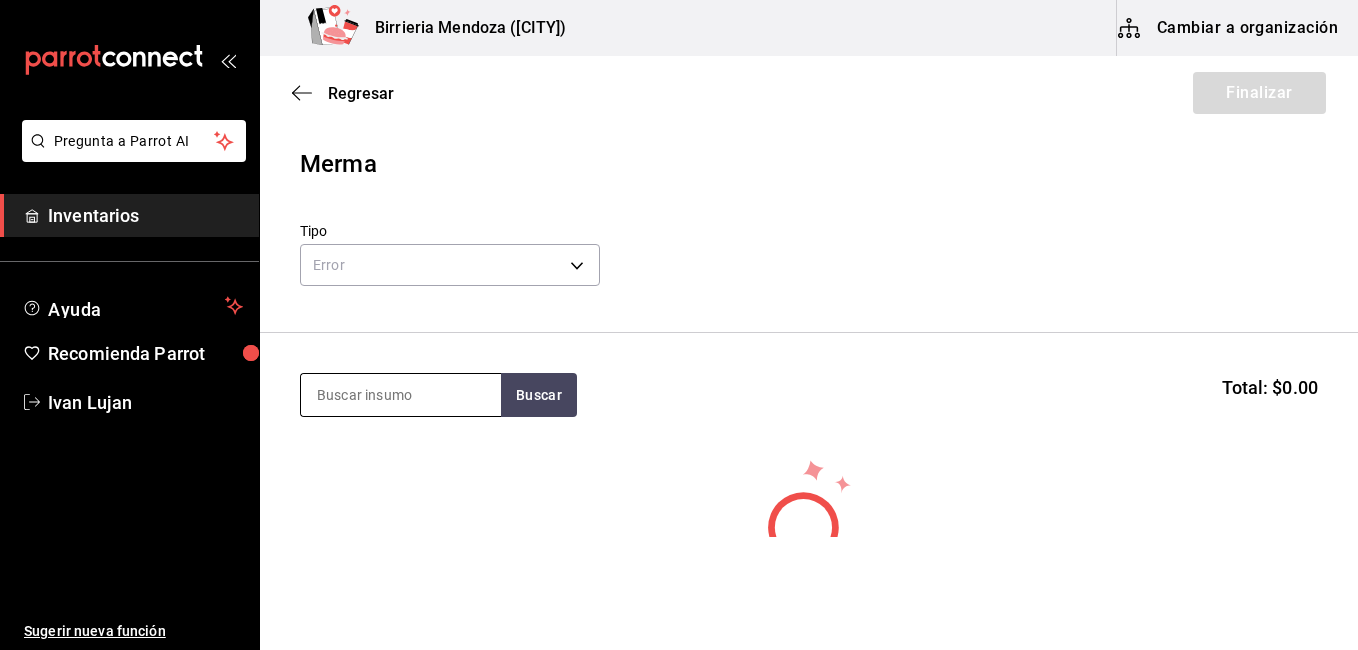 click at bounding box center (401, 395) 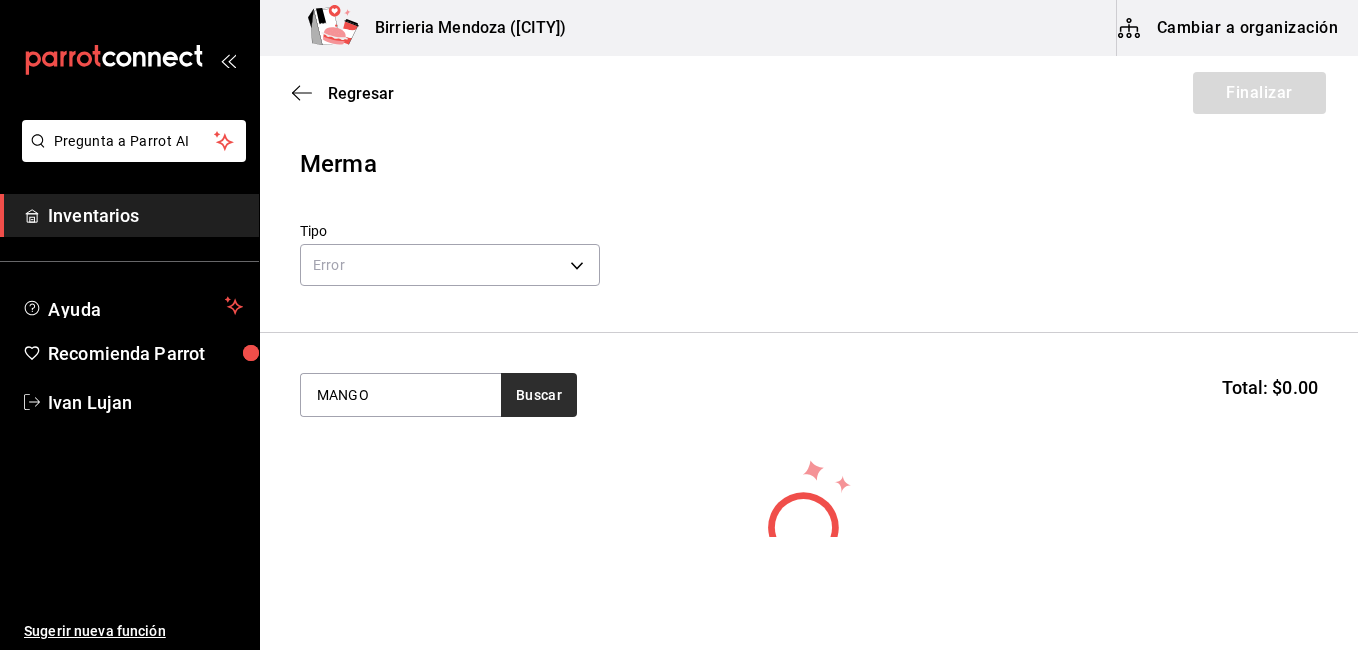 type on "MANGO" 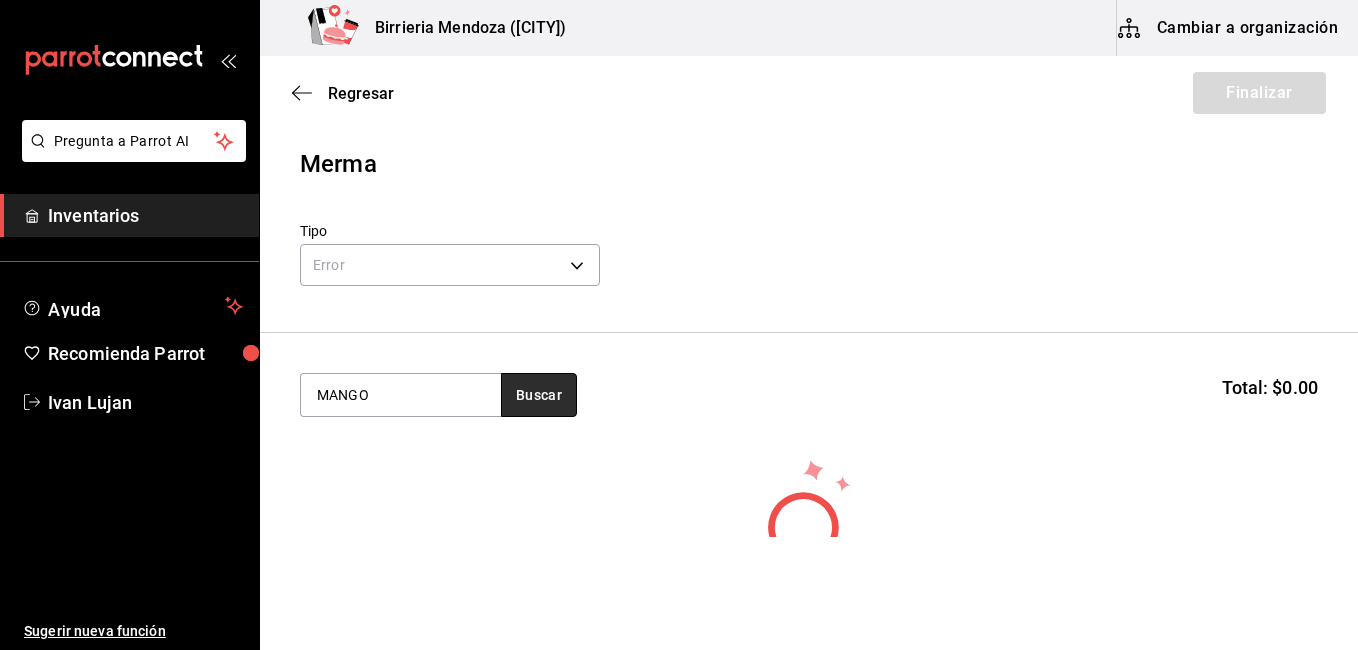 click on "Buscar" at bounding box center [539, 395] 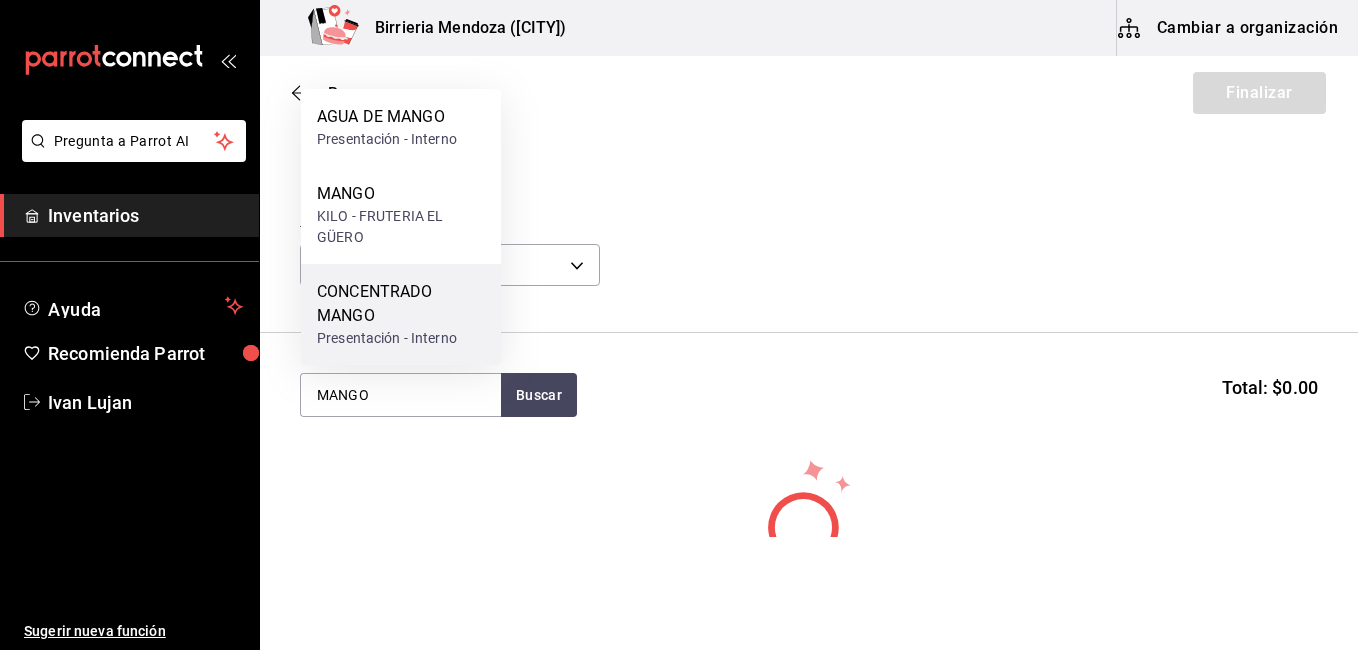 click on "CONCENTRADO MANGO" at bounding box center [401, 304] 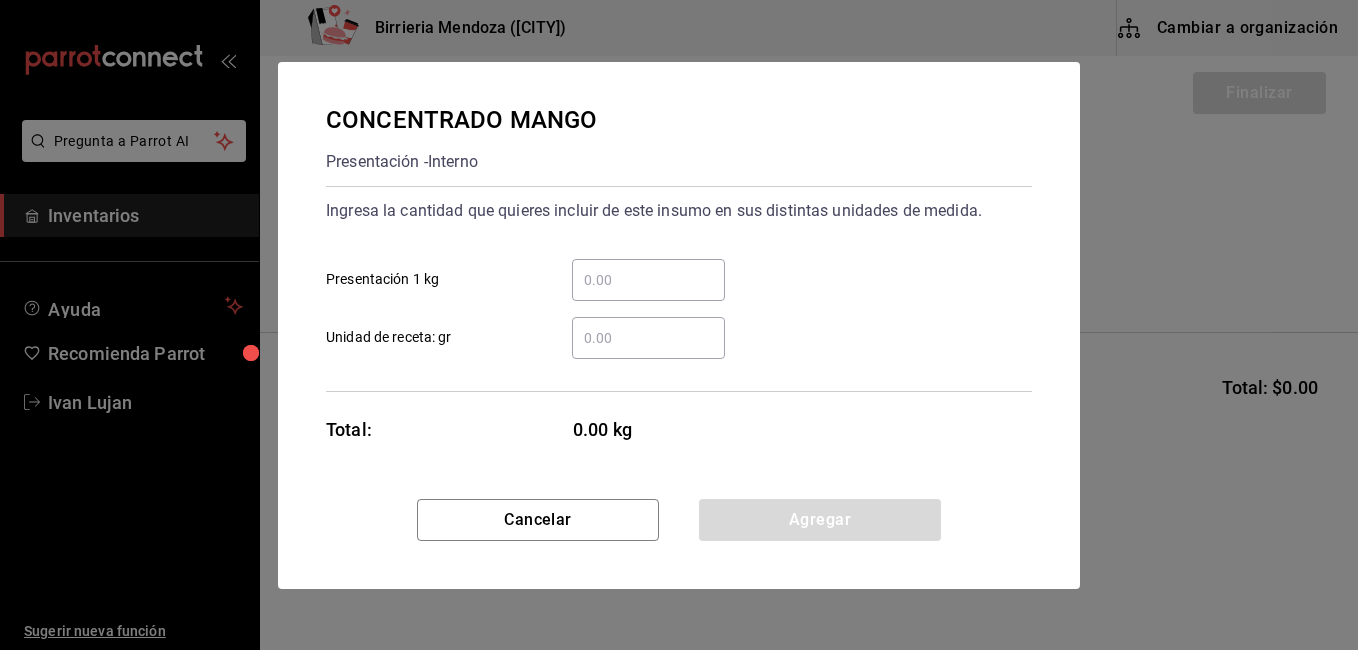 click on "​ Presentación 1 kg" at bounding box center (648, 280) 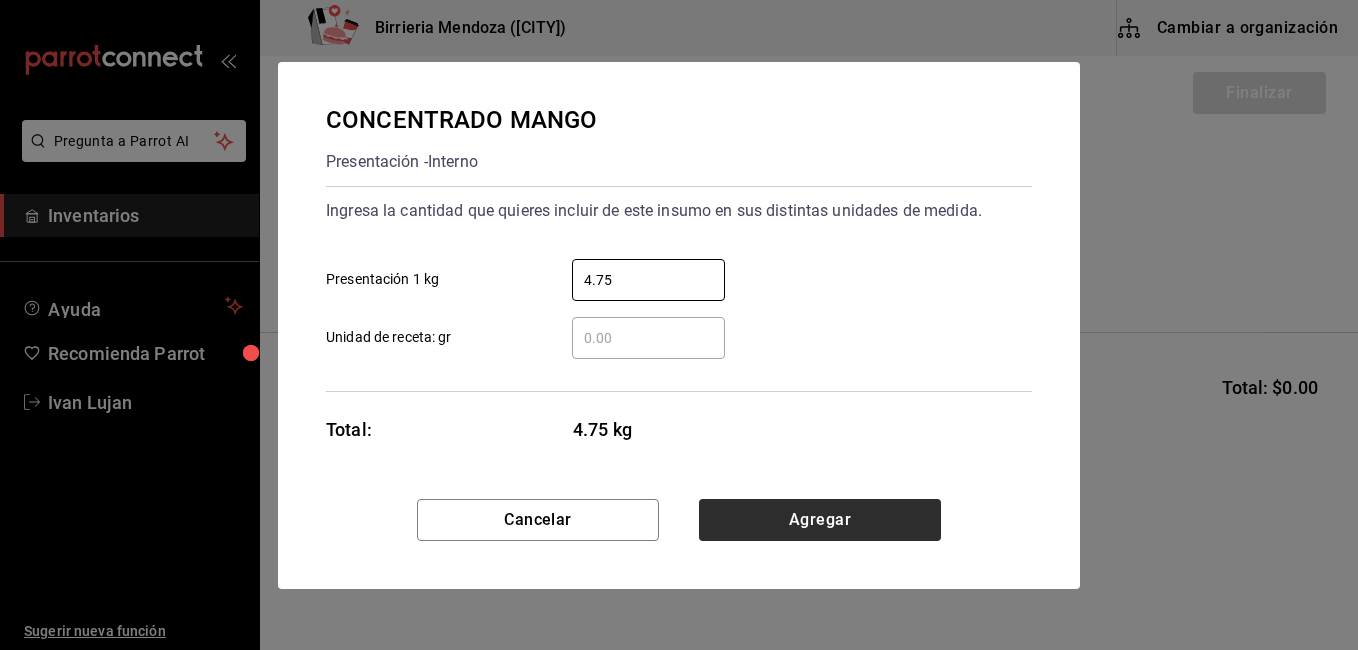 type on "4.75" 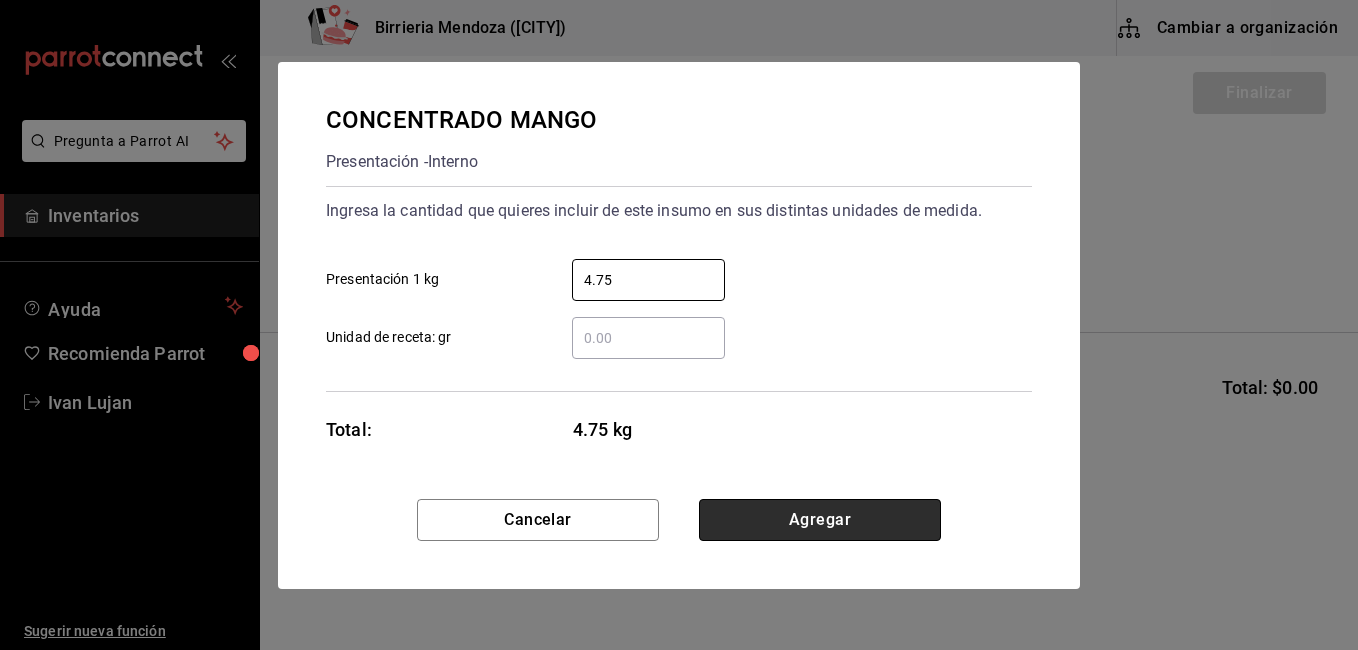 click on "Agregar" at bounding box center [820, 520] 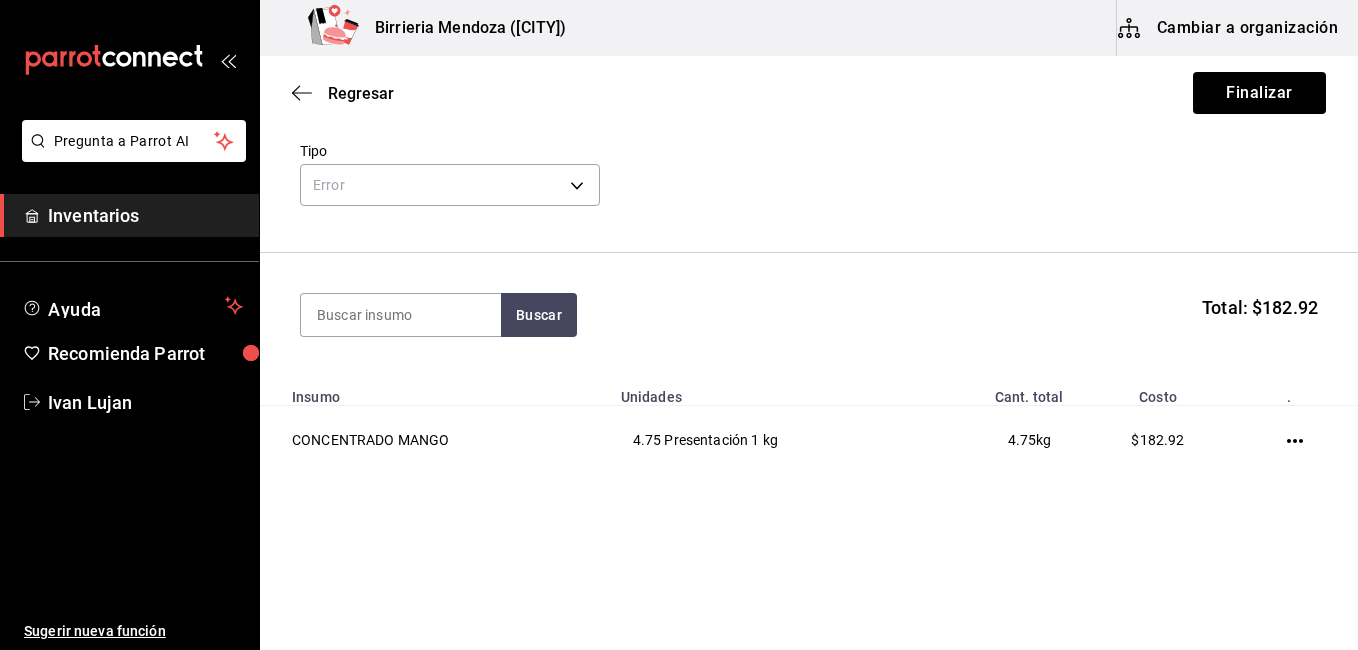 scroll, scrollTop: 82, scrollLeft: 0, axis: vertical 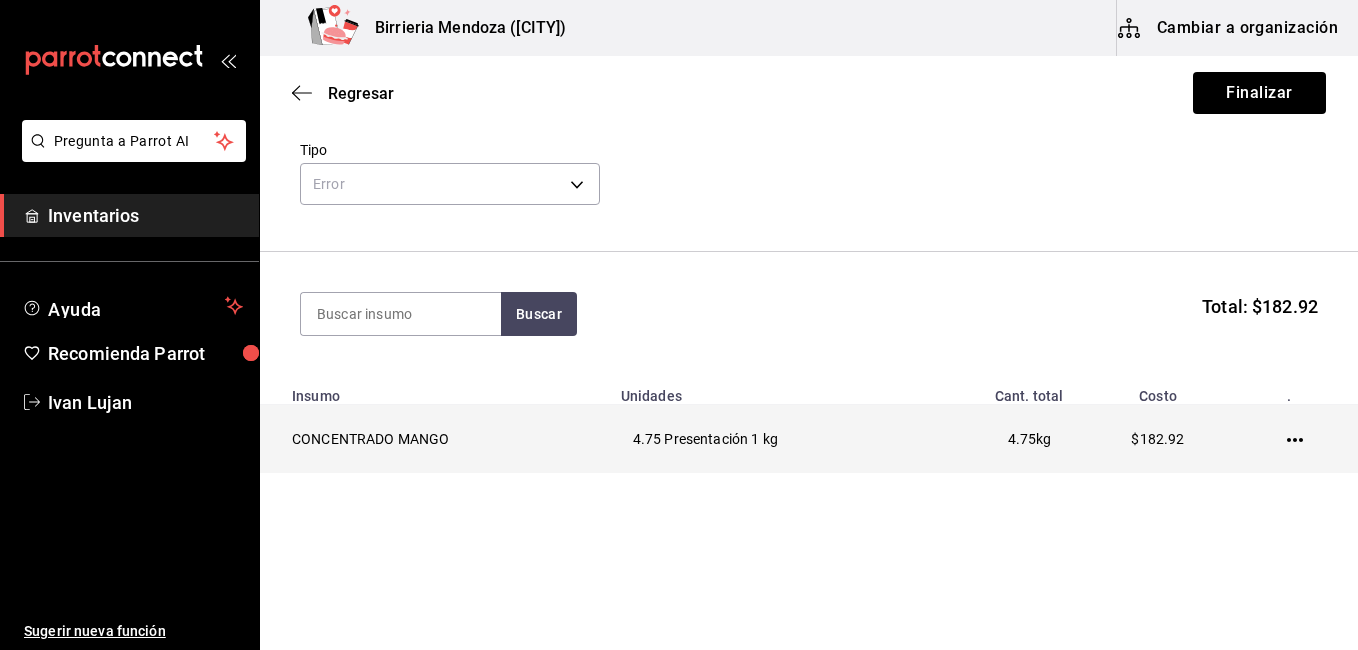 click 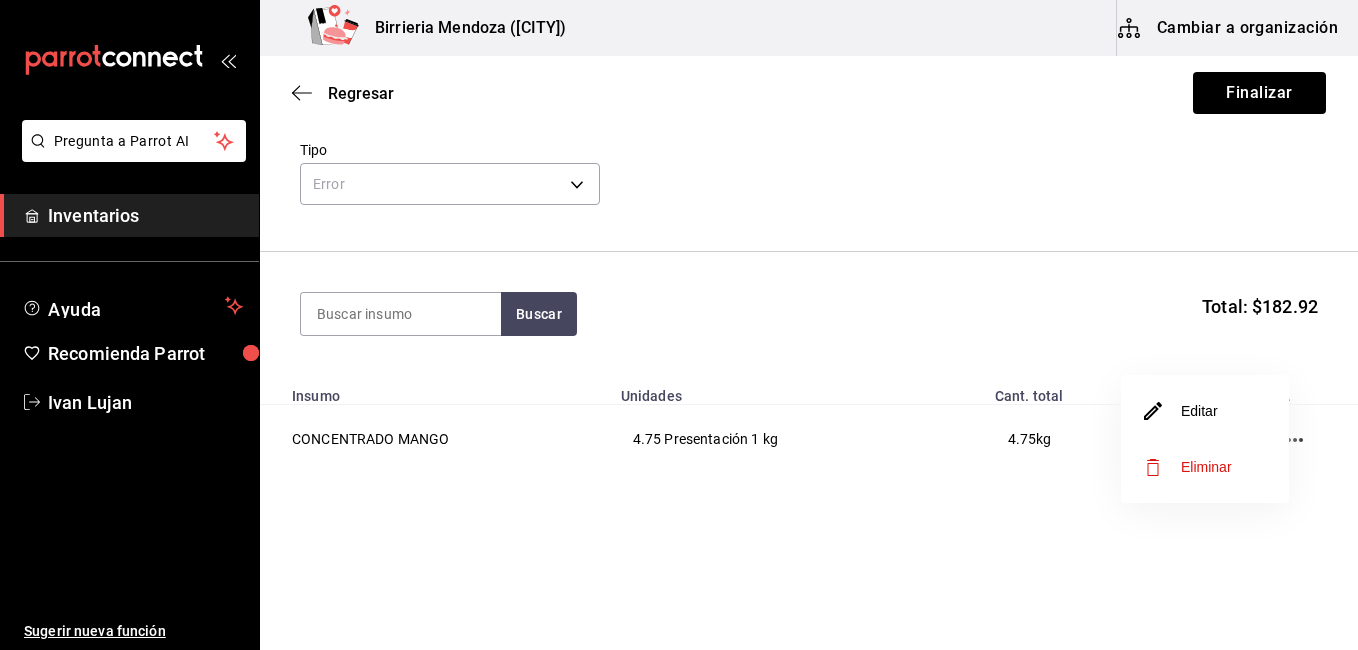 click on "Editar" at bounding box center [1205, 411] 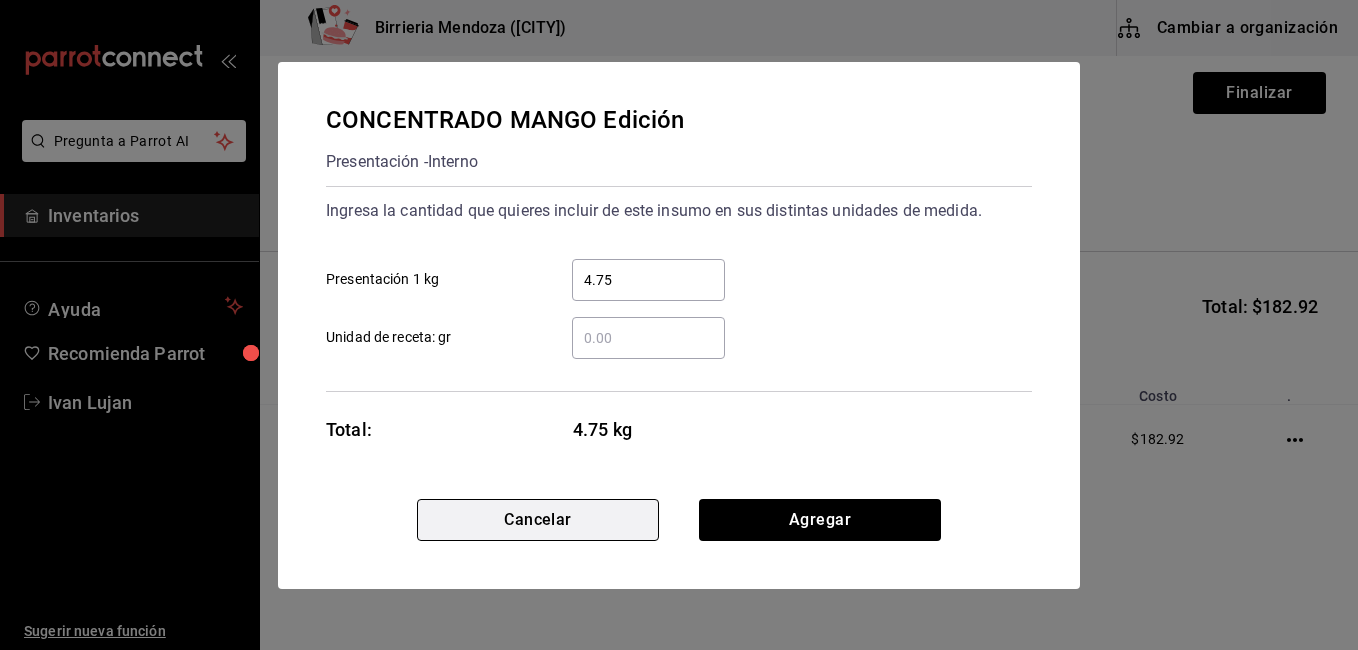 click on "Cancelar" at bounding box center (538, 520) 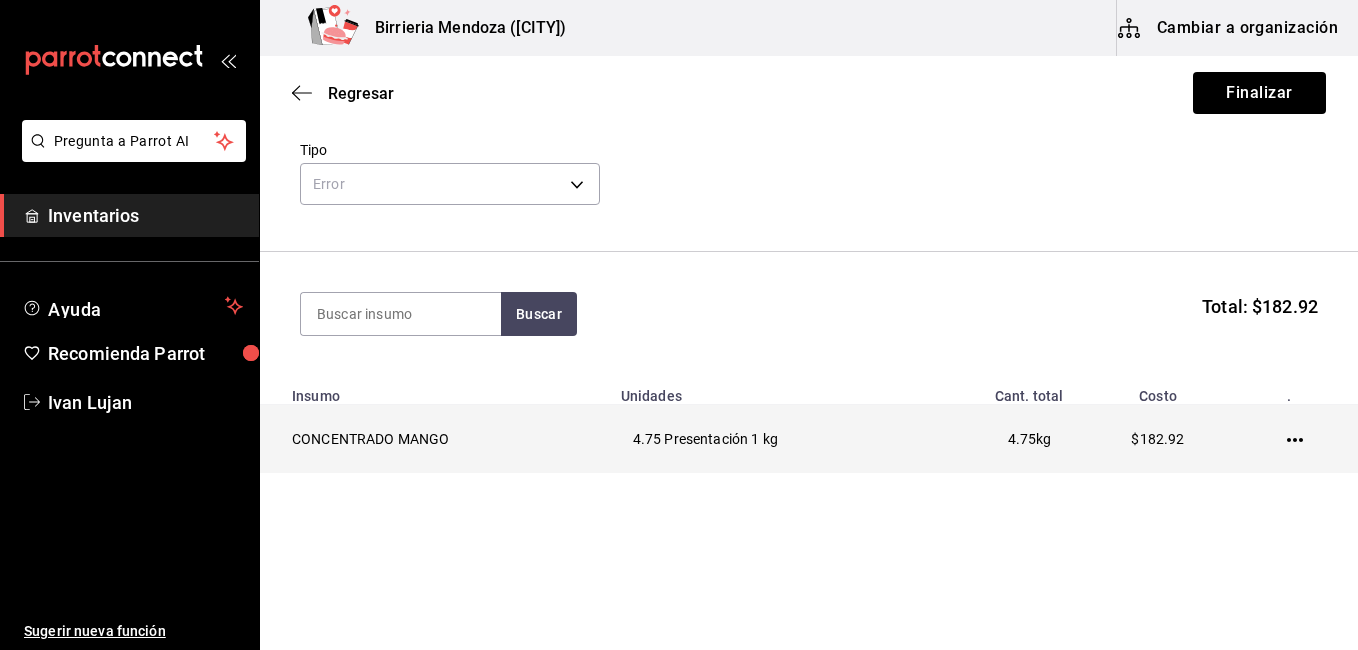 click on "4.75  kg" at bounding box center (999, 439) 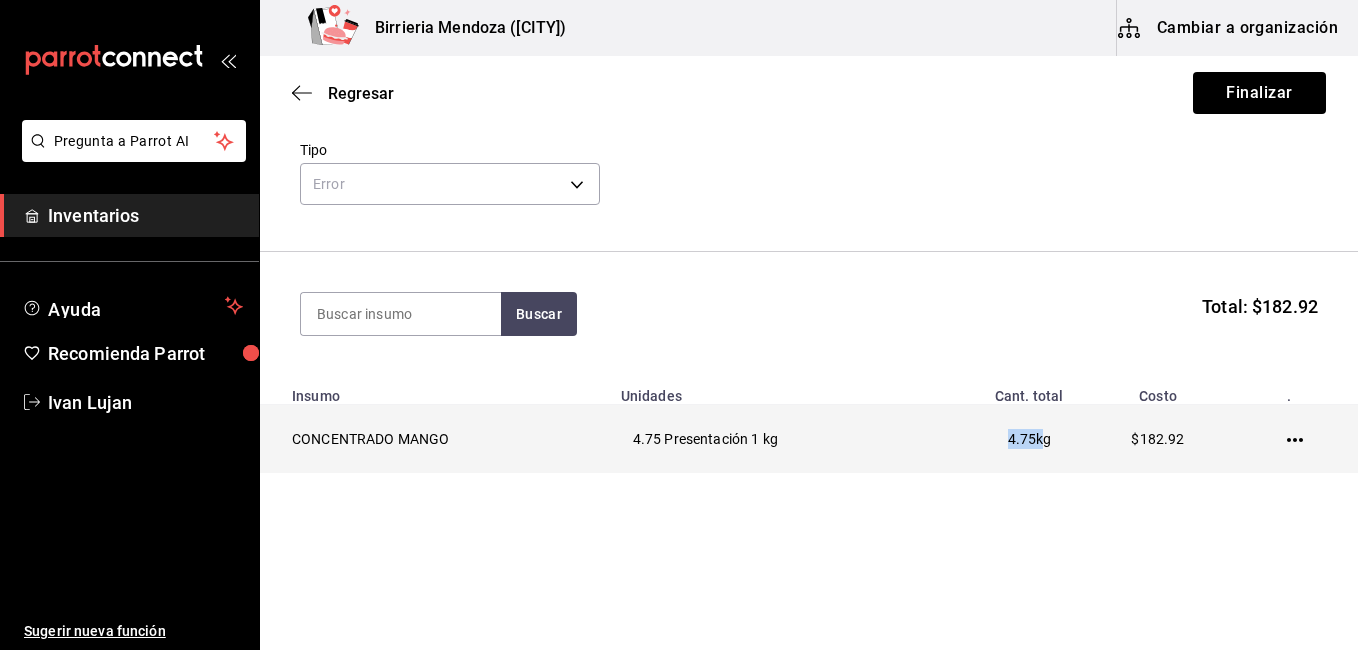 drag, startPoint x: 990, startPoint y: 437, endPoint x: 907, endPoint y: 447, distance: 83.60024 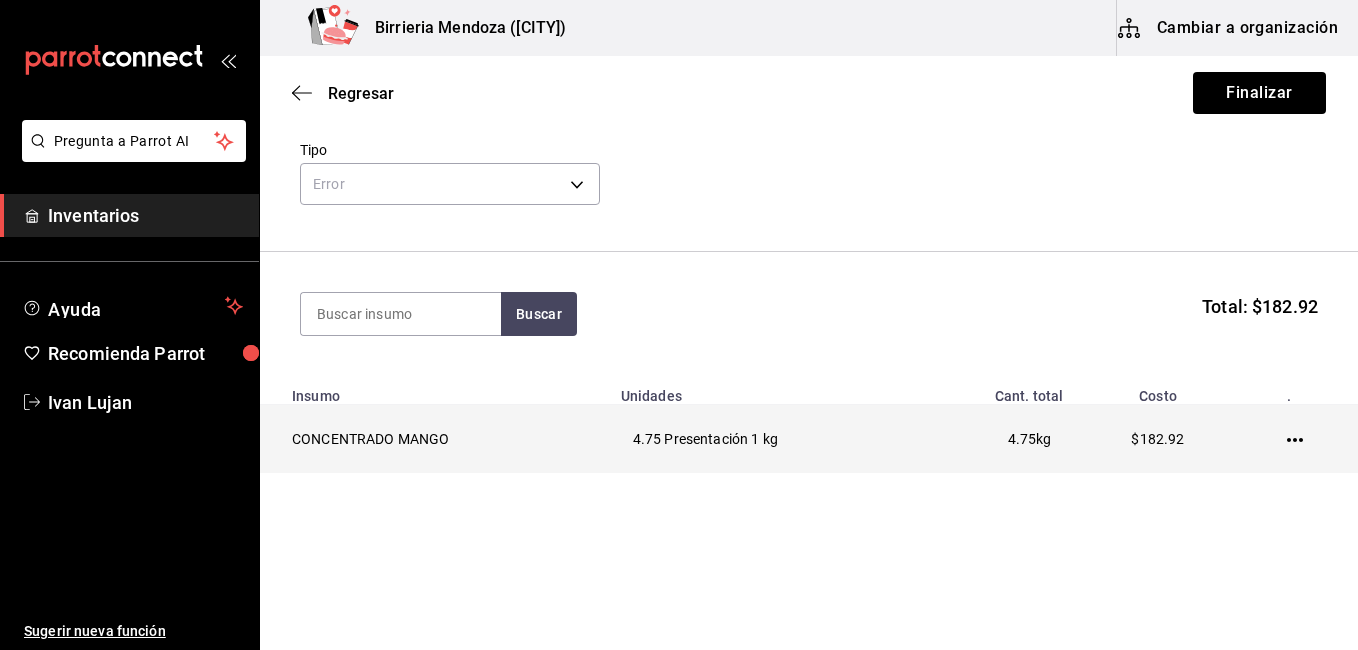 click 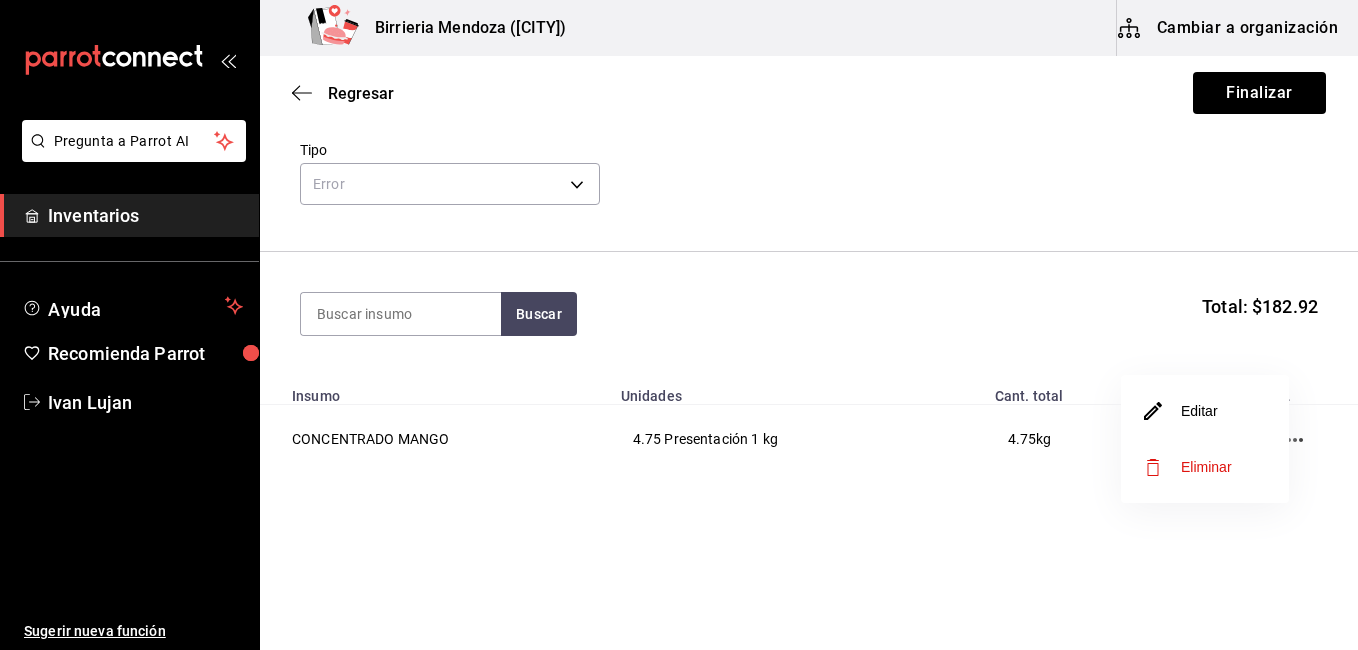 click at bounding box center (679, 325) 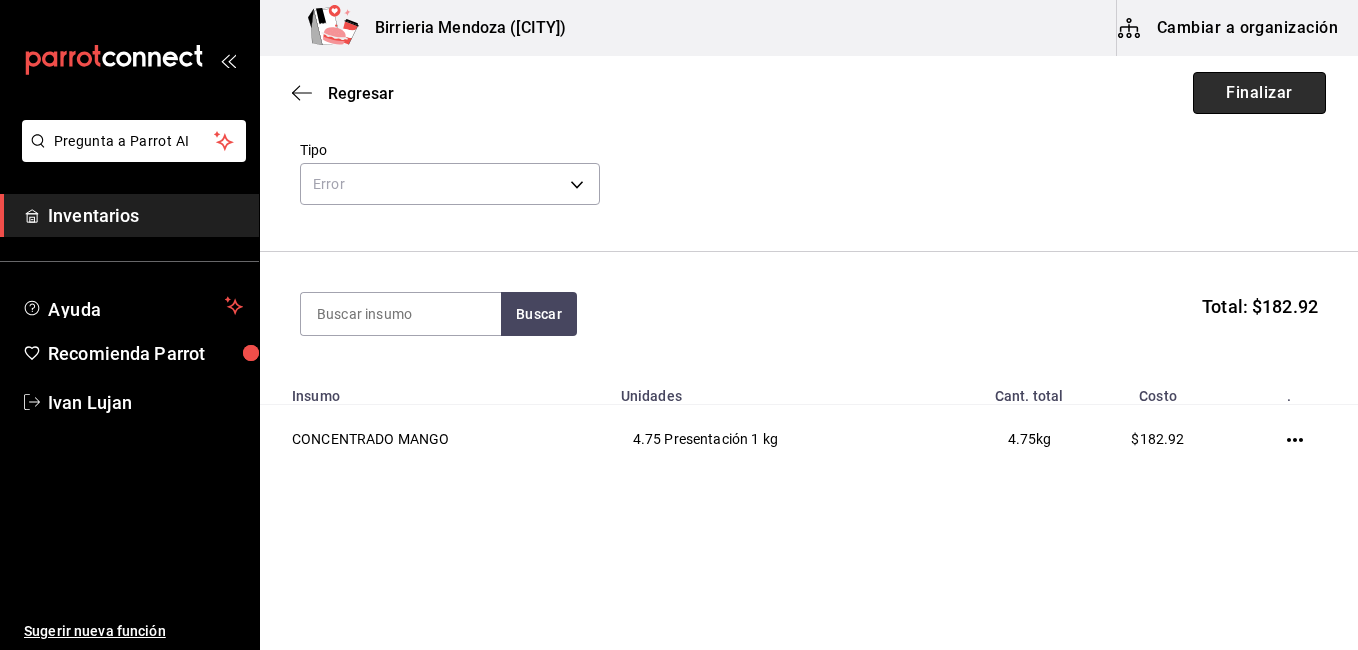 click on "Finalizar" at bounding box center [1259, 93] 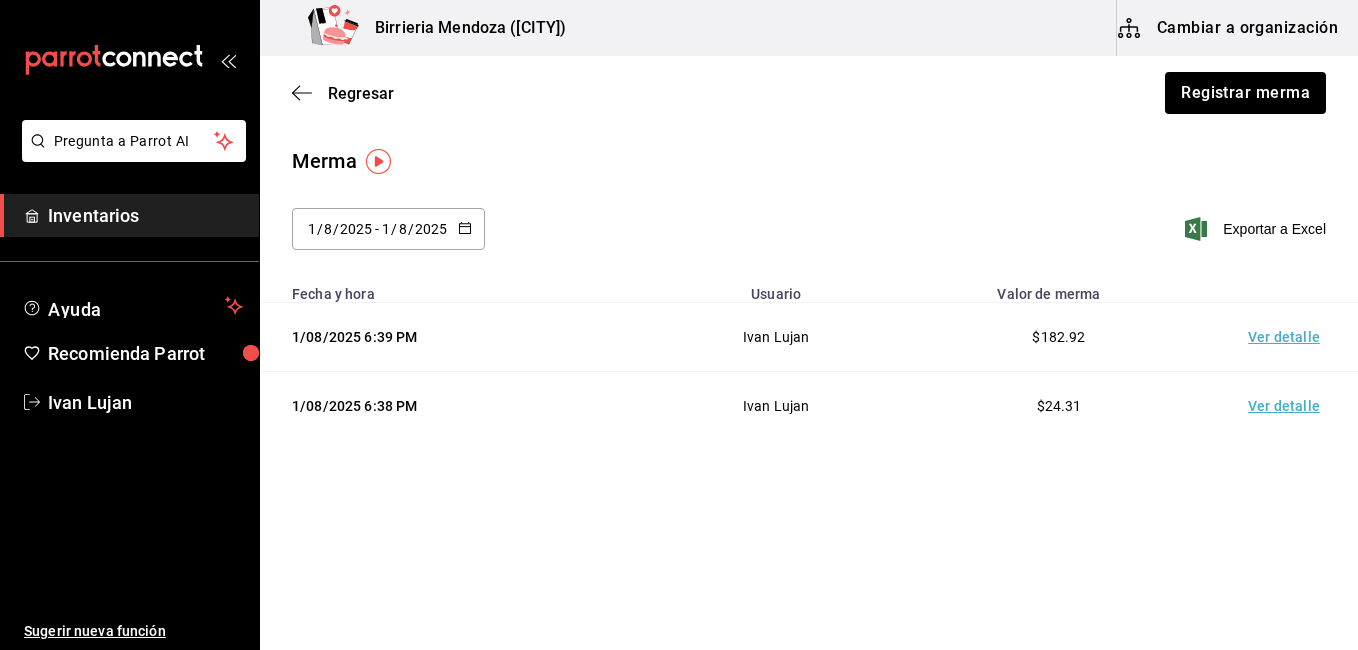 click on "Ver detalle" at bounding box center [1288, 337] 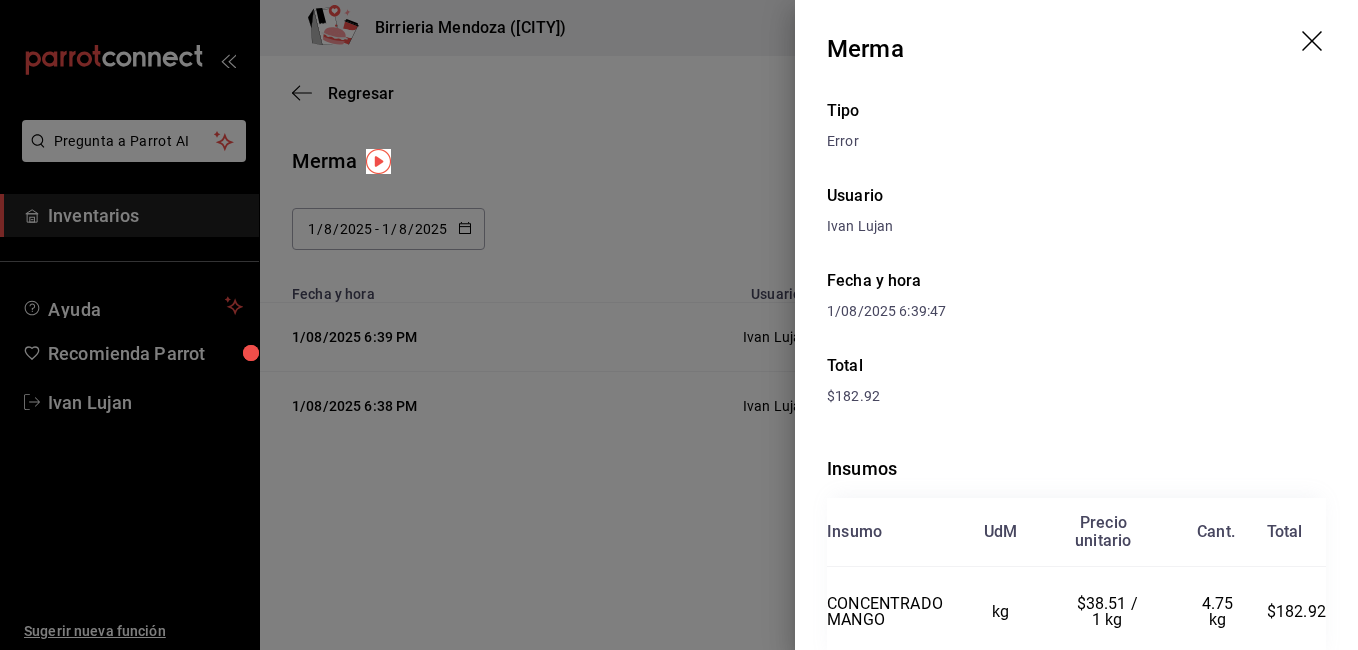 scroll, scrollTop: 0, scrollLeft: 0, axis: both 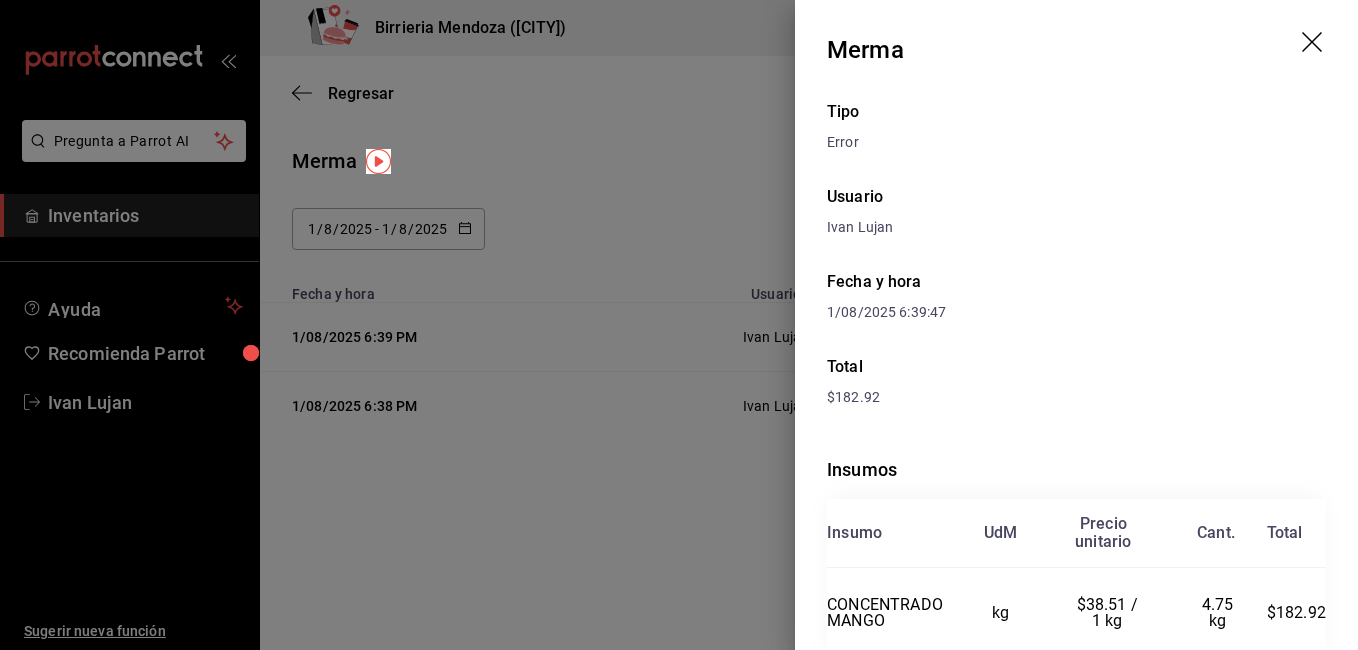 click at bounding box center [679, 325] 